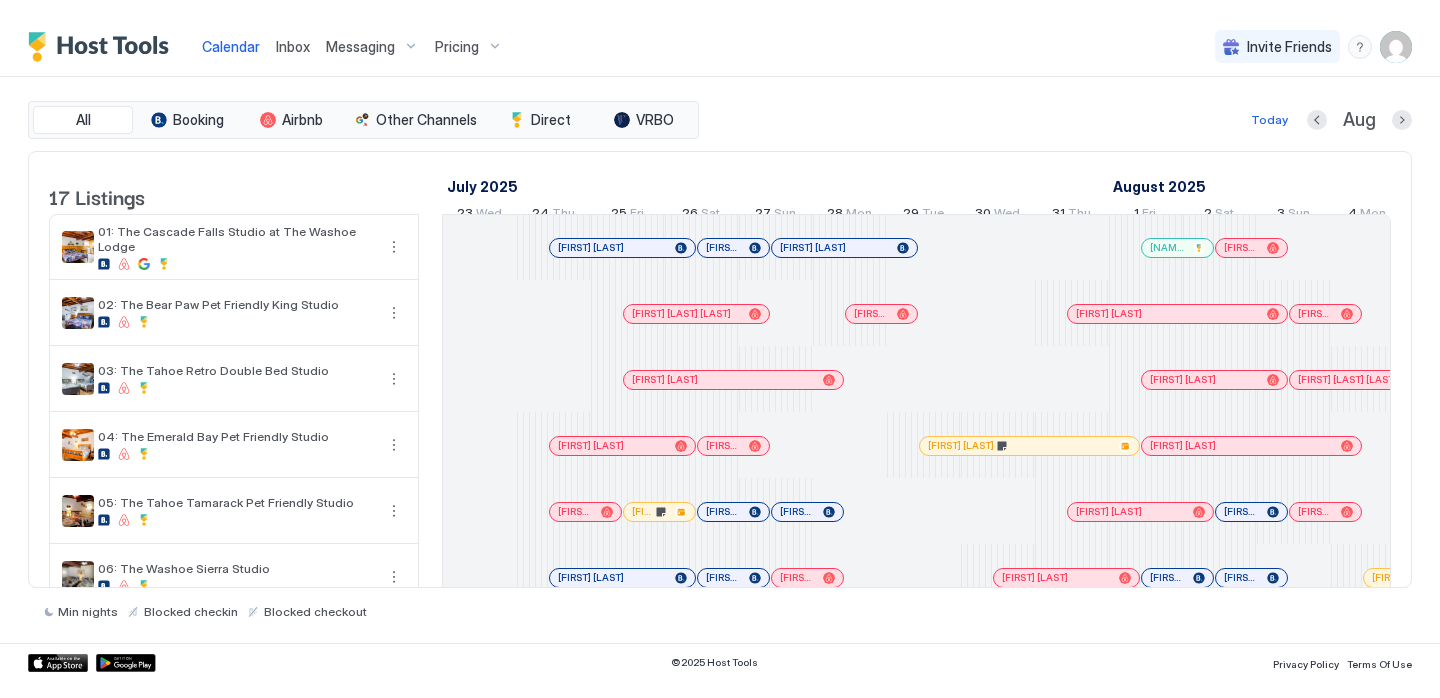 scroll, scrollTop: 0, scrollLeft: 0, axis: both 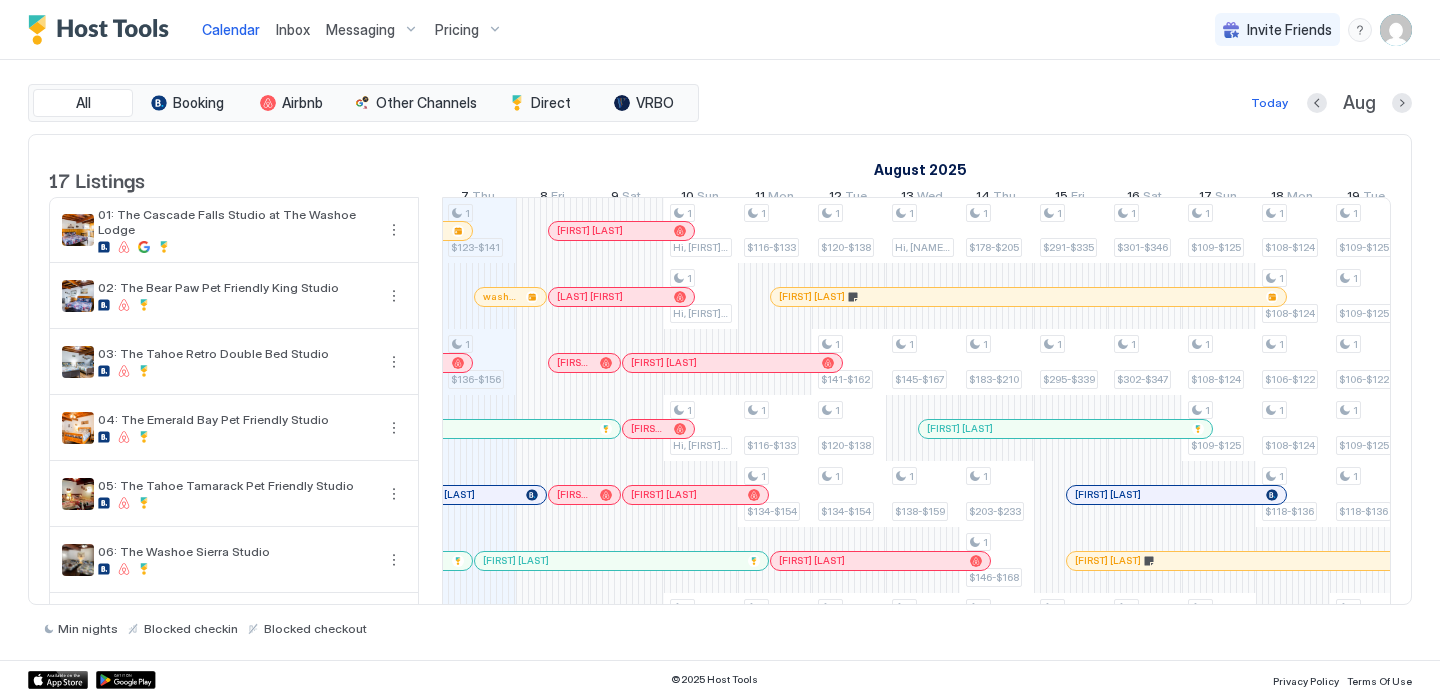 click on "washoe-lodge.com" at bounding box center [510, 297] 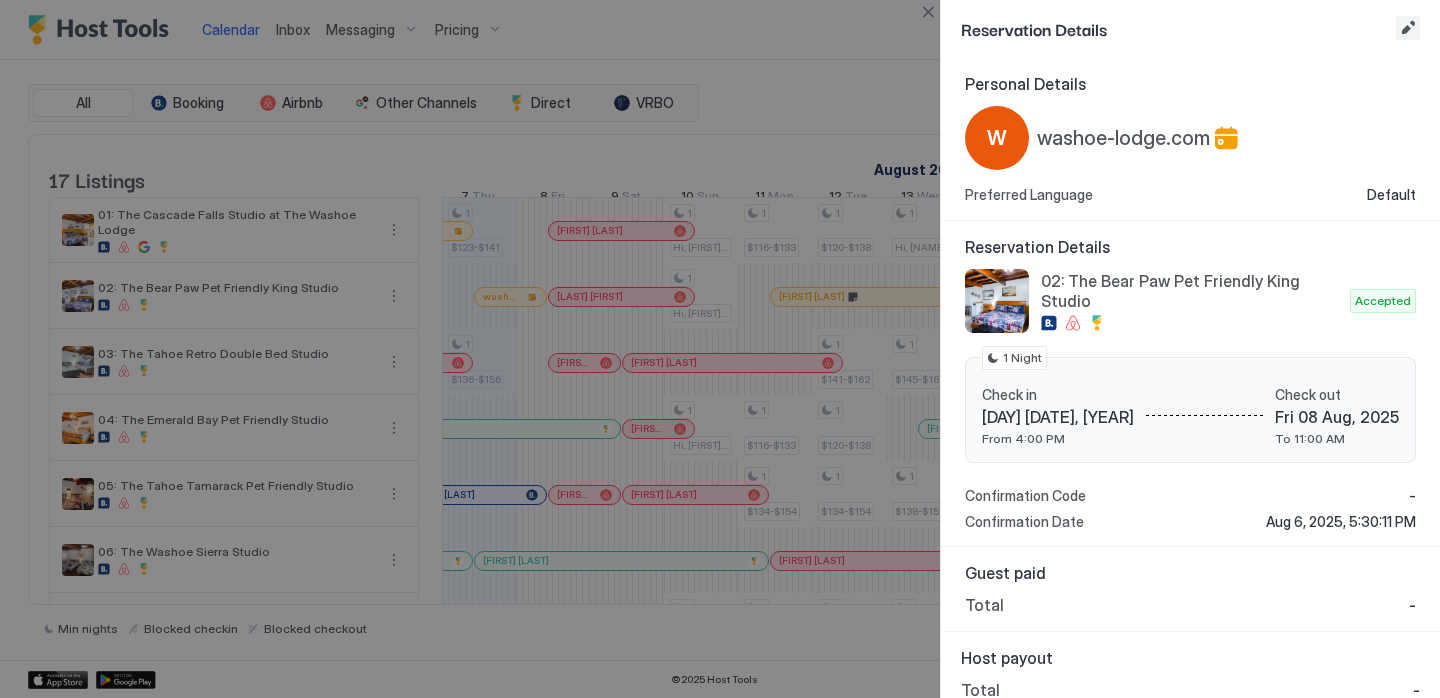 click at bounding box center [1408, 28] 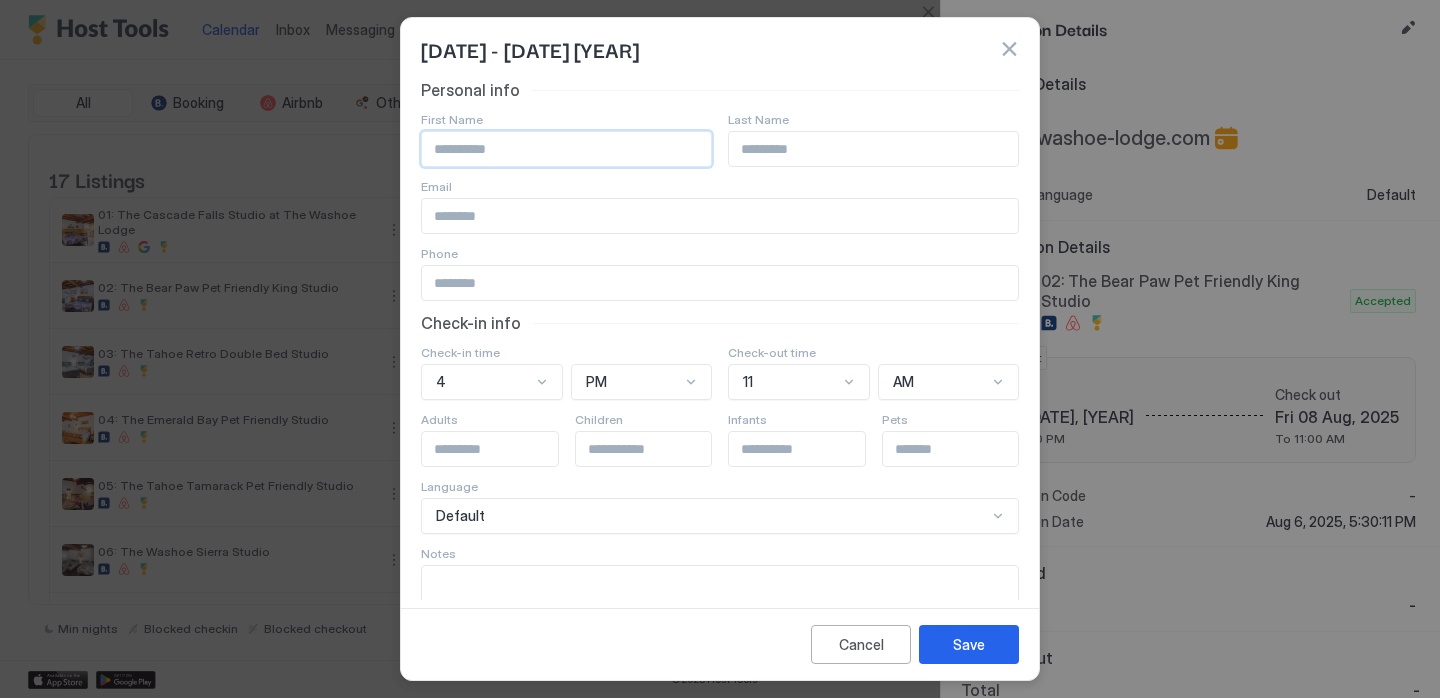 click at bounding box center (566, 149) 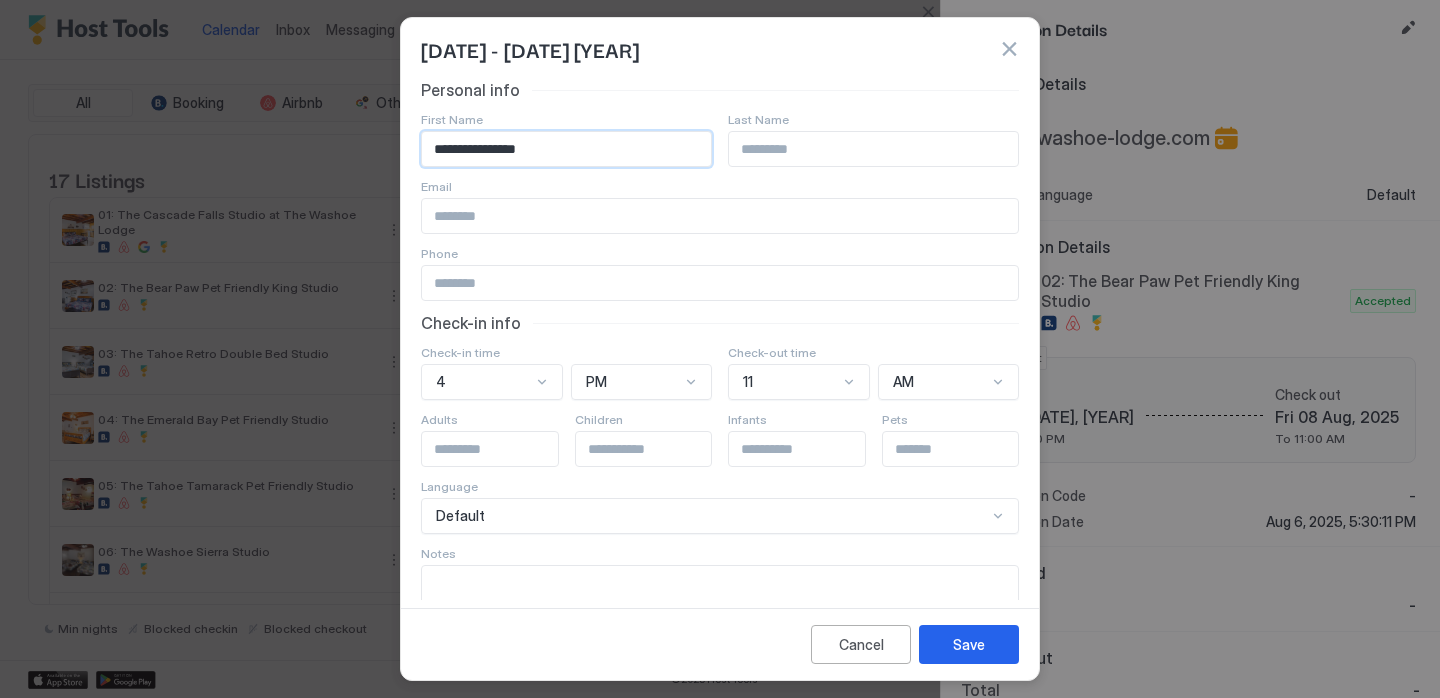 click on "**********" at bounding box center [566, 149] 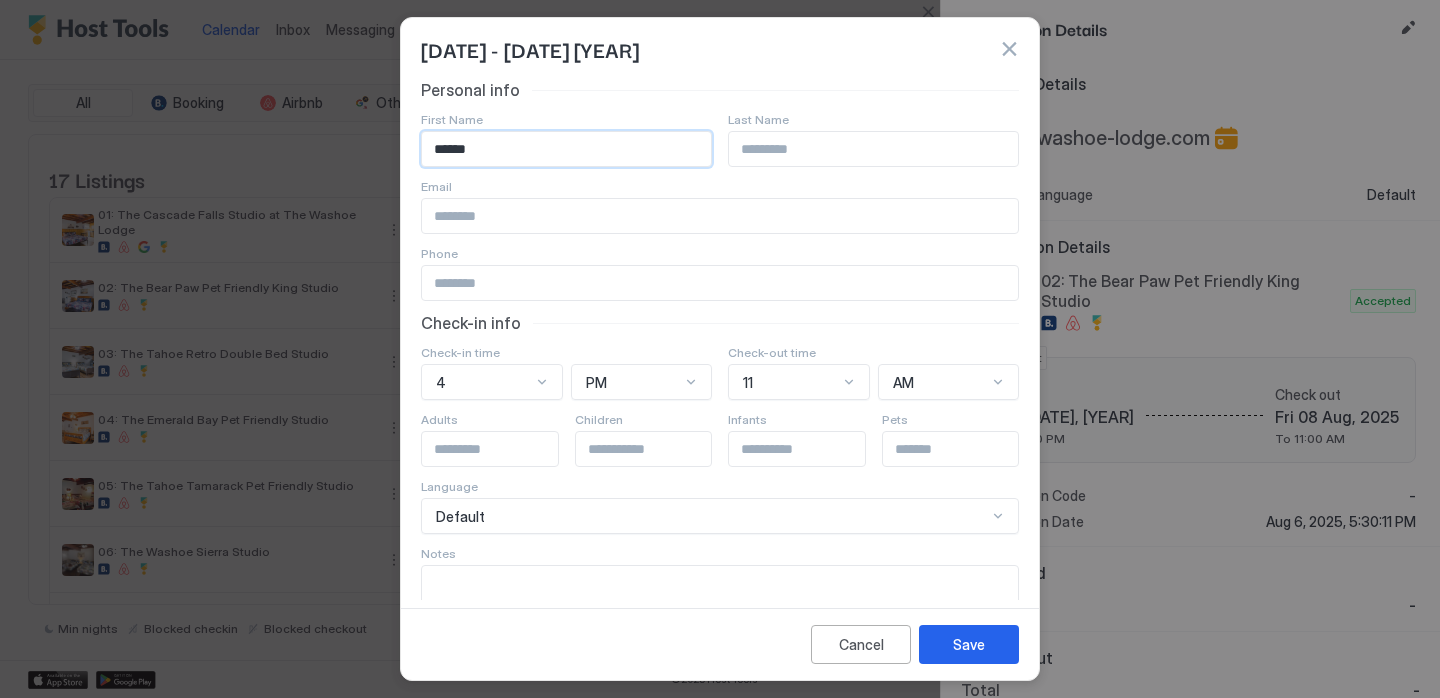 type on "******" 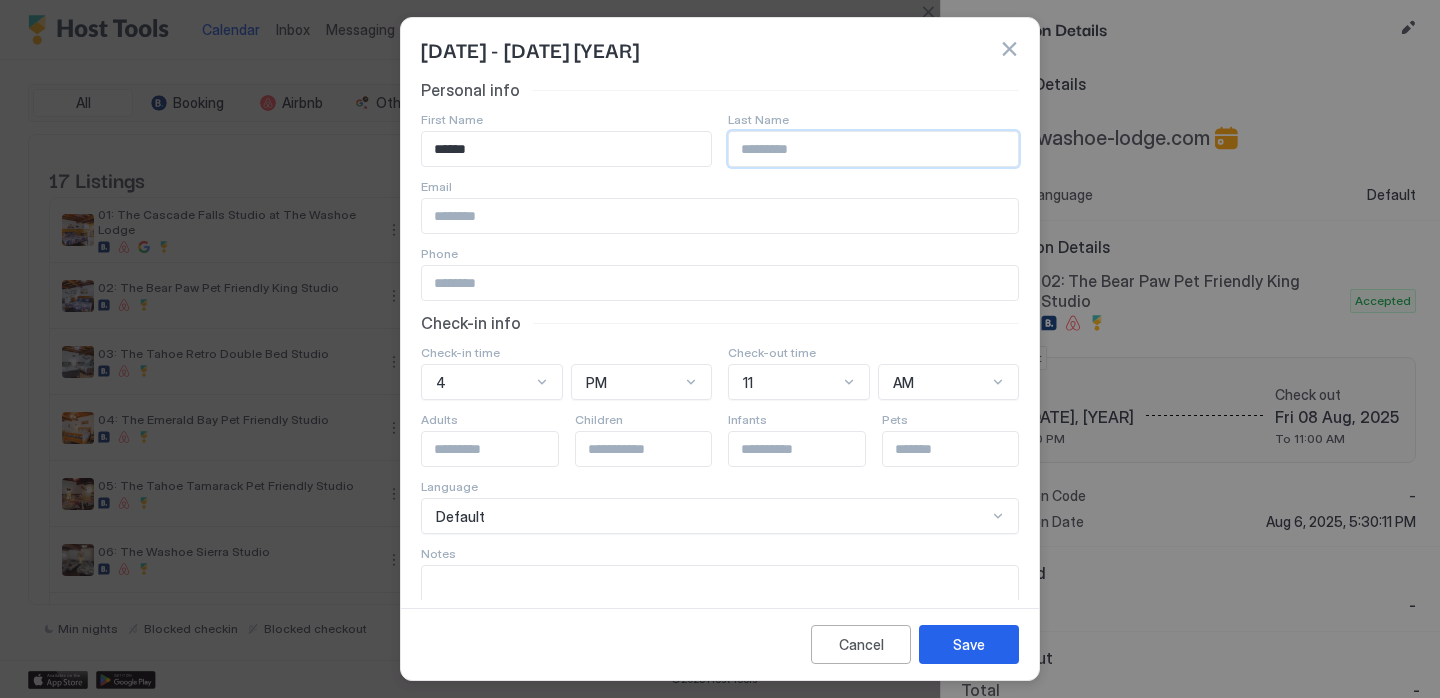 click at bounding box center [873, 149] 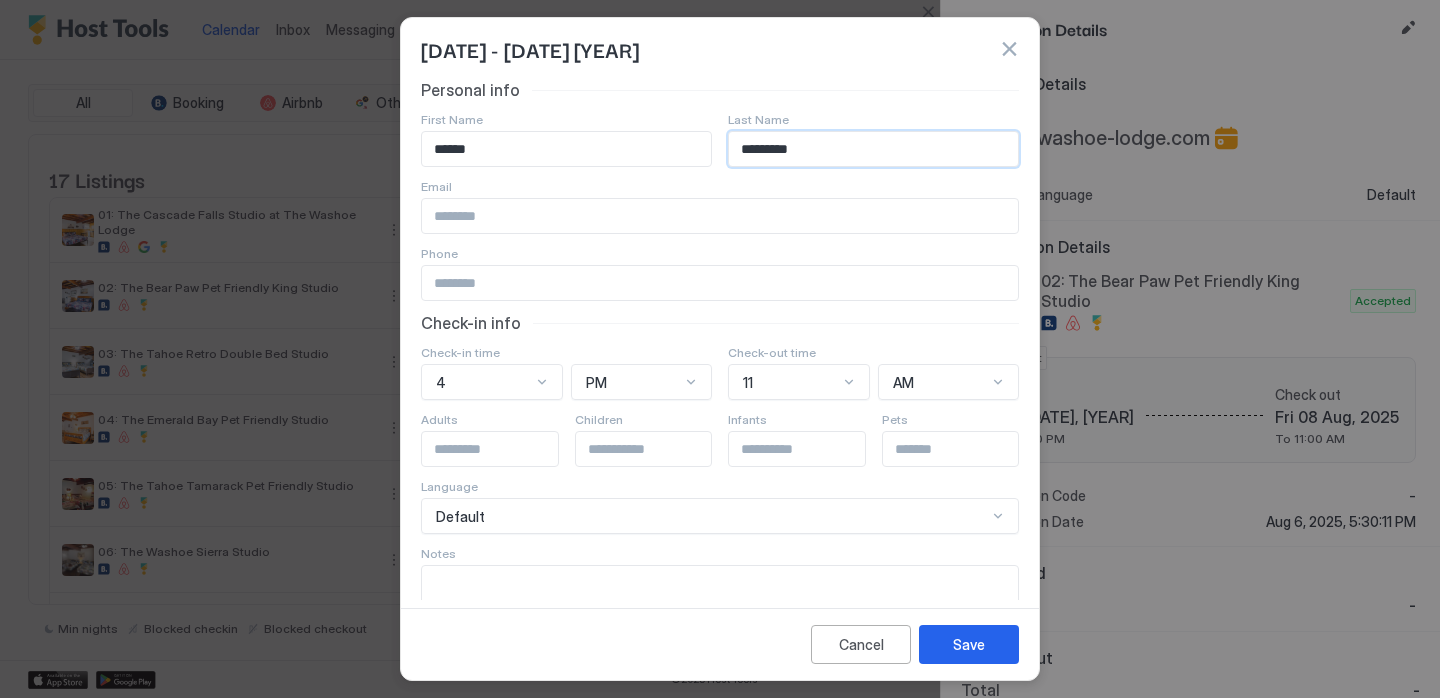 type on "*********" 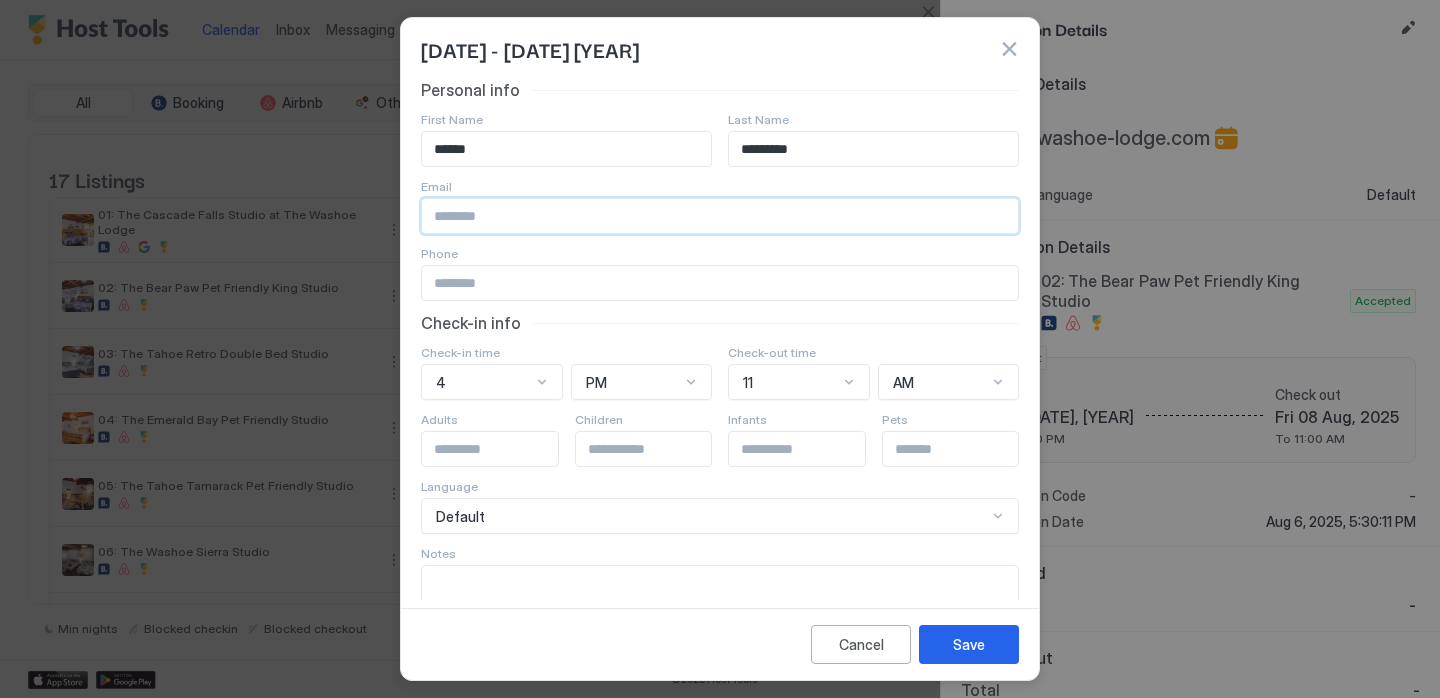 paste on "**********" 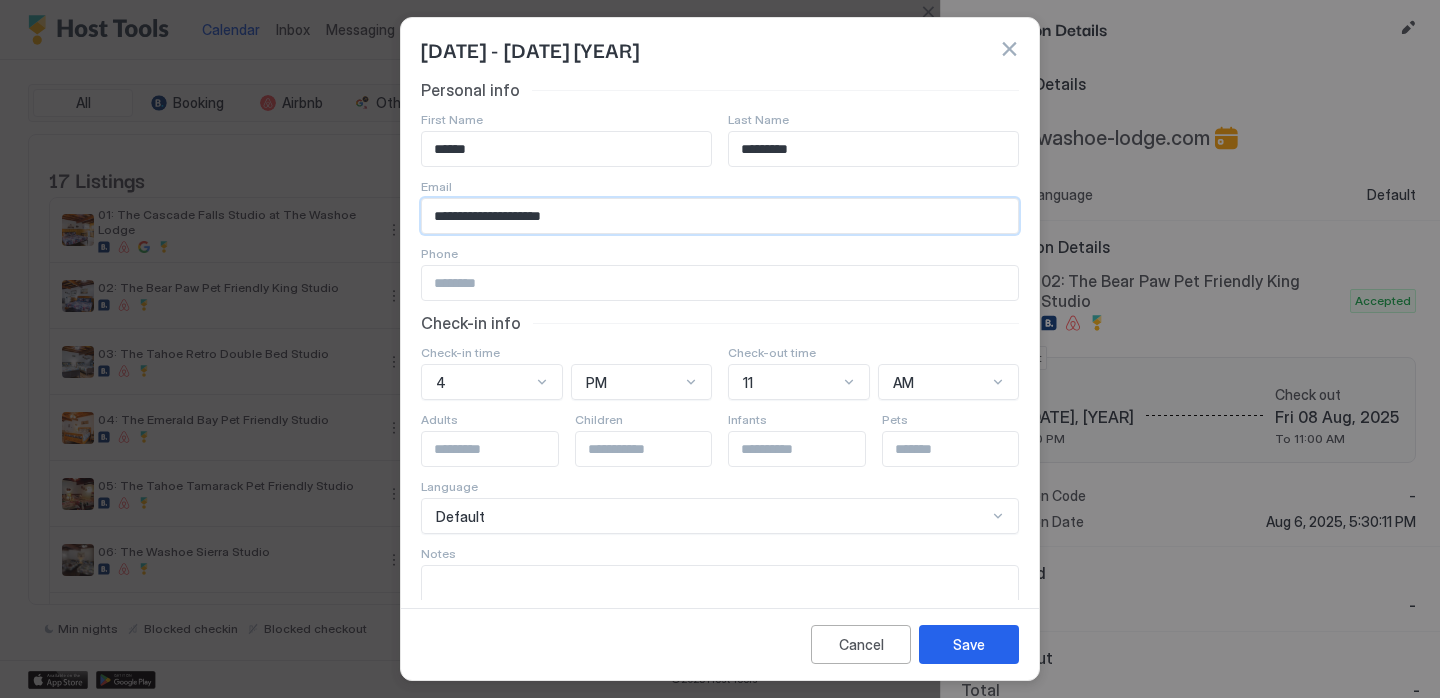 type on "**********" 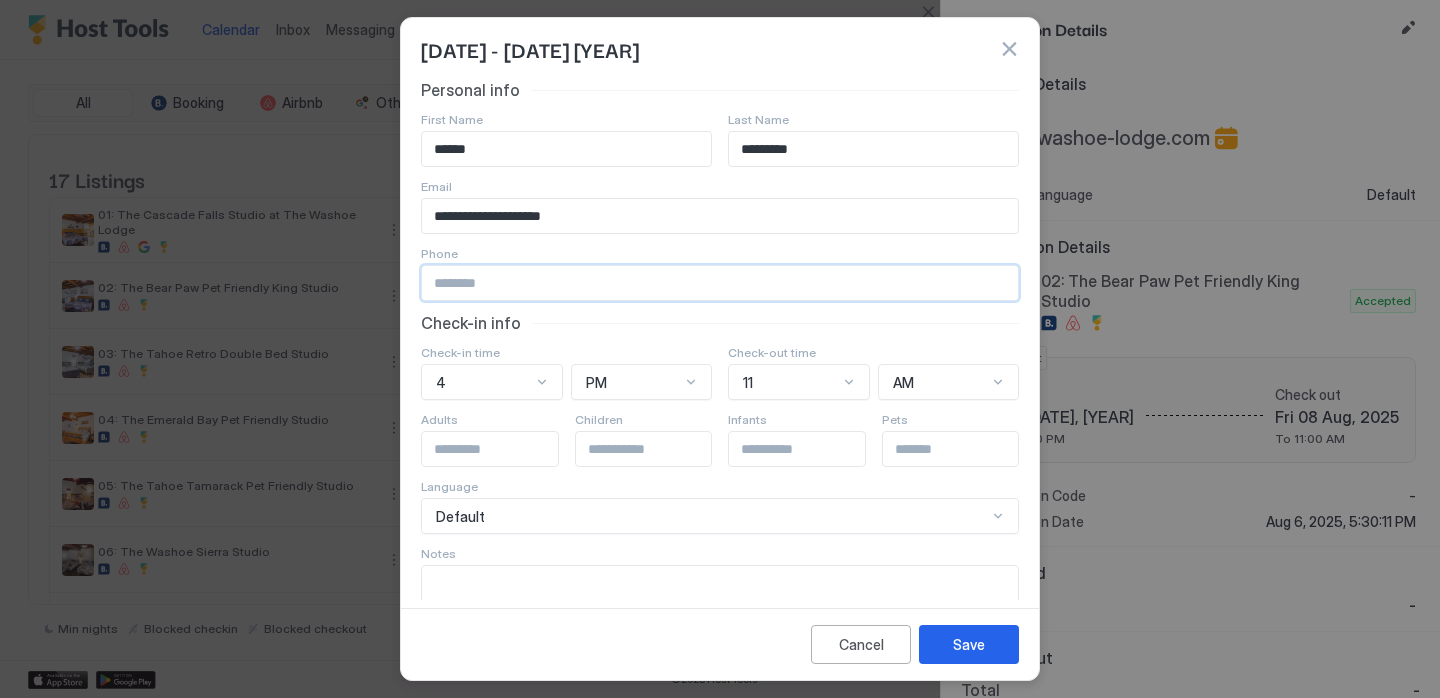 paste on "**********" 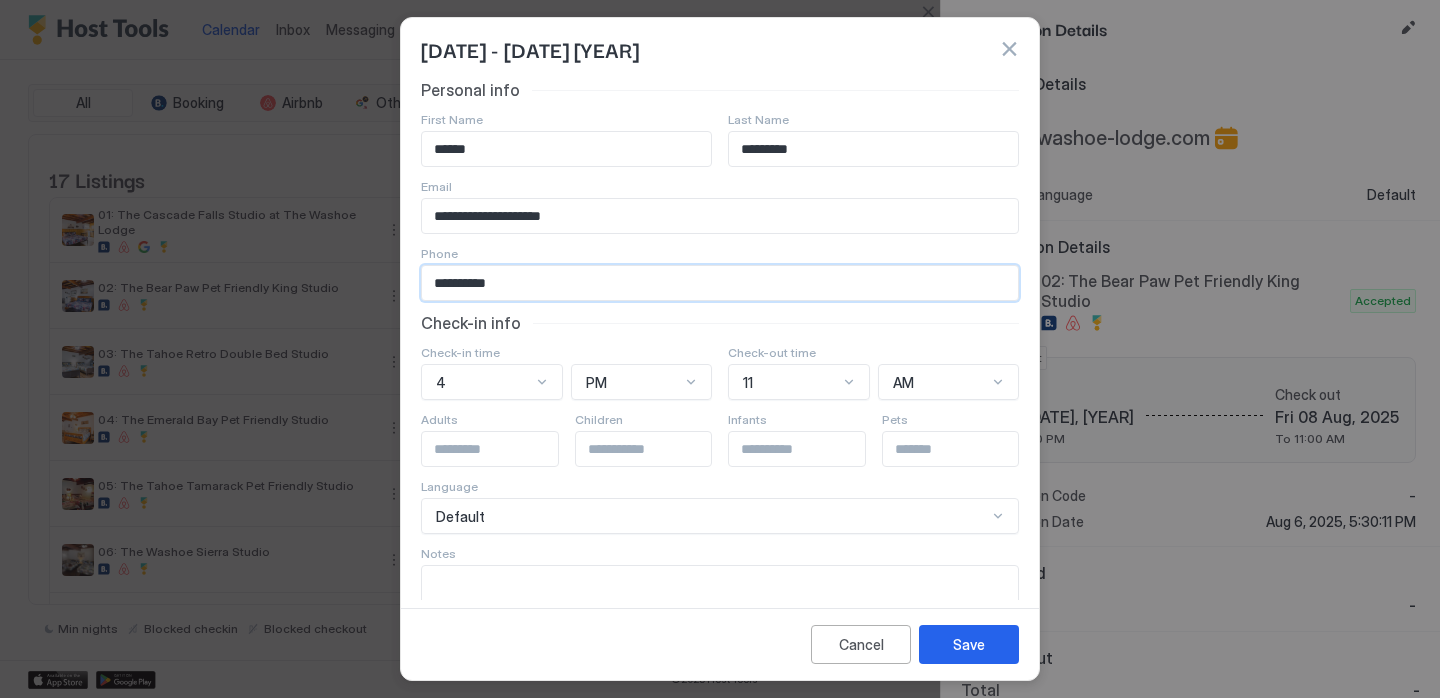 type on "**********" 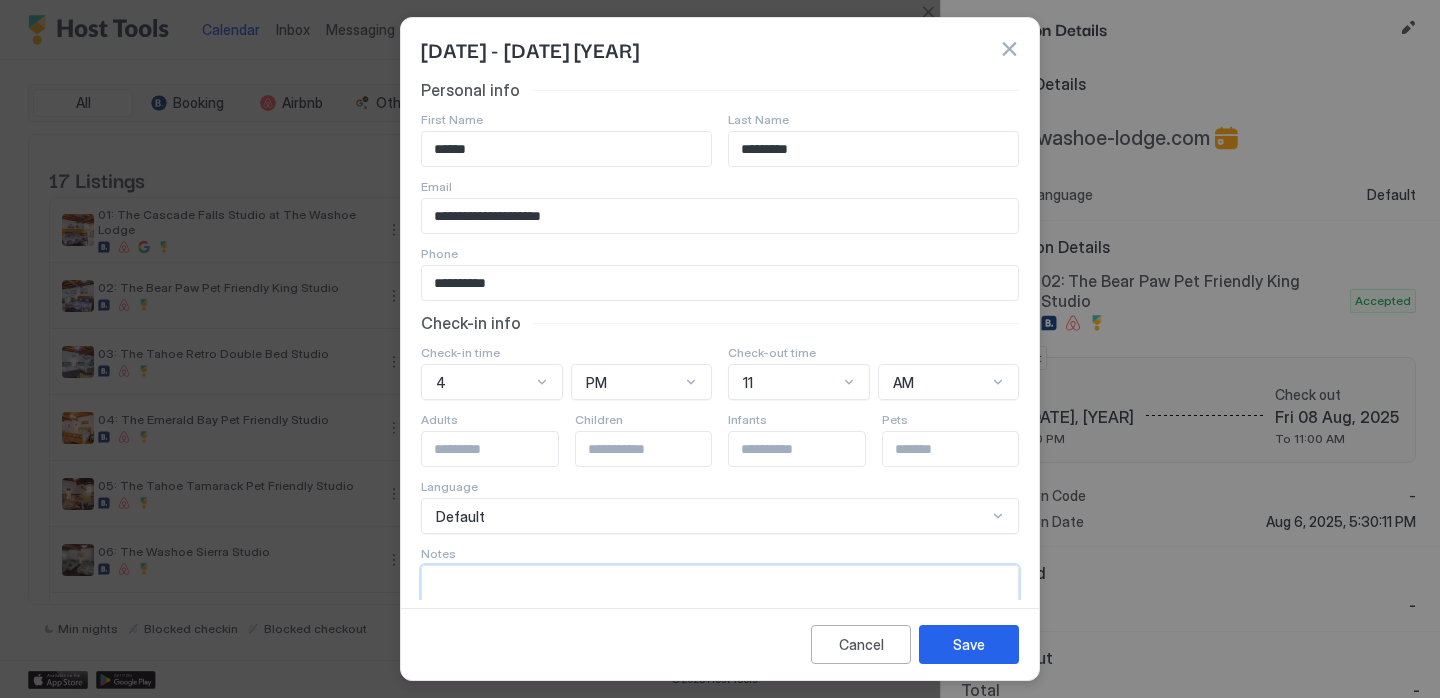 paste on "**********" 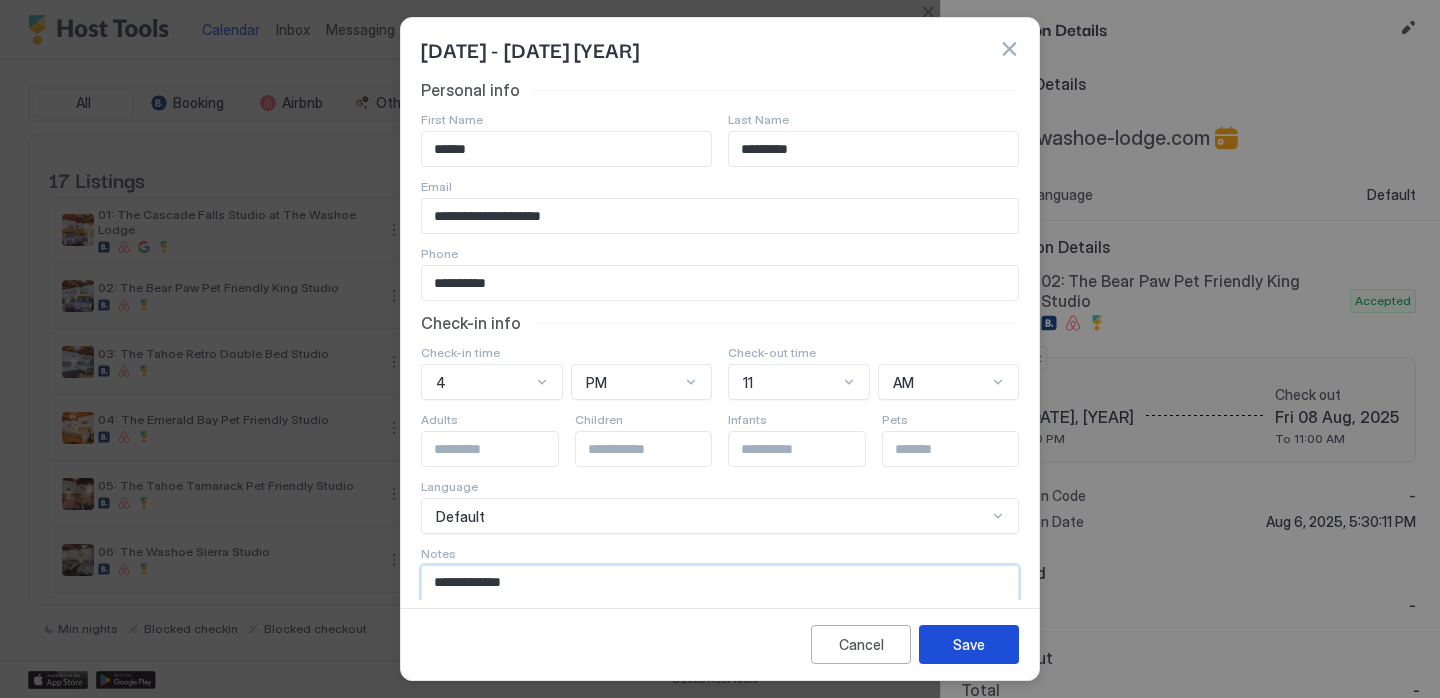 type on "**********" 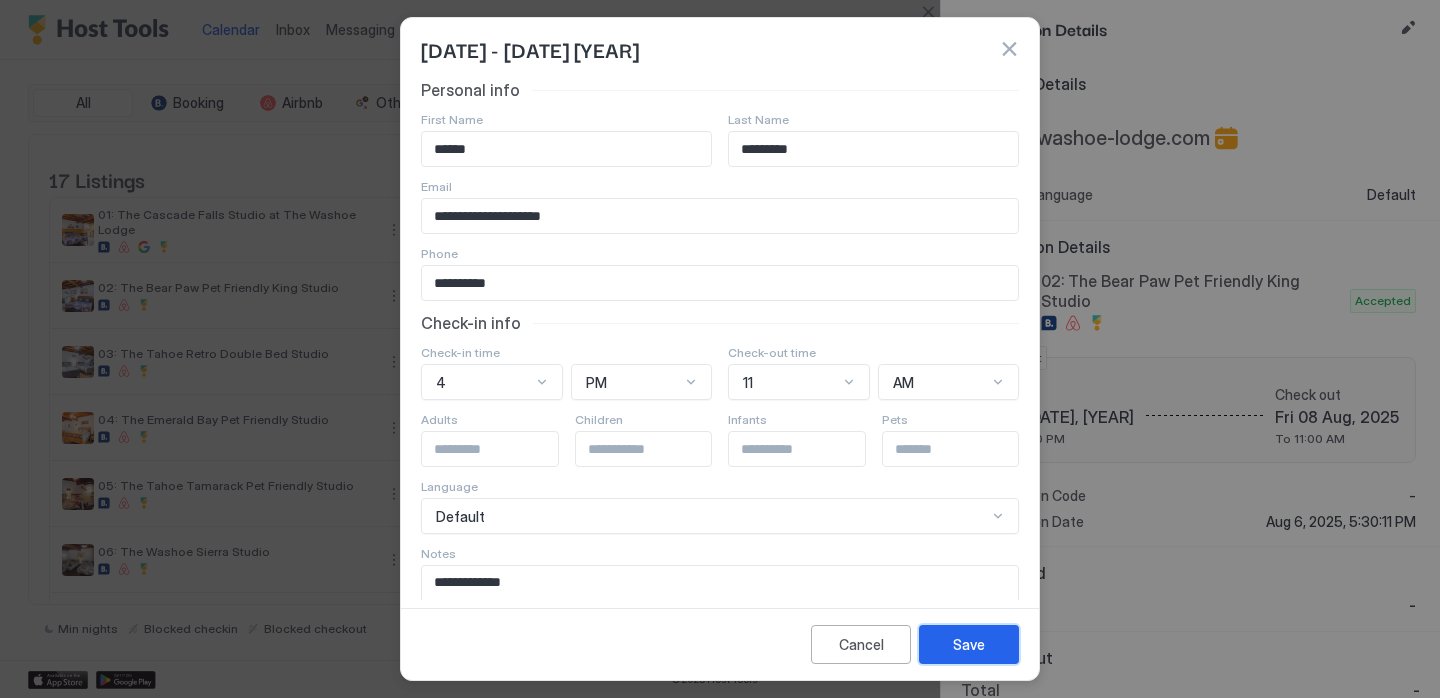 click on "Save" at bounding box center [969, 644] 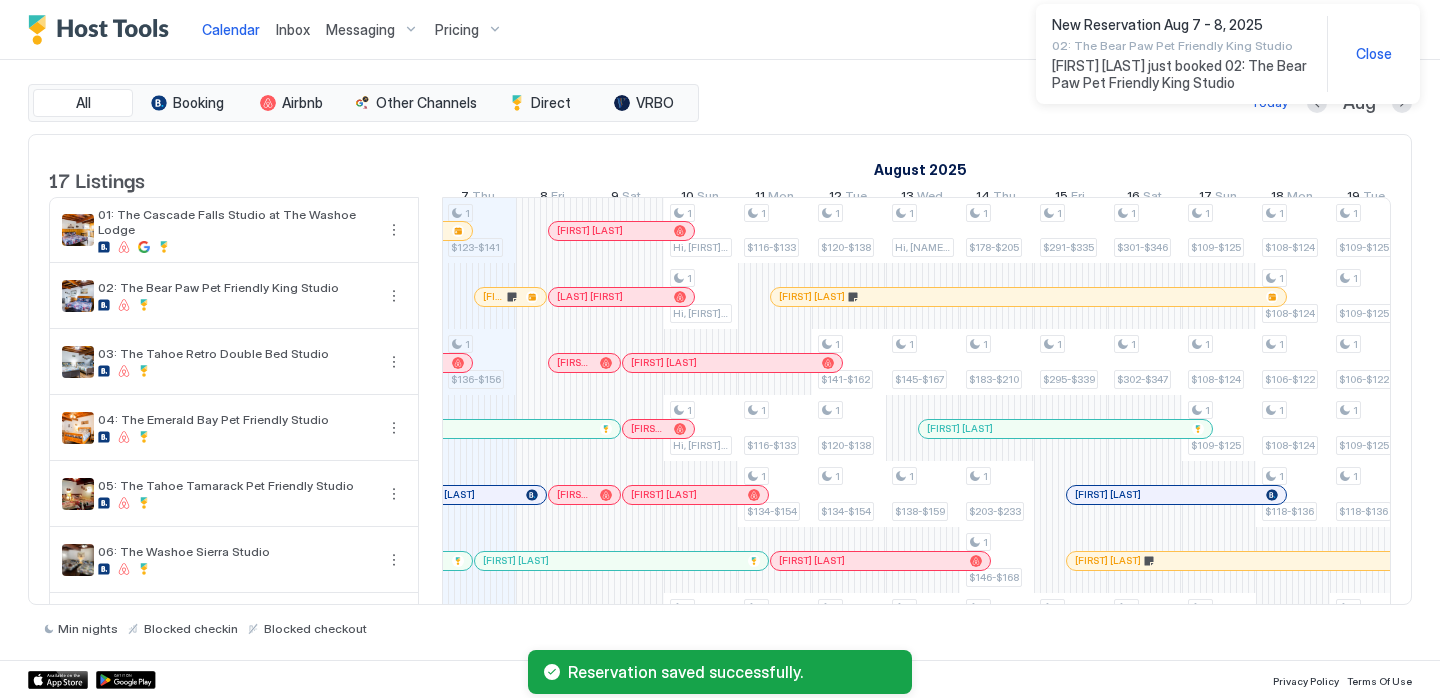 click at bounding box center [505, 297] 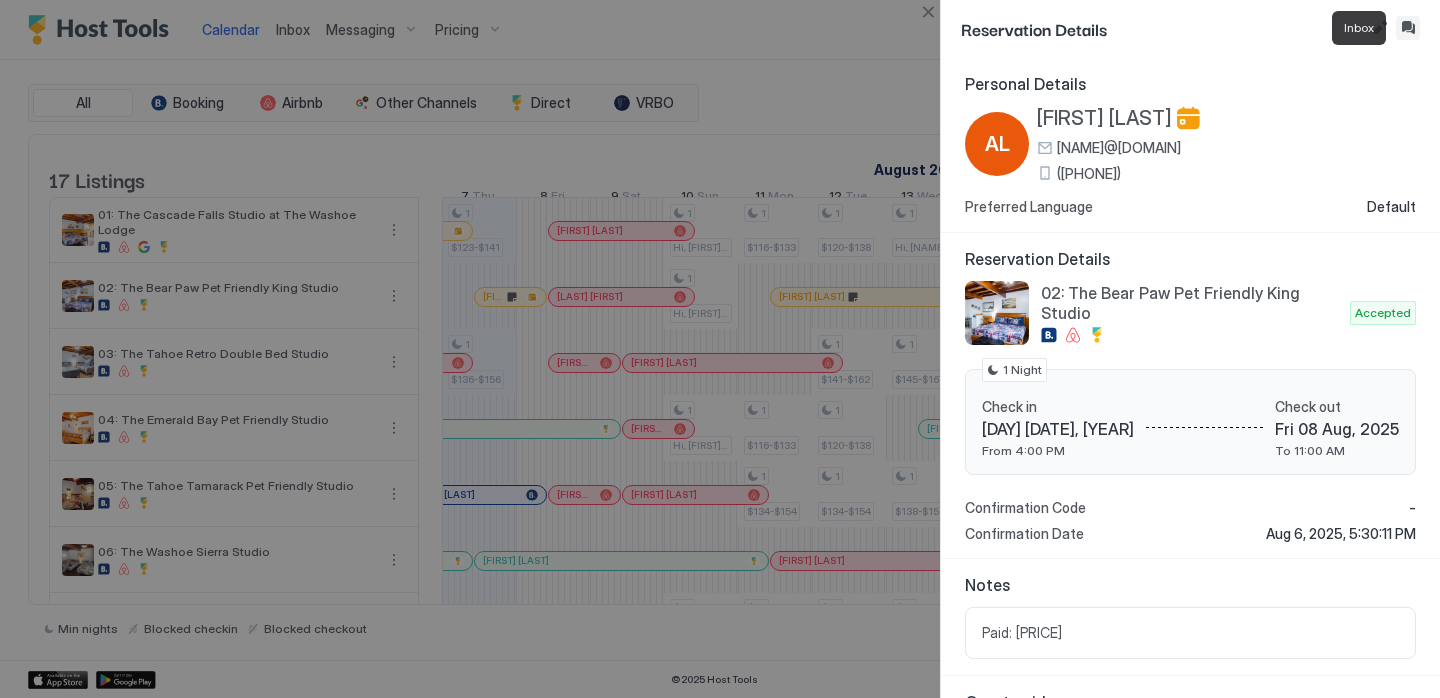 click at bounding box center [1408, 28] 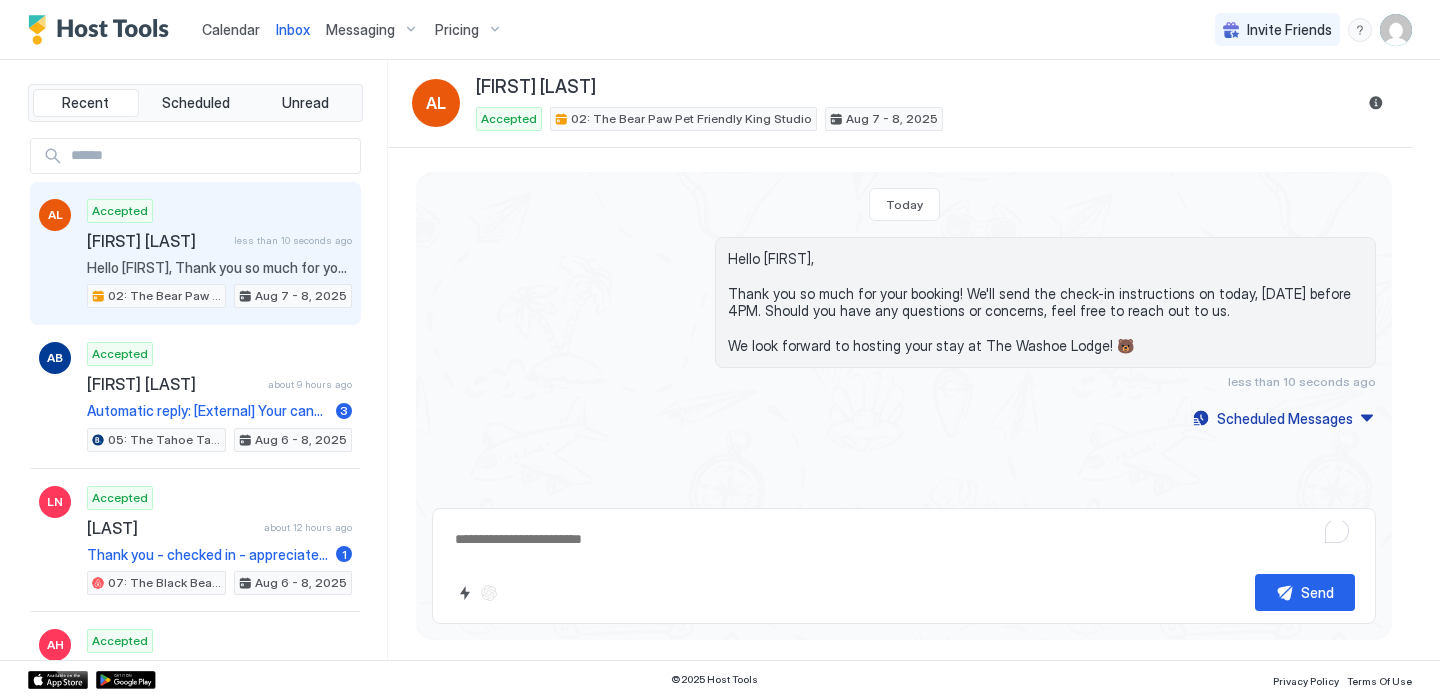 drag, startPoint x: 1122, startPoint y: 339, endPoint x: 687, endPoint y: 254, distance: 443.2268 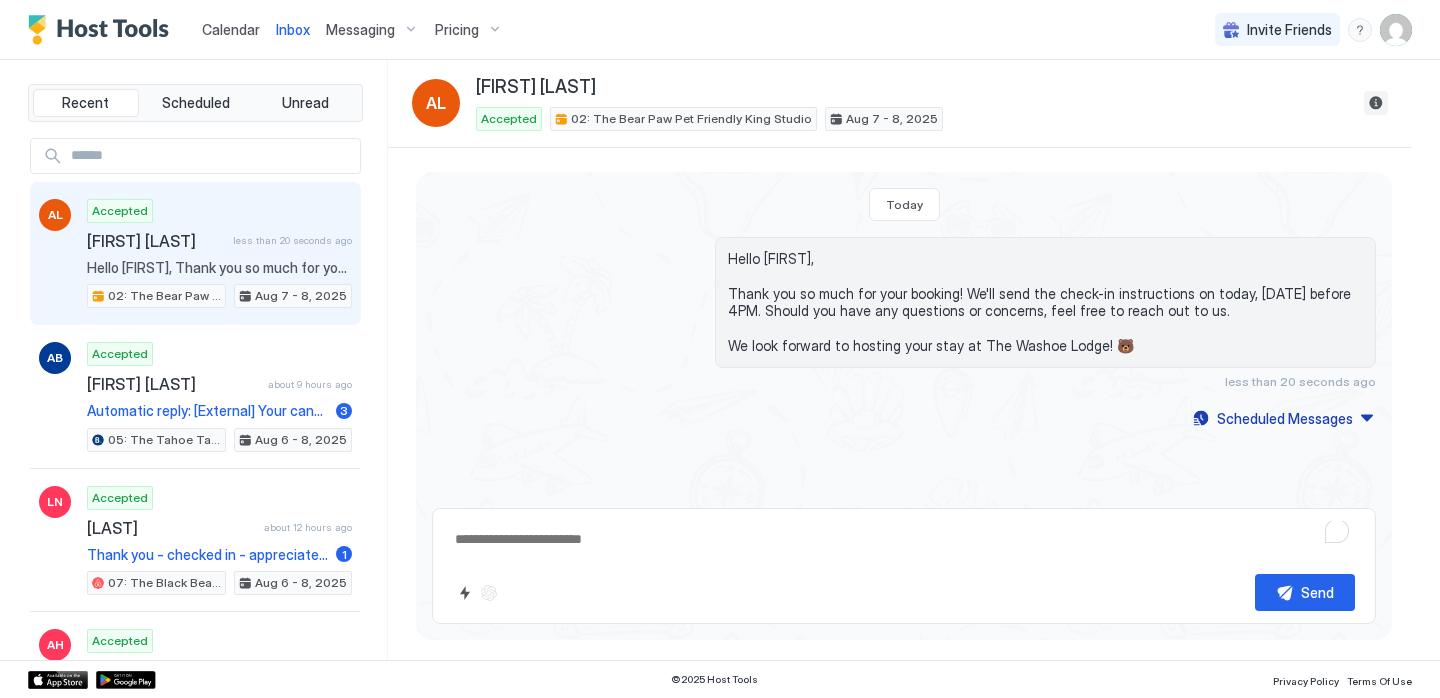 click at bounding box center [1376, 103] 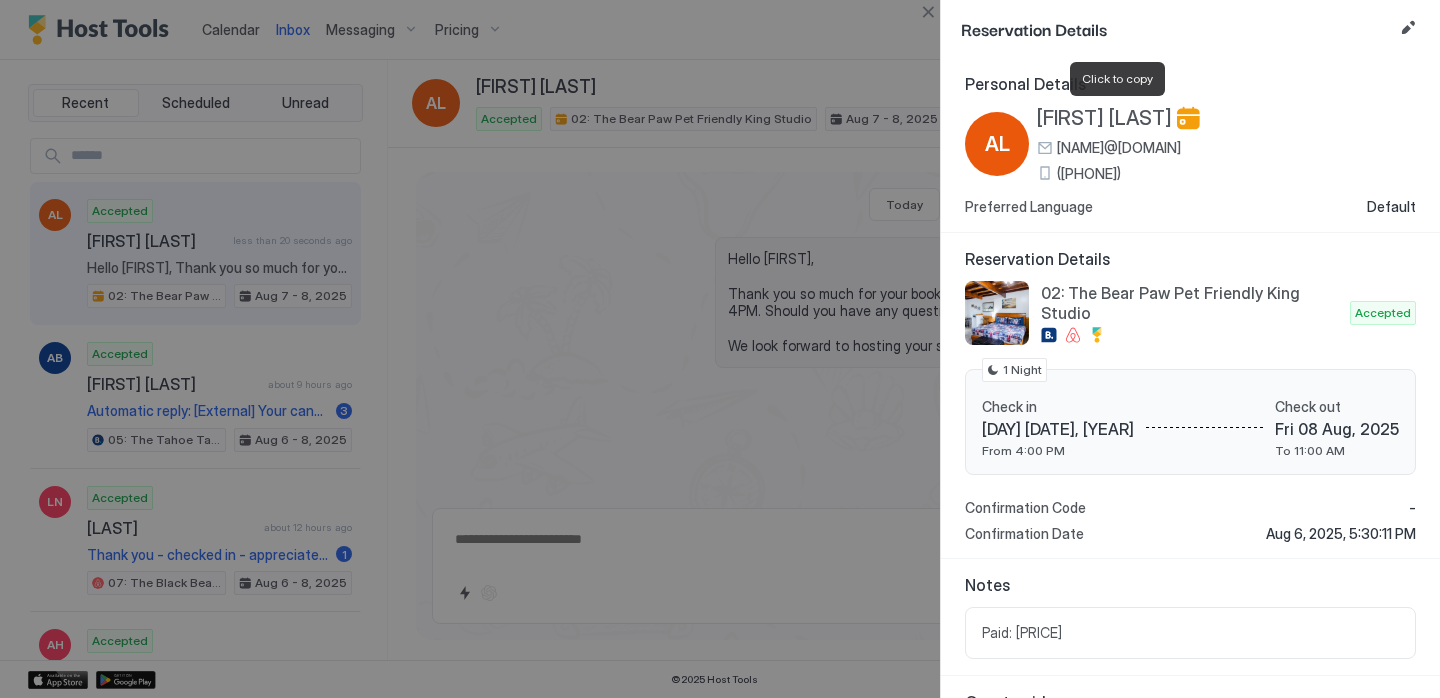 click on "[FIRST] [LAST]" at bounding box center [1104, 118] 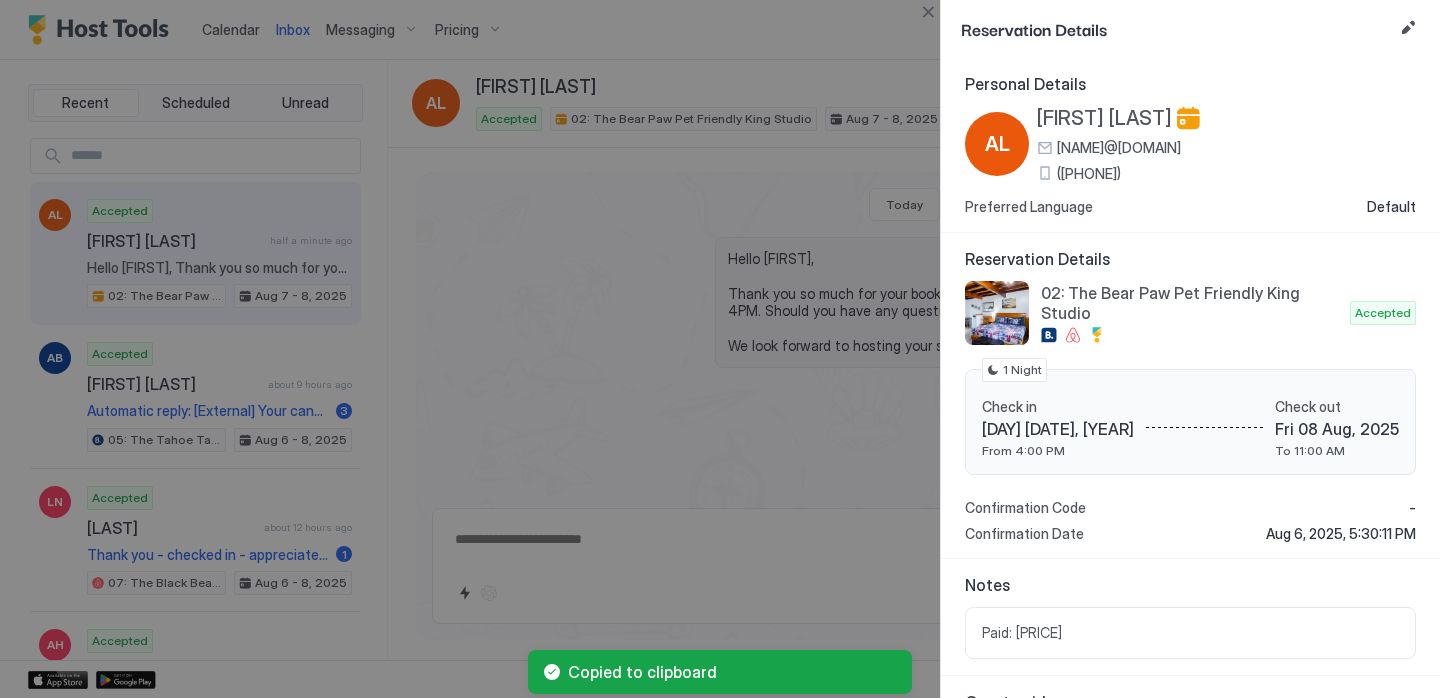 click on "([PHONE])" at bounding box center (1089, 174) 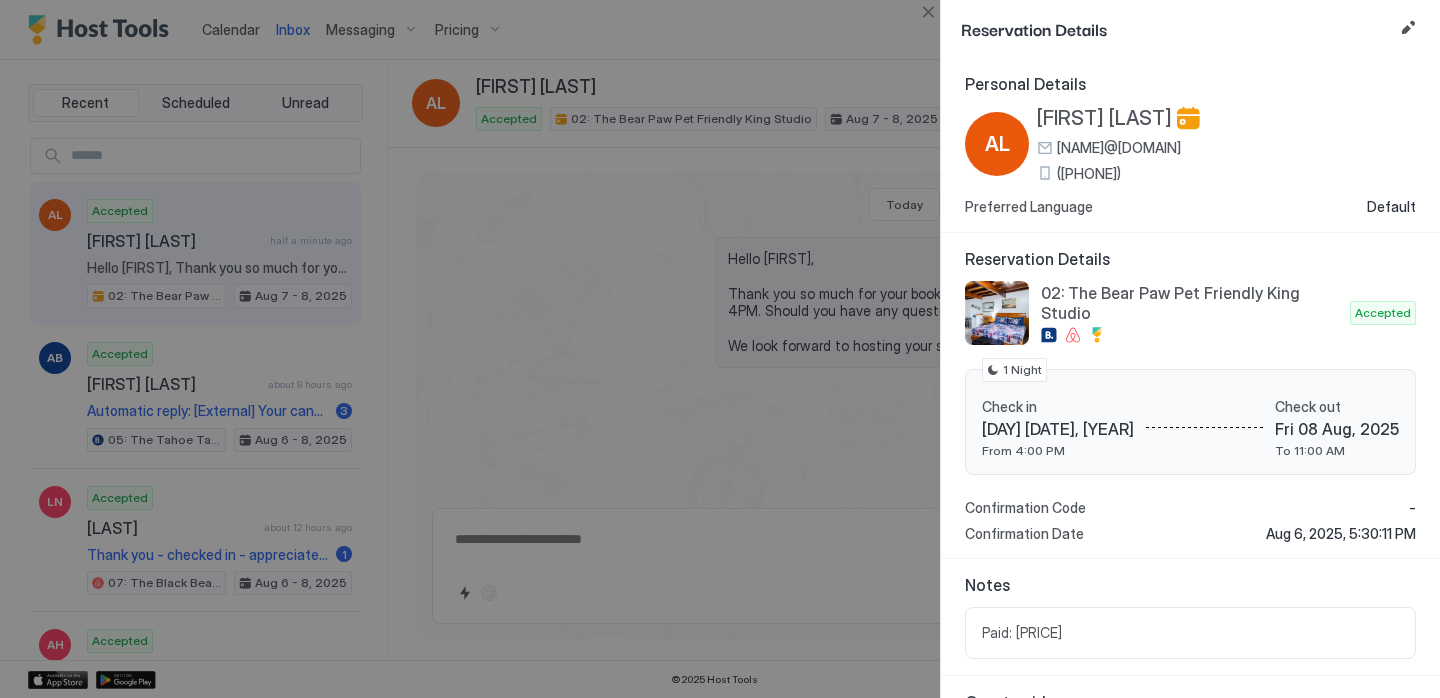 click on "[FIRST] [LAST]" at bounding box center (1104, 118) 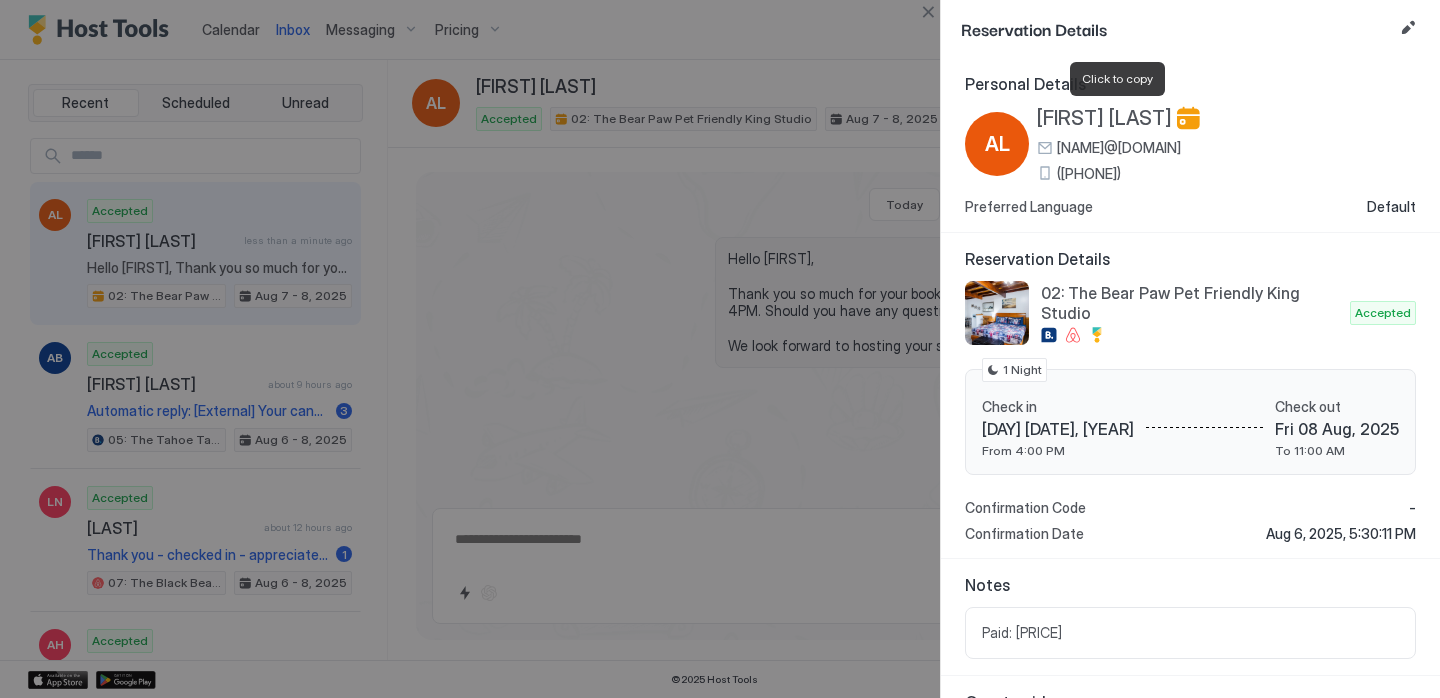 click at bounding box center [720, 349] 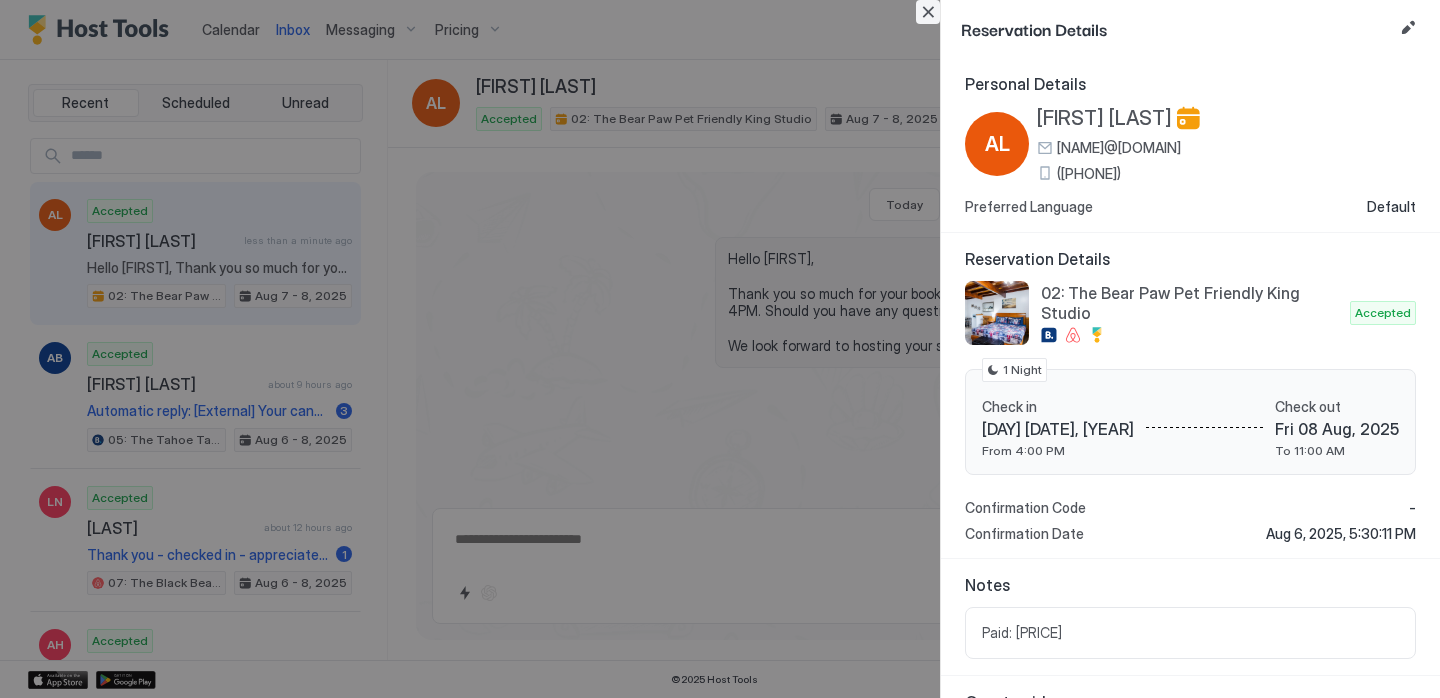 click at bounding box center [928, 12] 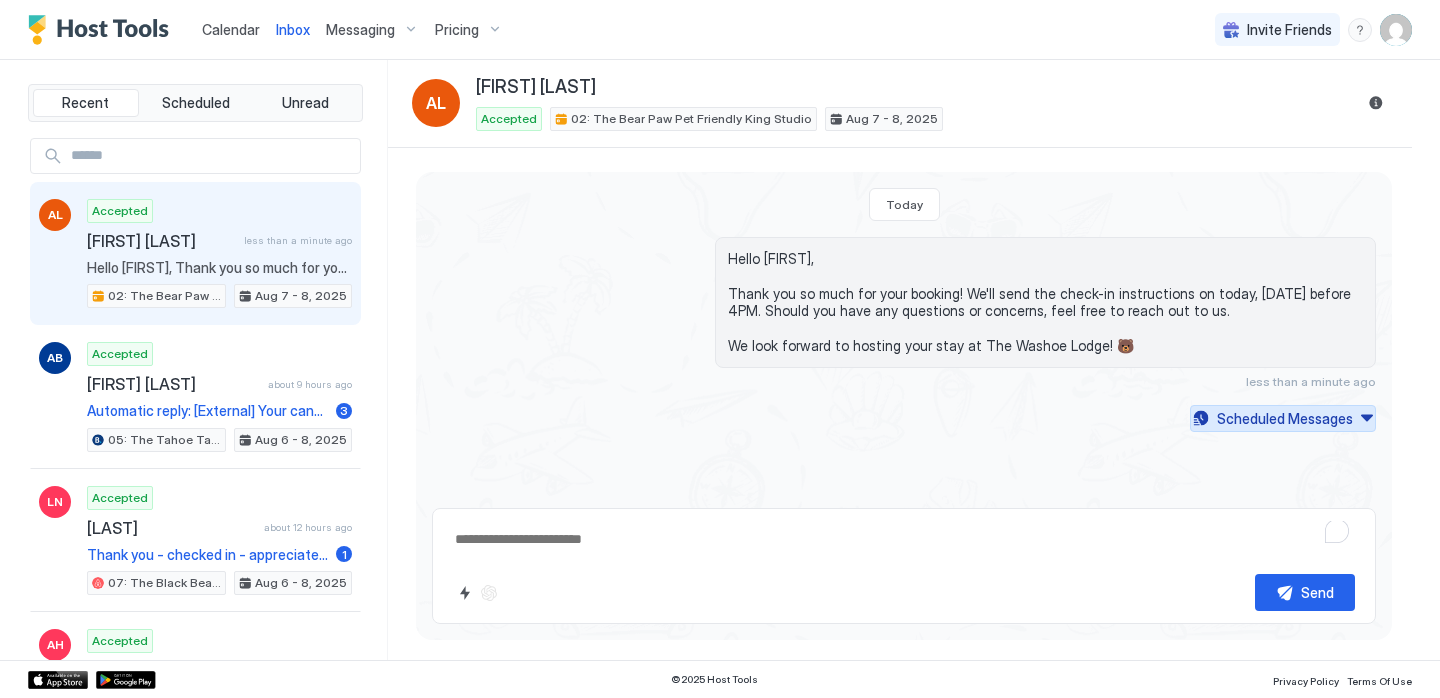 click on "Scheduled Messages" at bounding box center (1285, 418) 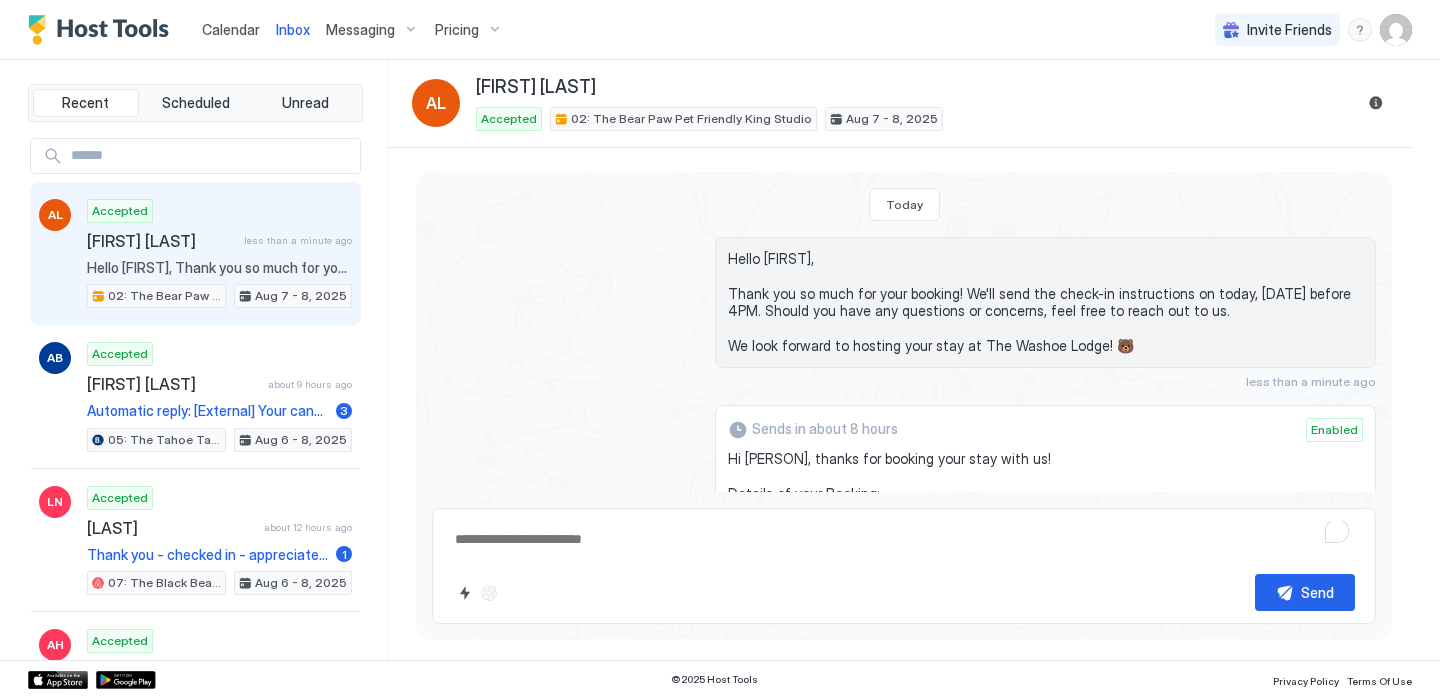 scroll, scrollTop: 550, scrollLeft: 0, axis: vertical 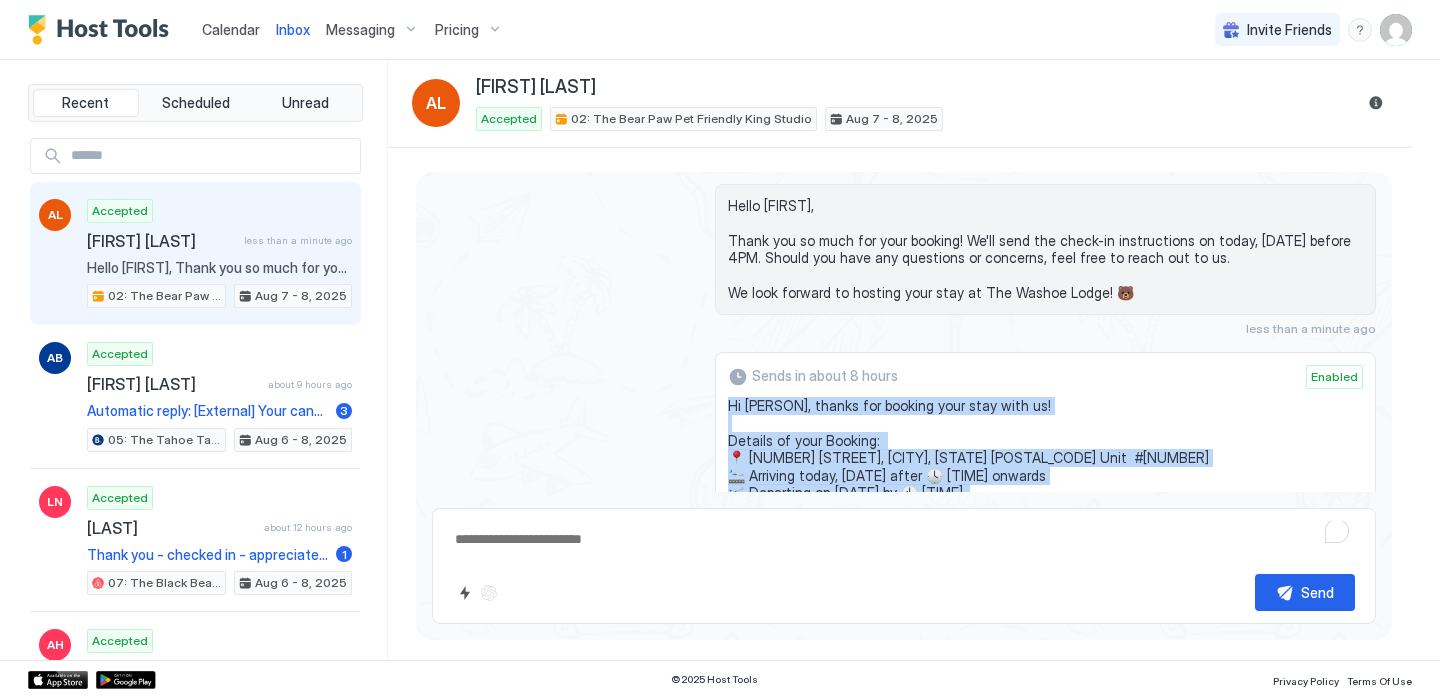 drag, startPoint x: 855, startPoint y: 360, endPoint x: 717, endPoint y: 407, distance: 145.78409 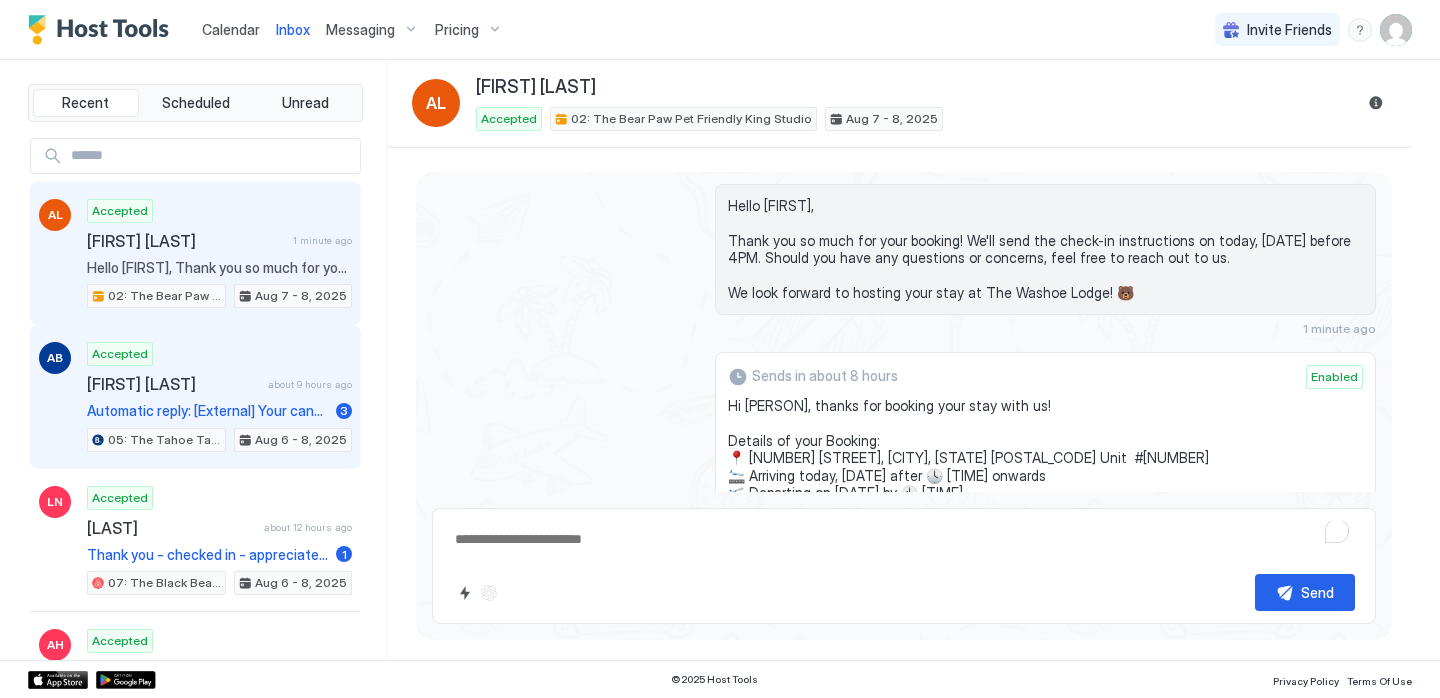 click on "Accepted [FIRST] [LAST] about 9 hours ago Automatic reply: [External] Your cancellation request (6792045917)
﻿
﻿Thank you for your email.
I am out of the office and your email will not be forwarded.
Should the matter be important, please contact [FIRST] [LAST] ([PHONE]) [EMAIL]
For catering cantact [FIRST]. [LAST] at [EMAIL] or [PHONE]
[FIRST] [LAST] 3 05: The Tahoe Tamarack Pet Friendly Studio Aug 6 - 8, 2025" at bounding box center (219, 397) 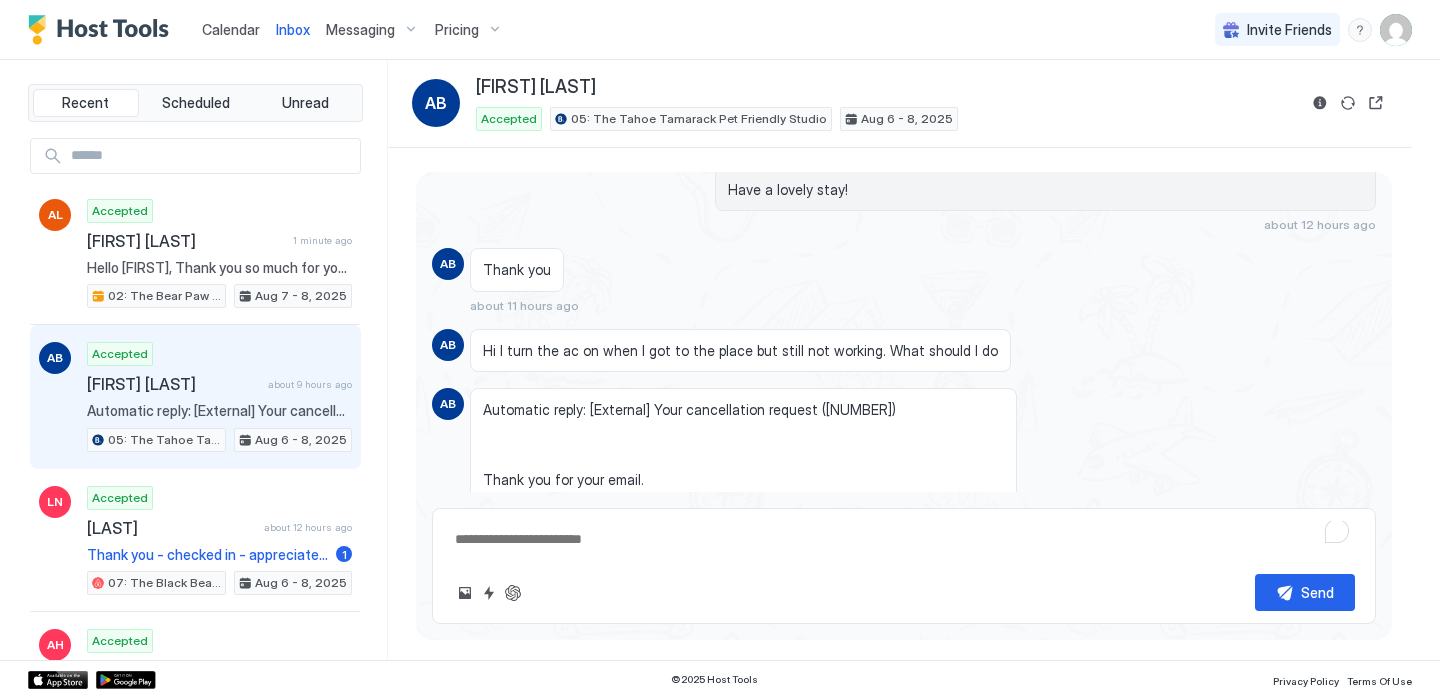 scroll, scrollTop: 536, scrollLeft: 0, axis: vertical 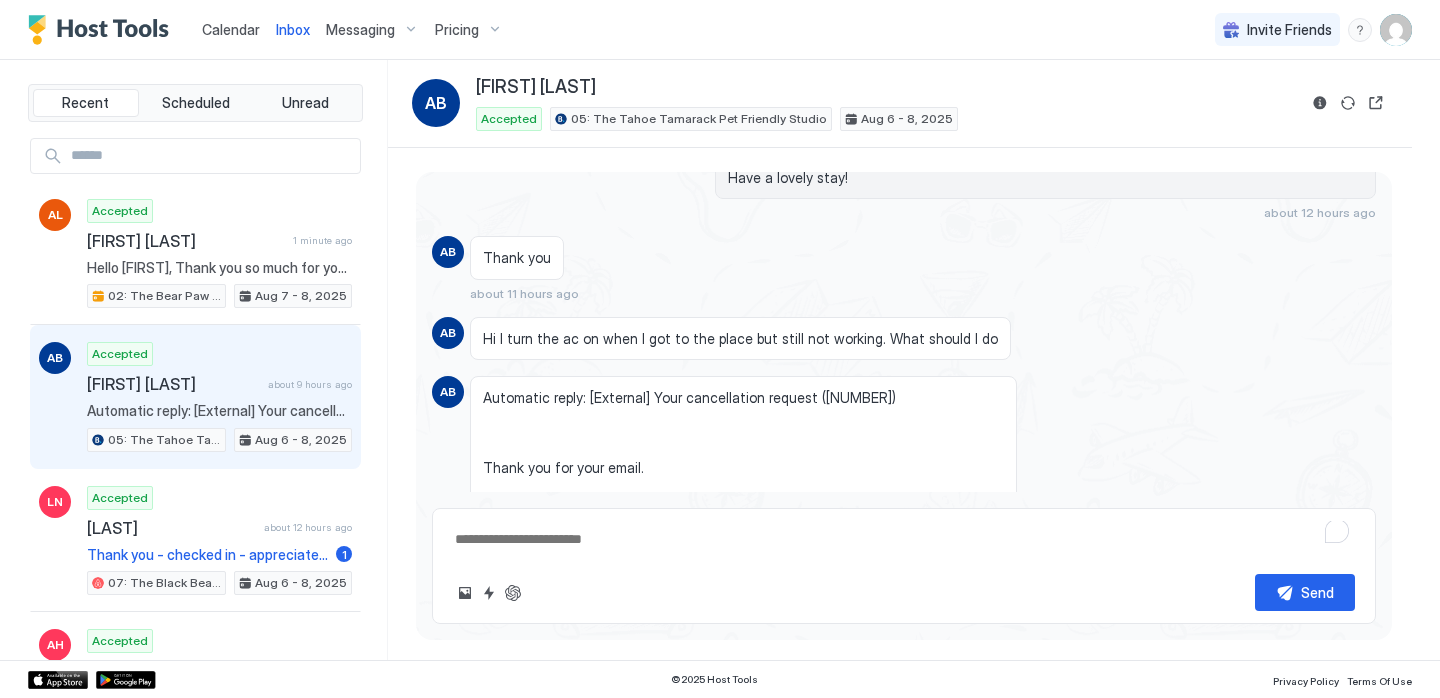 click on "Send" at bounding box center [904, 566] 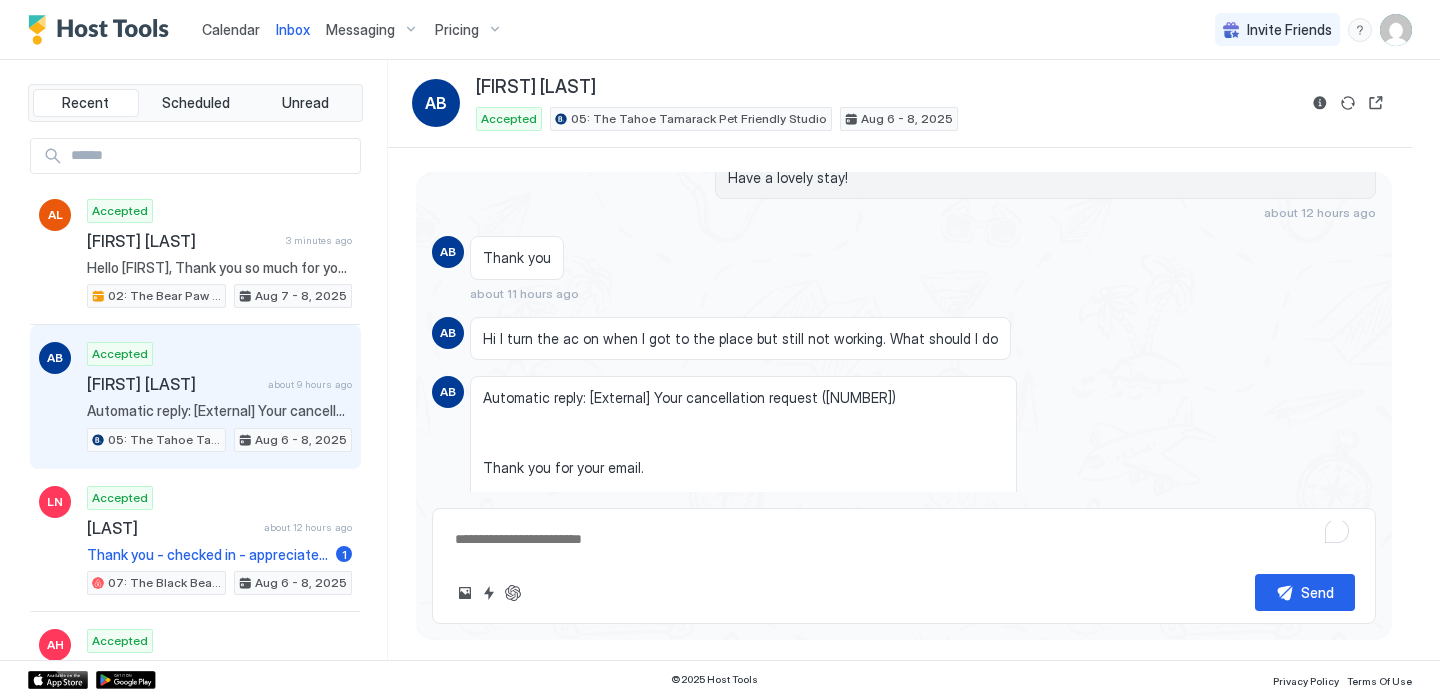 click at bounding box center (904, 539) 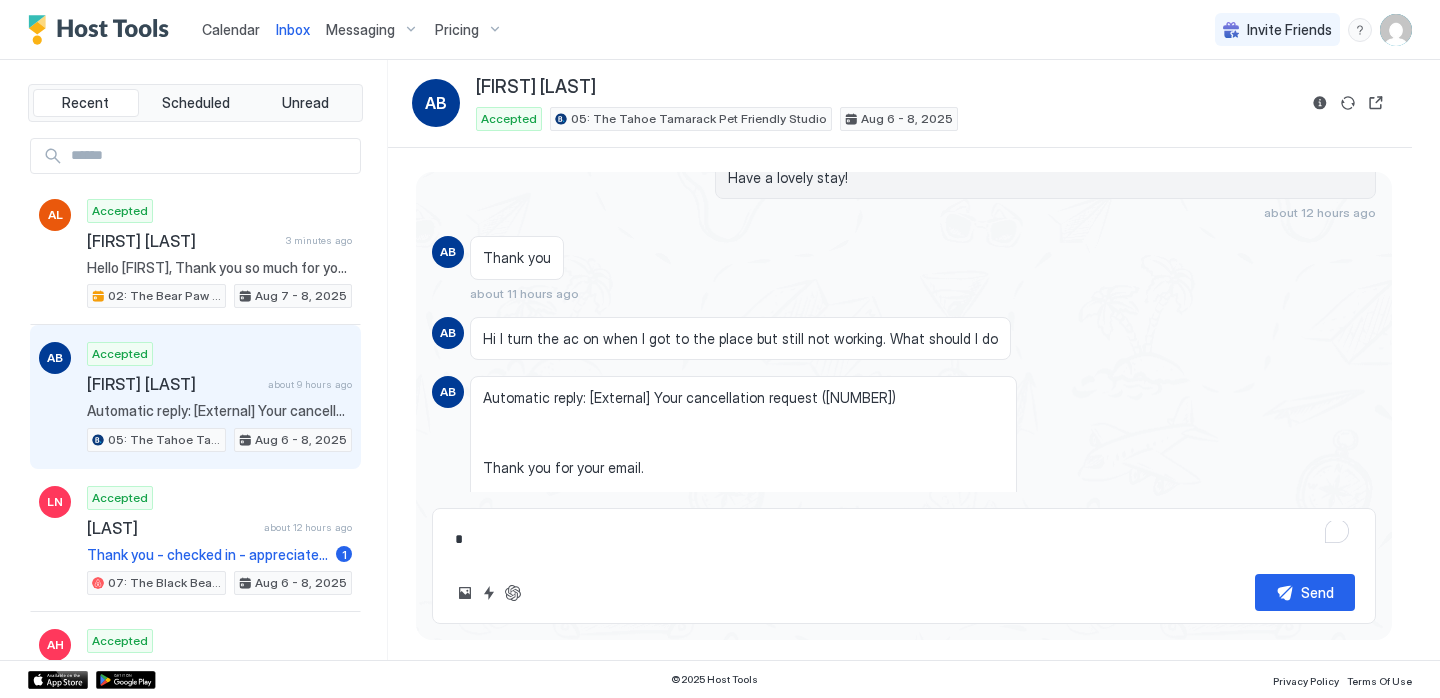 type on "*" 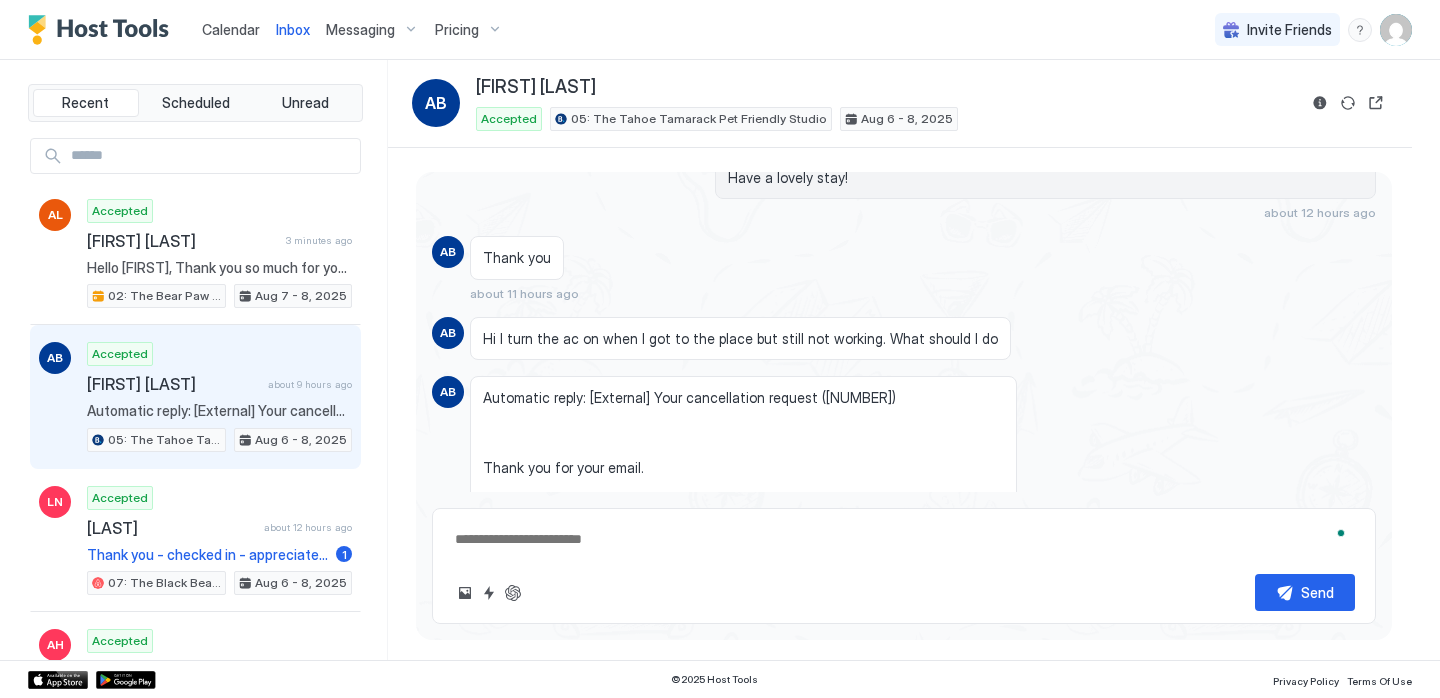 type on "*" 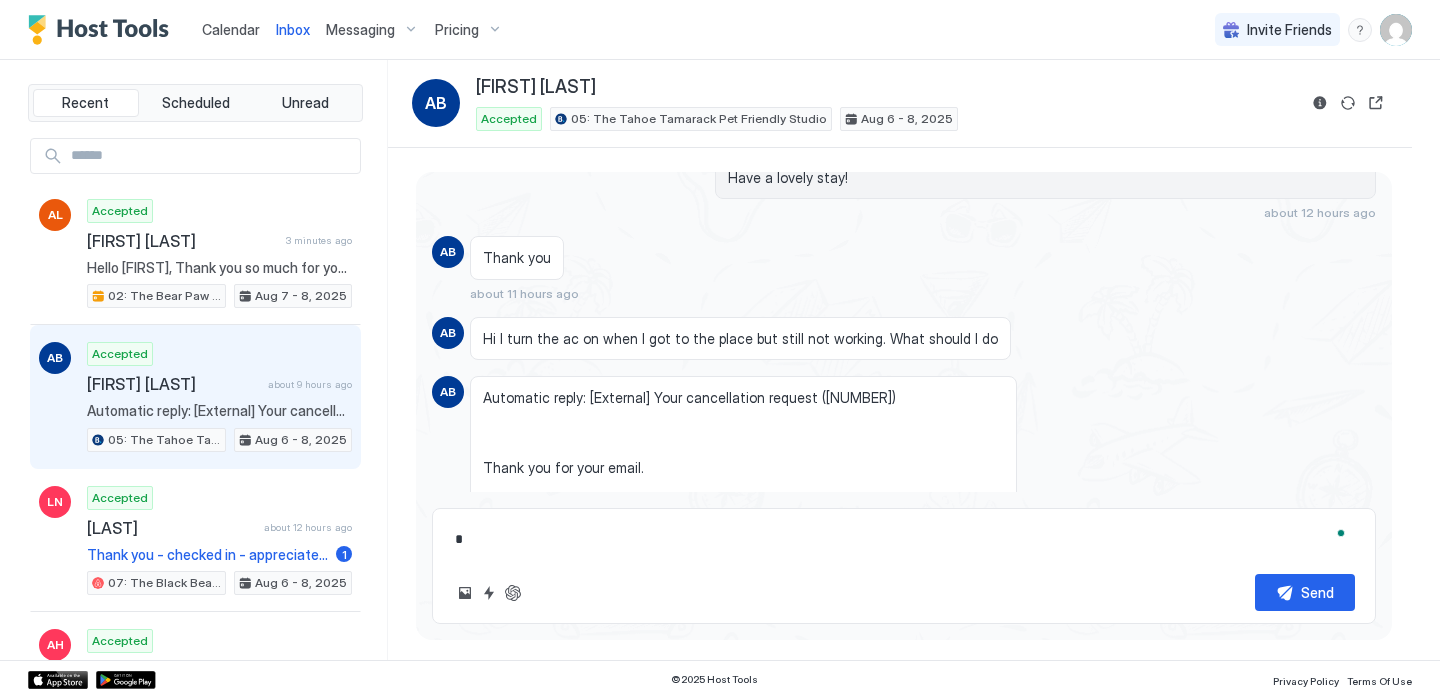 type on "*" 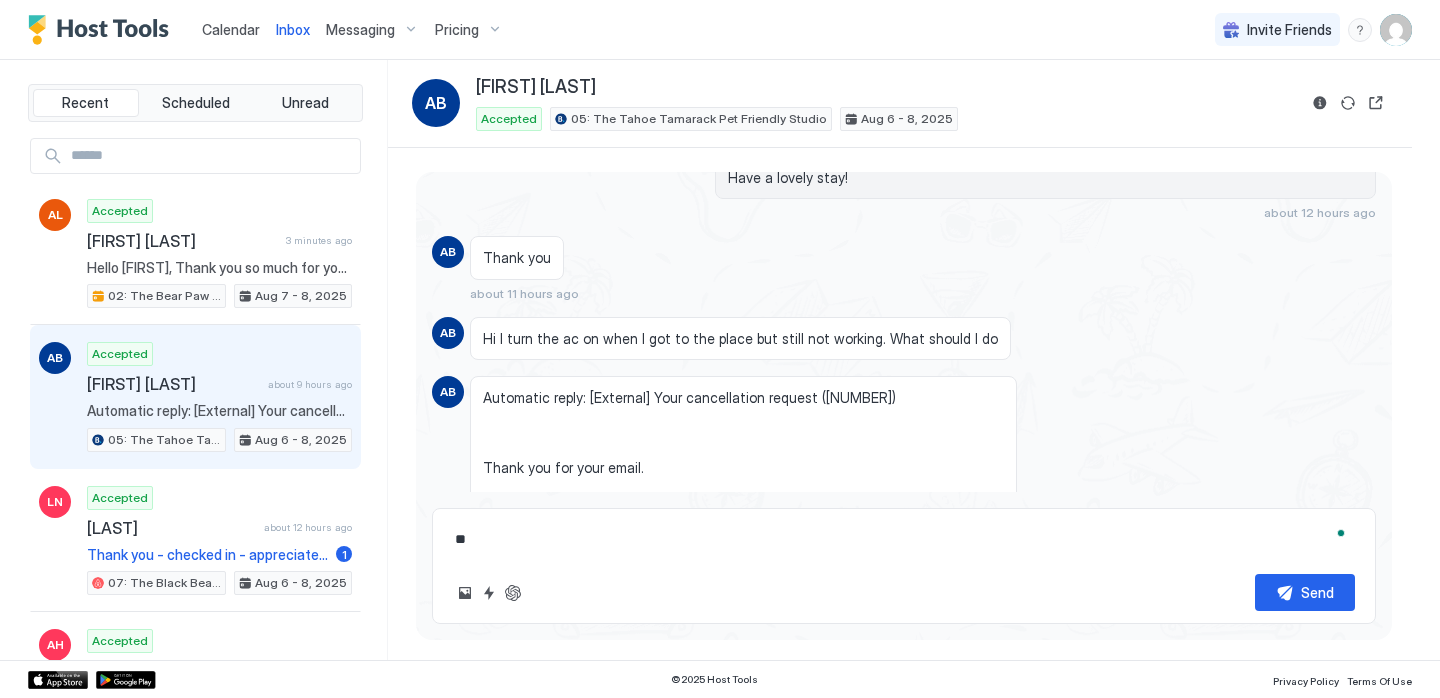 type on "*" 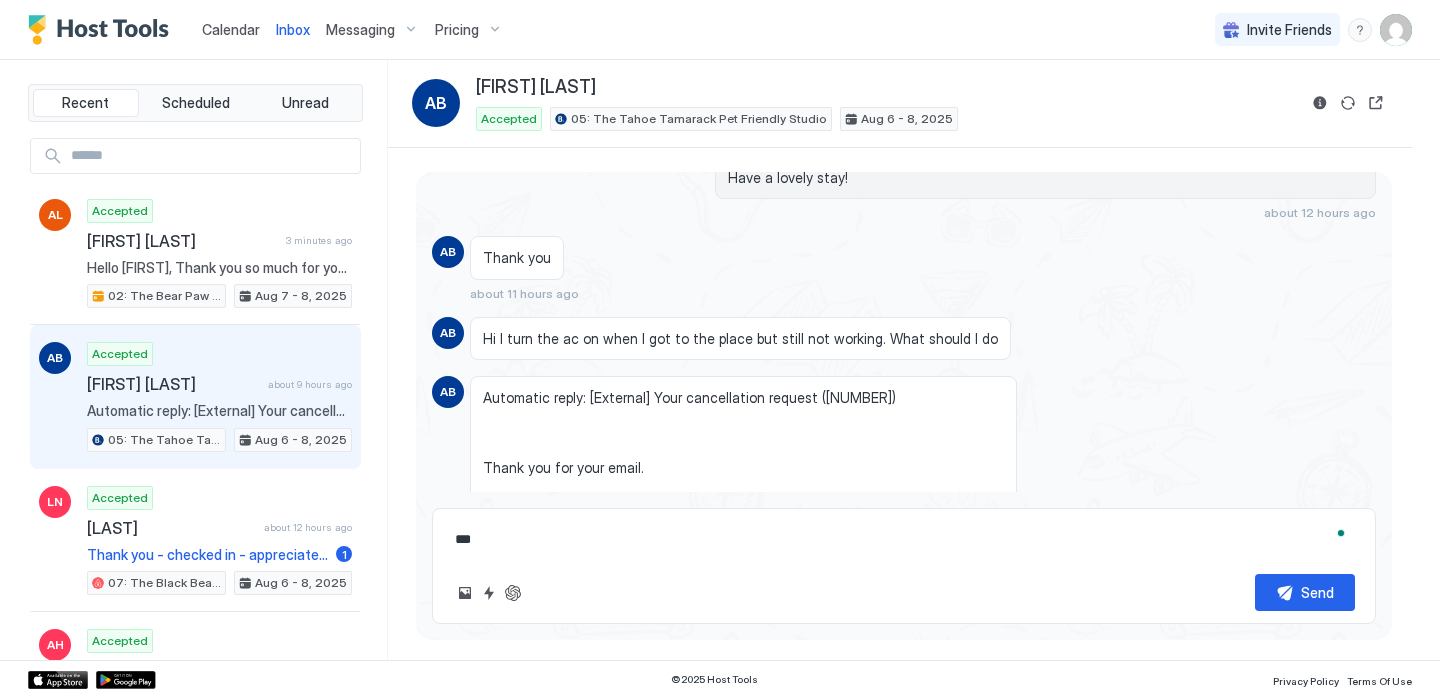 type on "*" 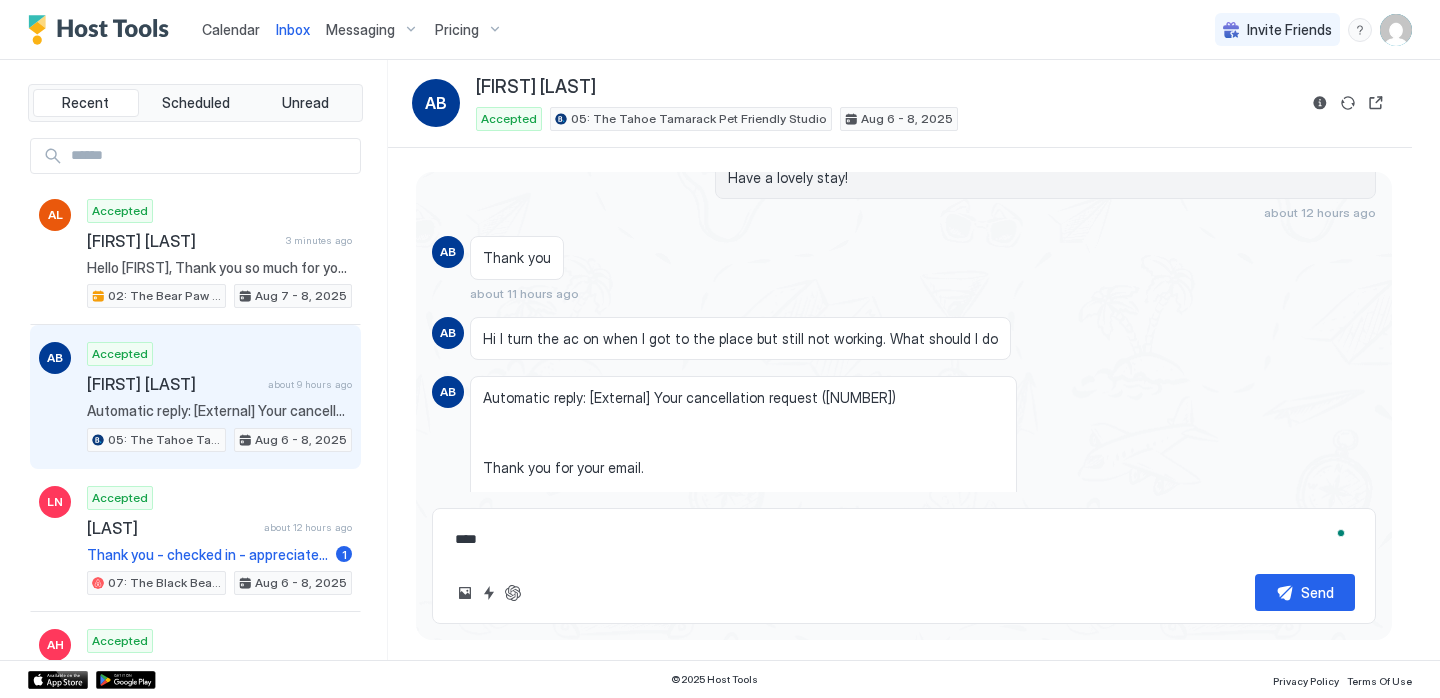 type on "*" 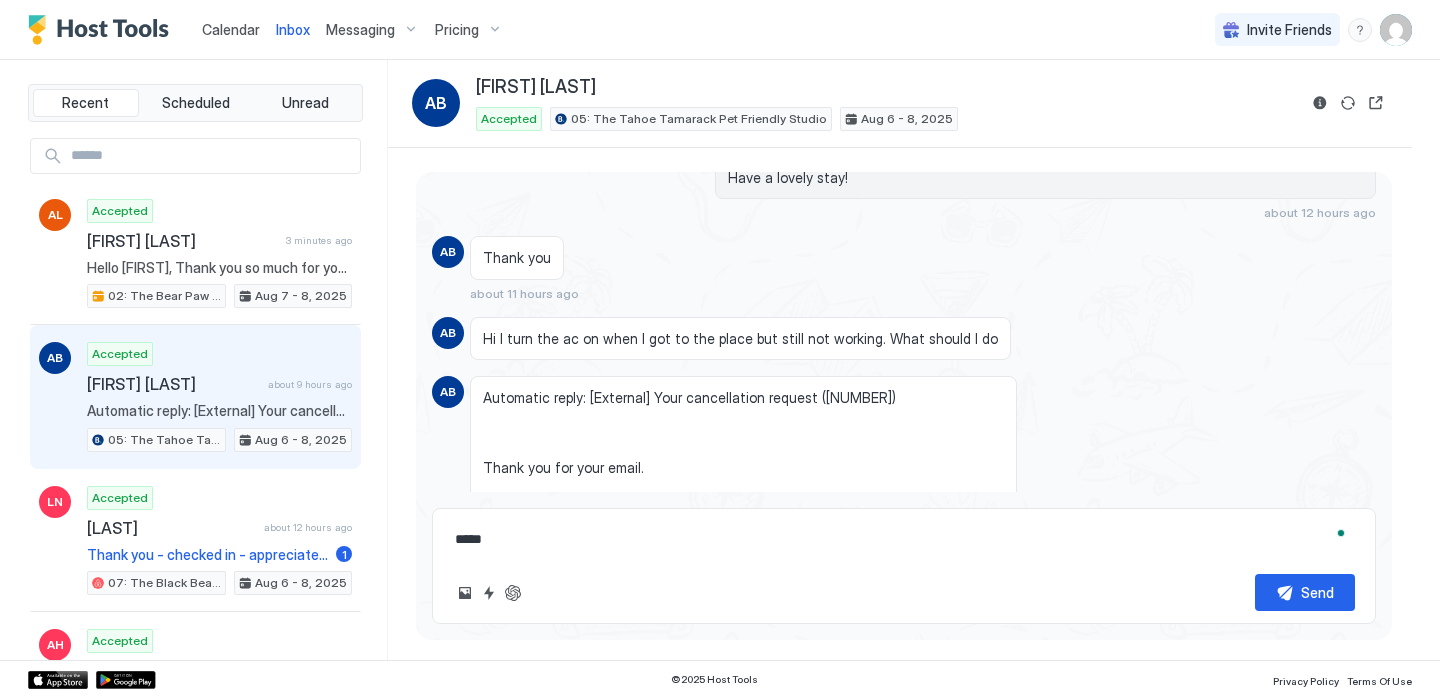 type on "*" 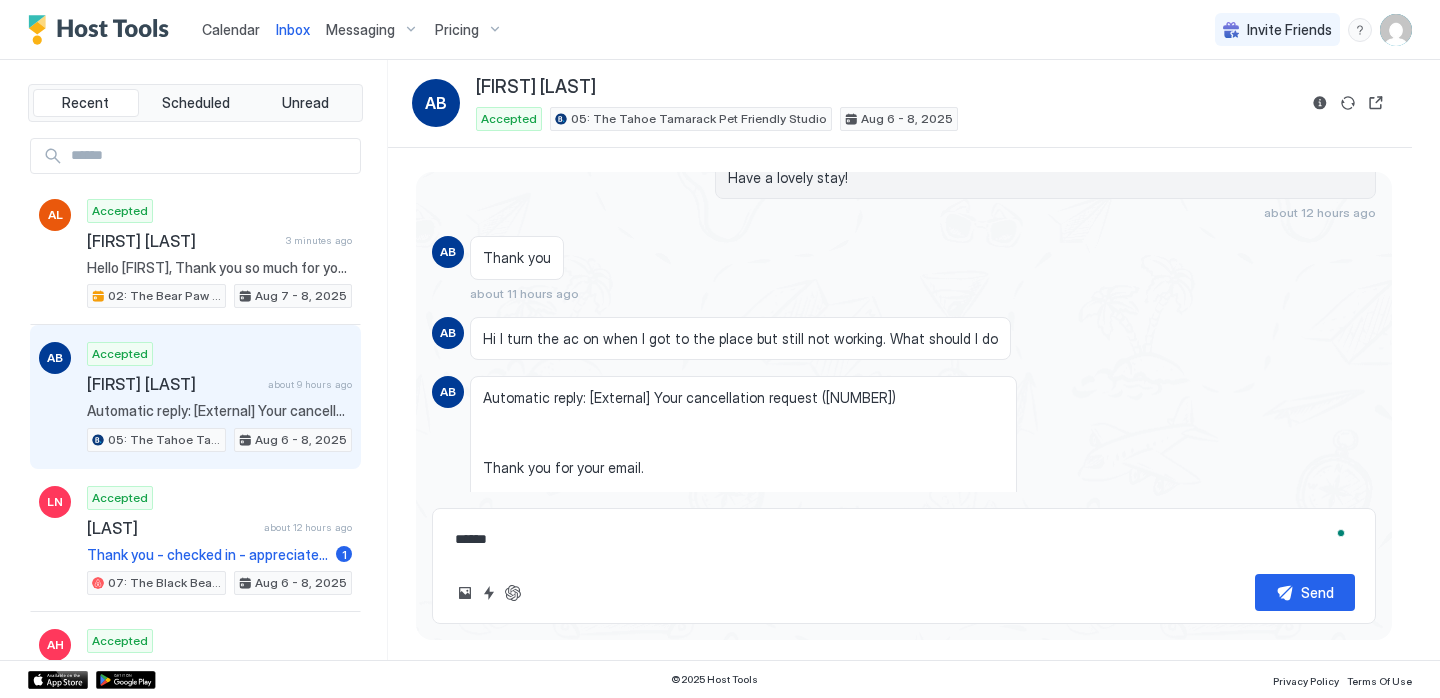 type on "*" 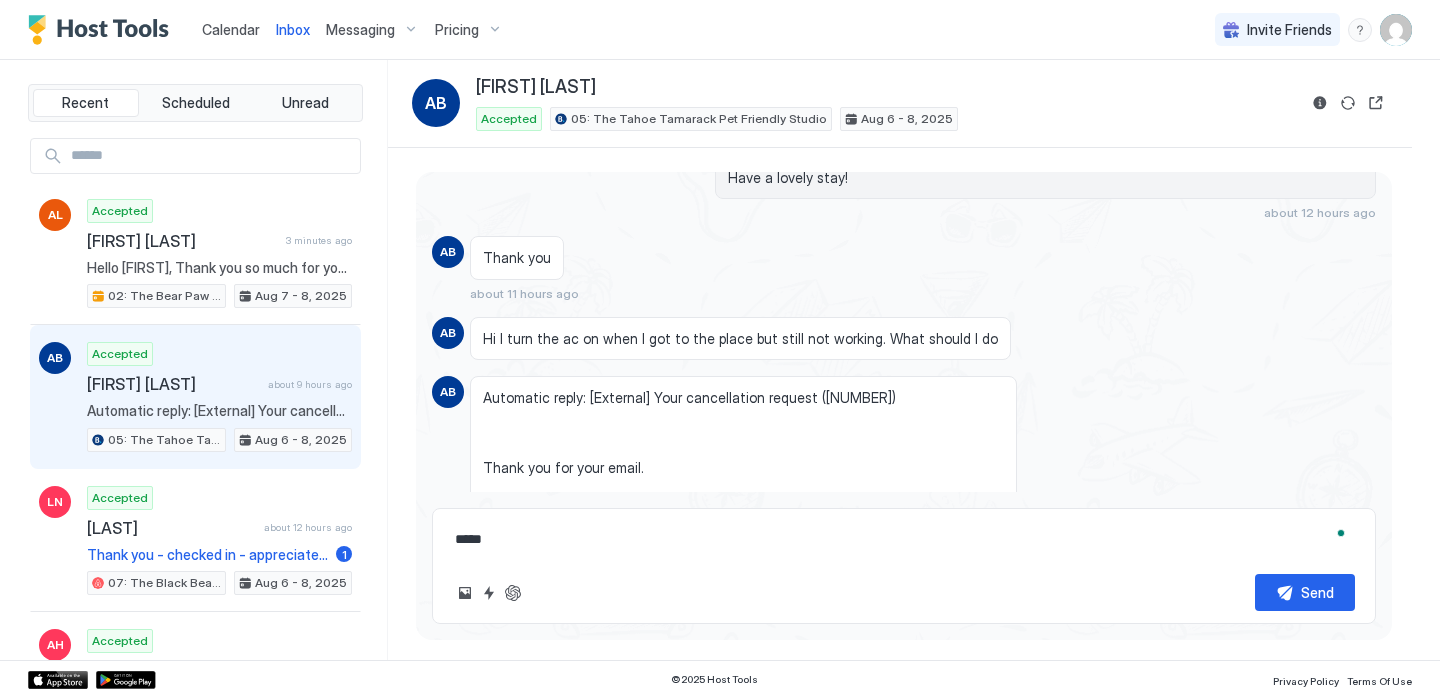 type on "*" 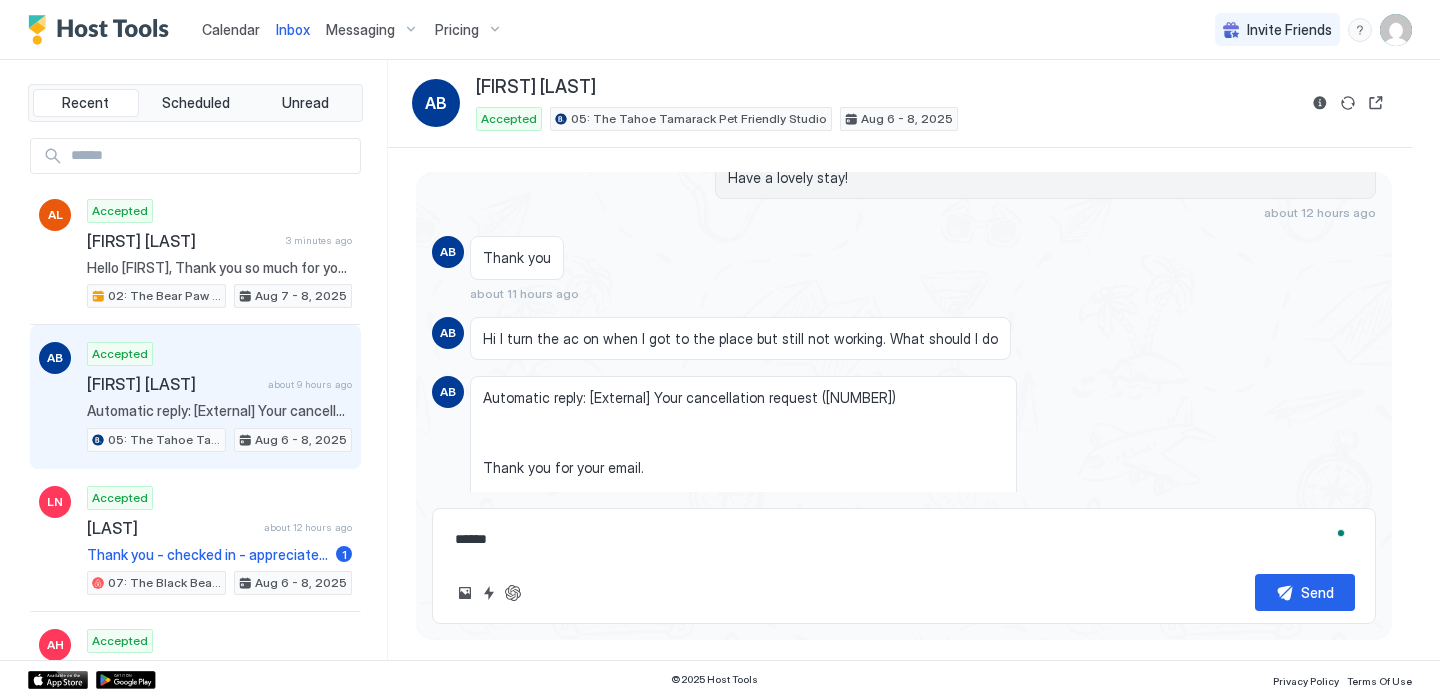 type on "*" 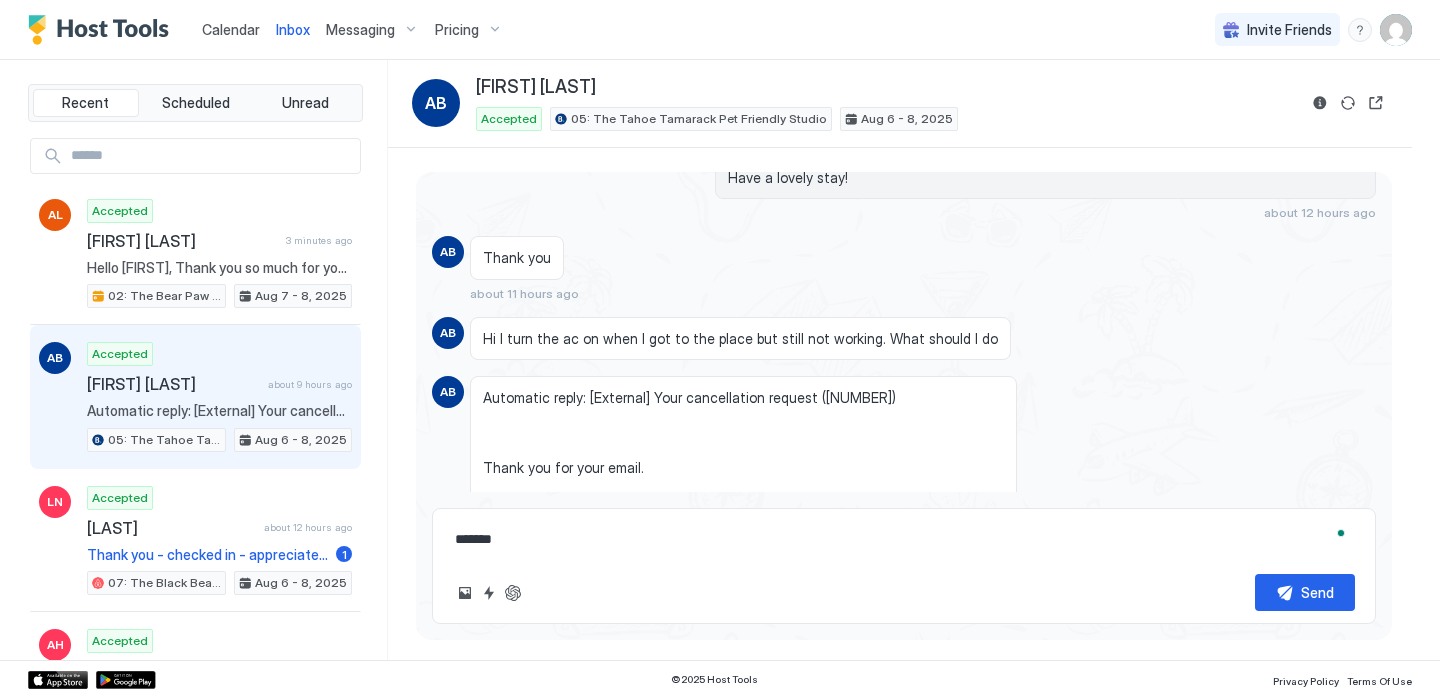 type on "*" 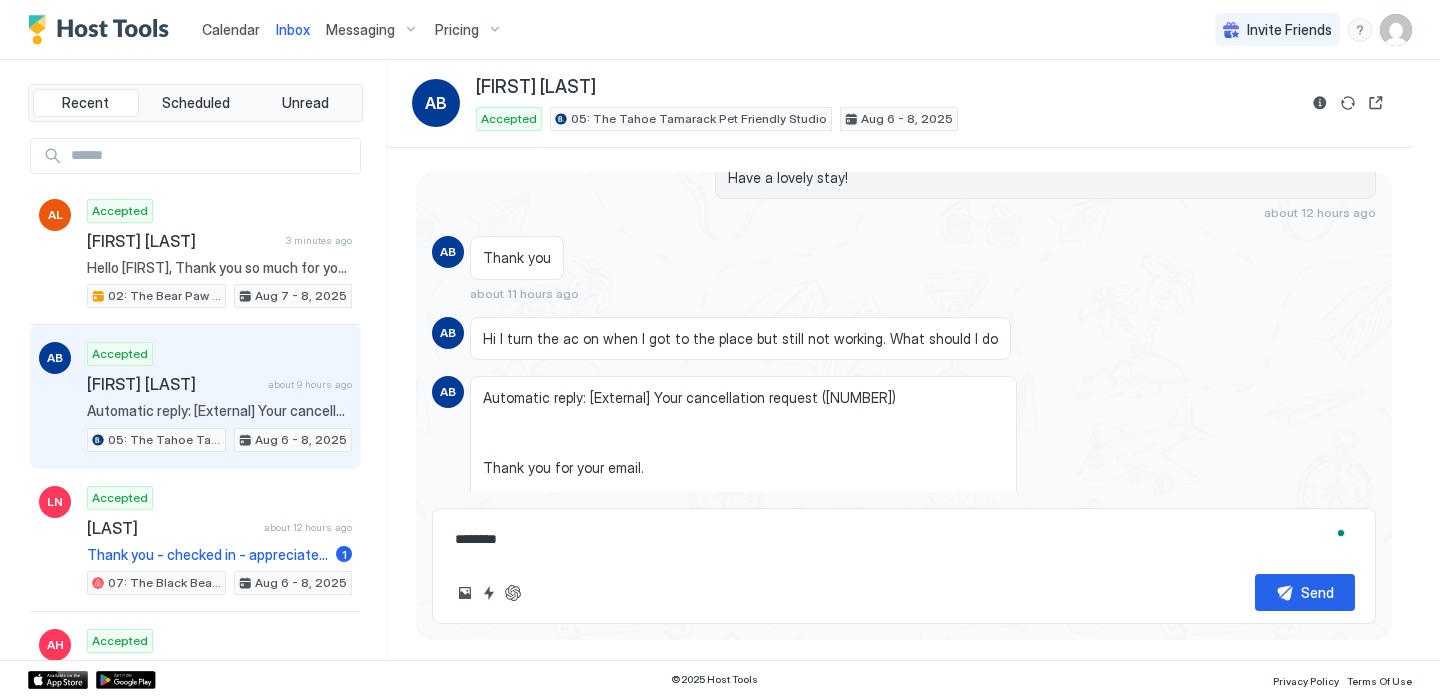 type on "*" 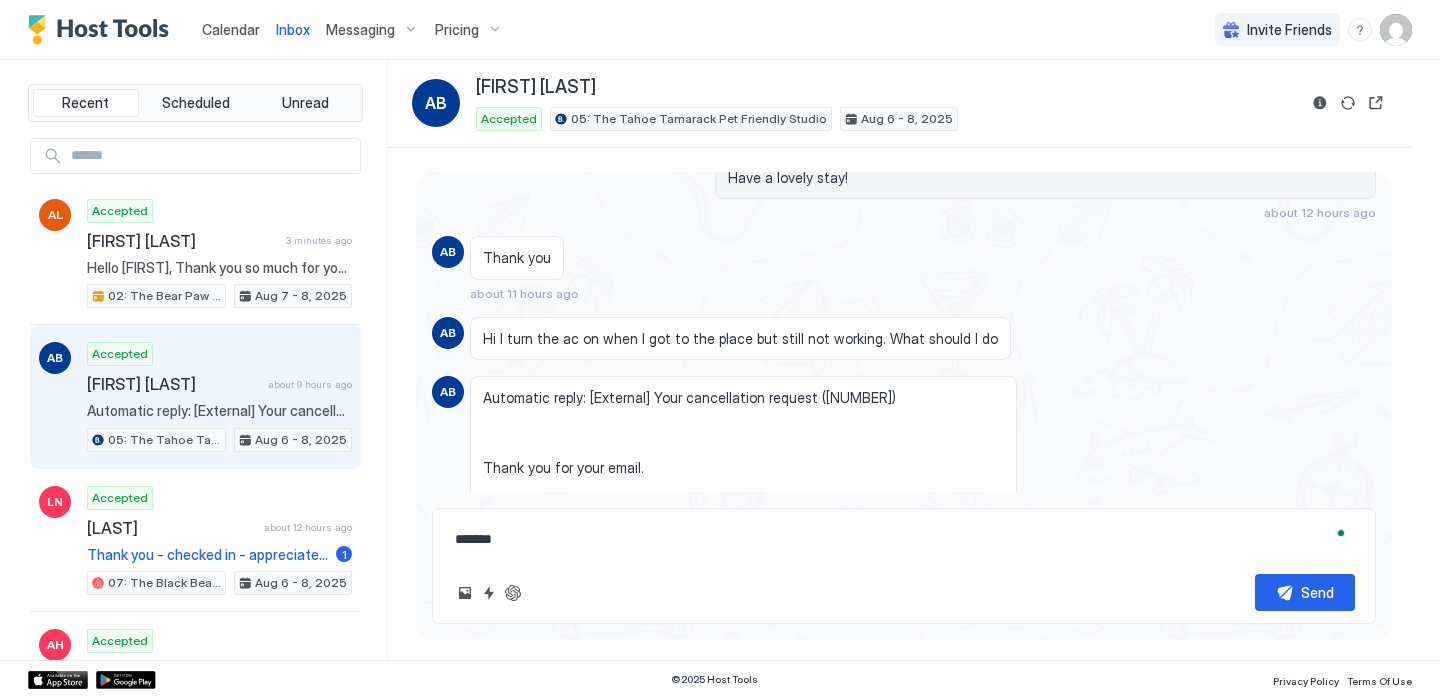 type on "*" 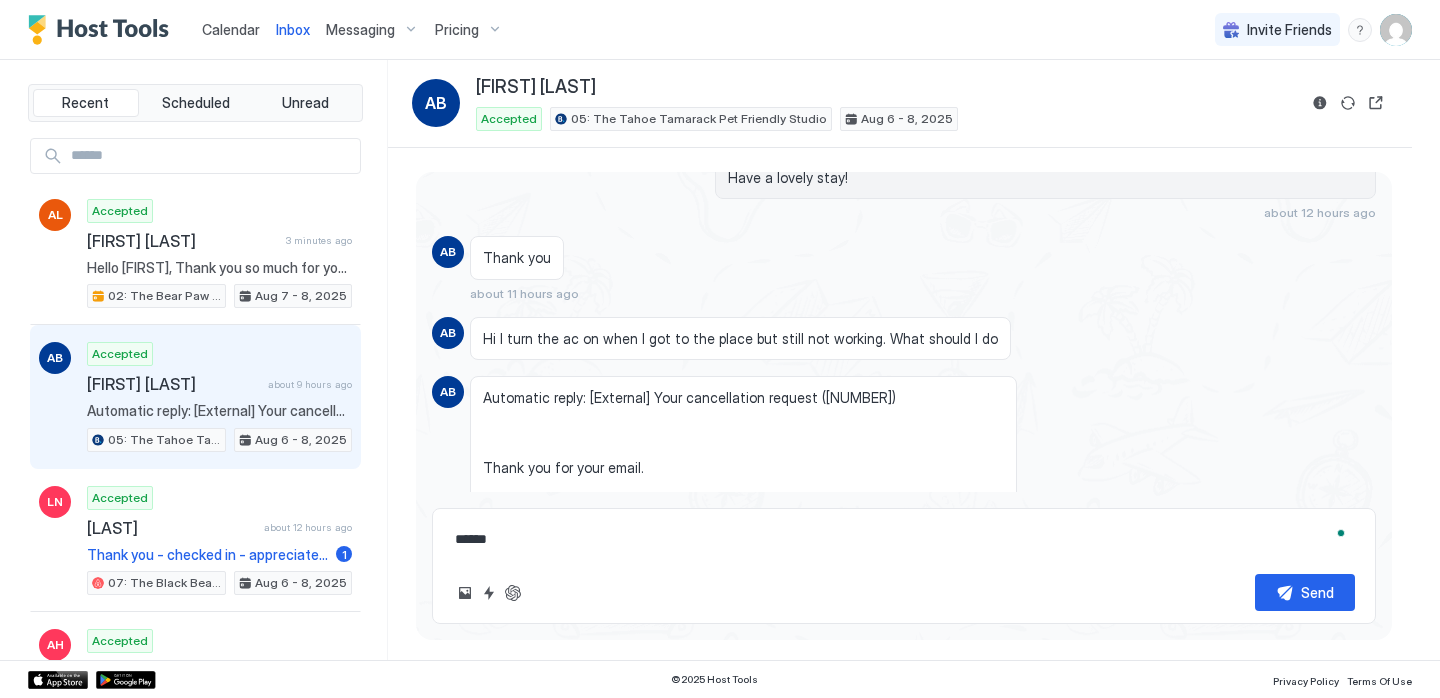 type on "*" 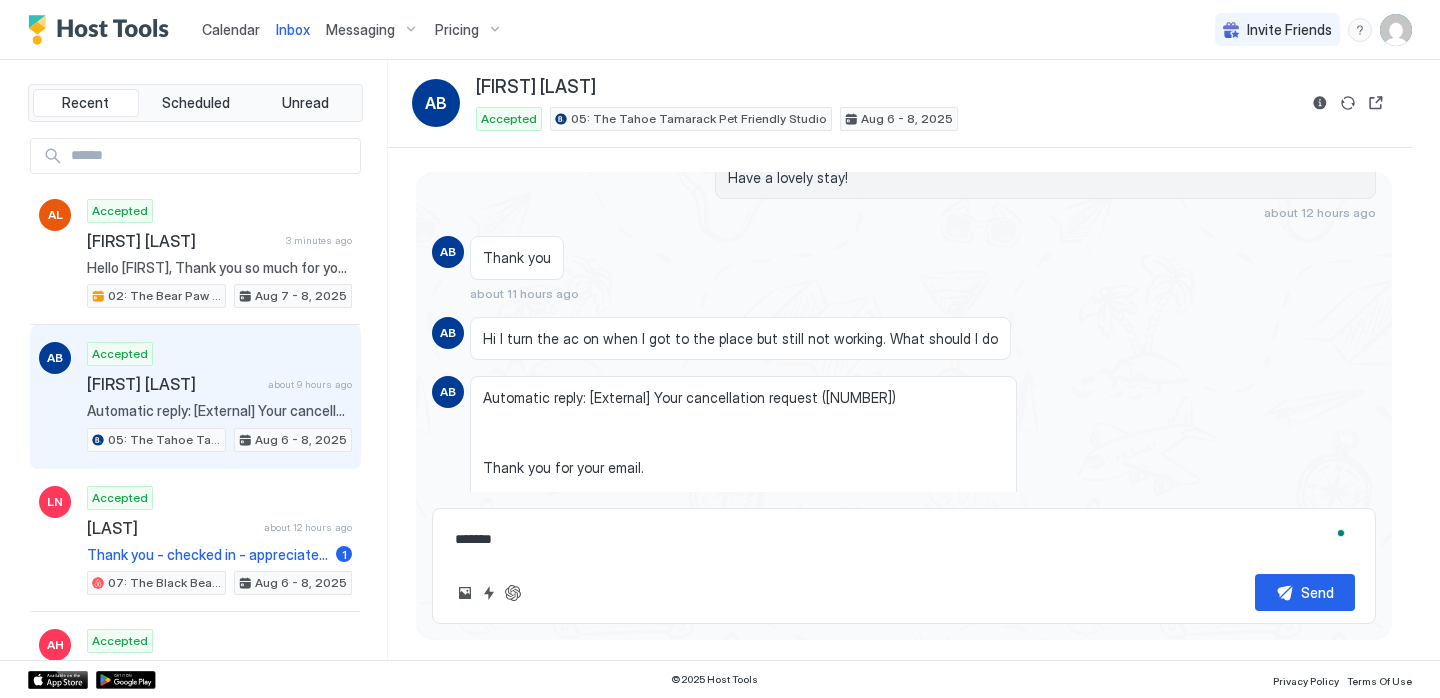 type on "*" 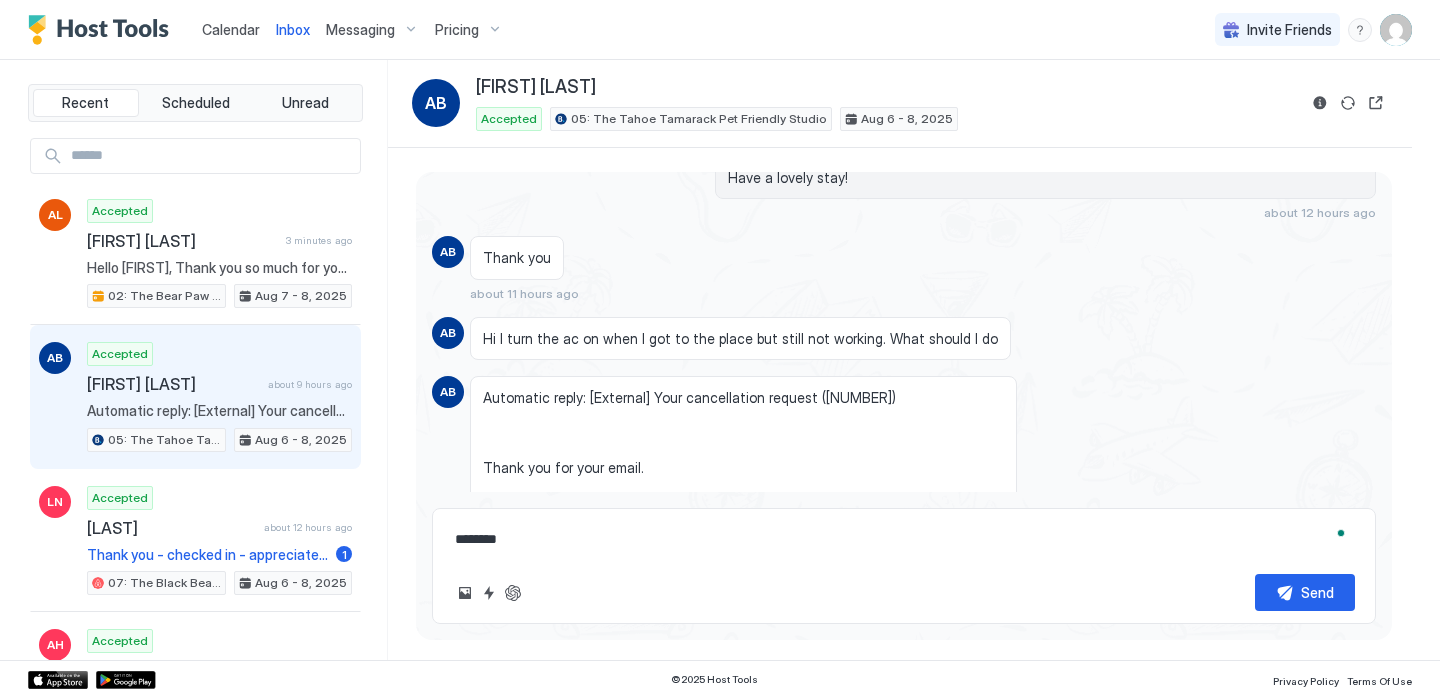 type on "*" 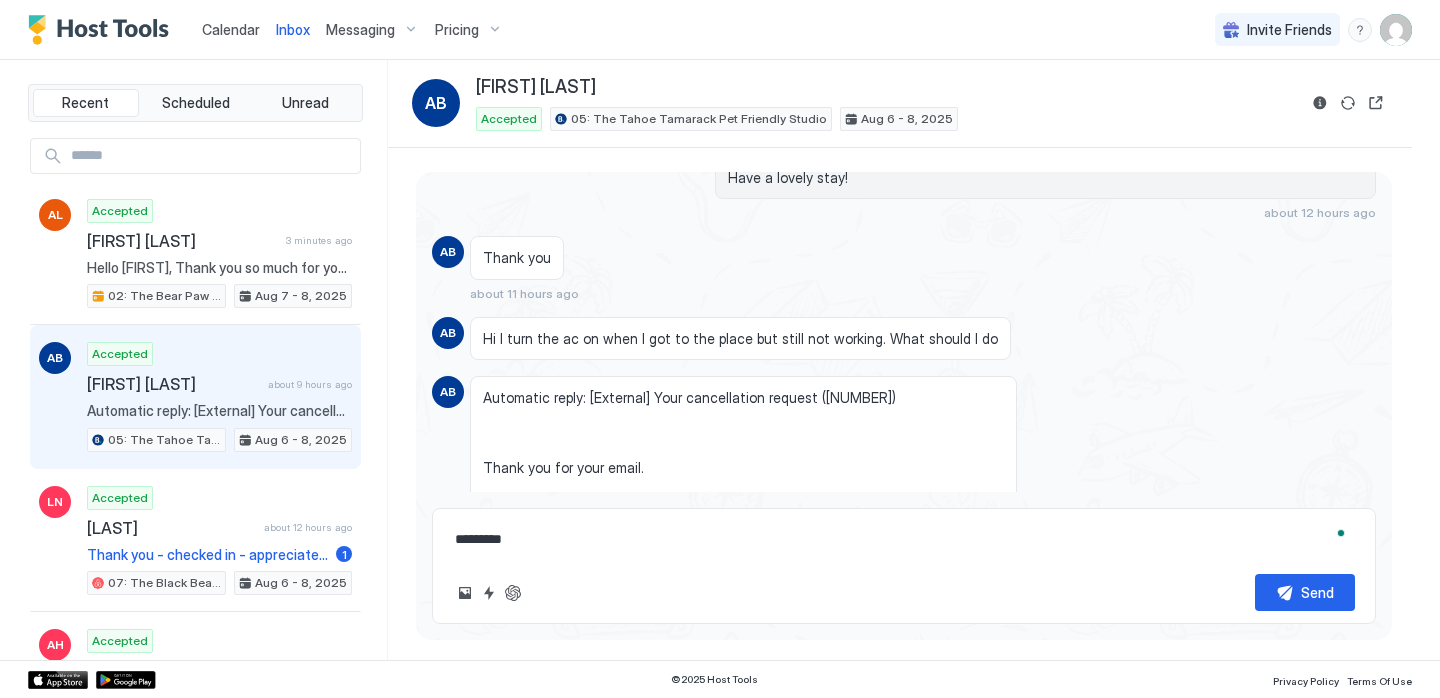 type on "*" 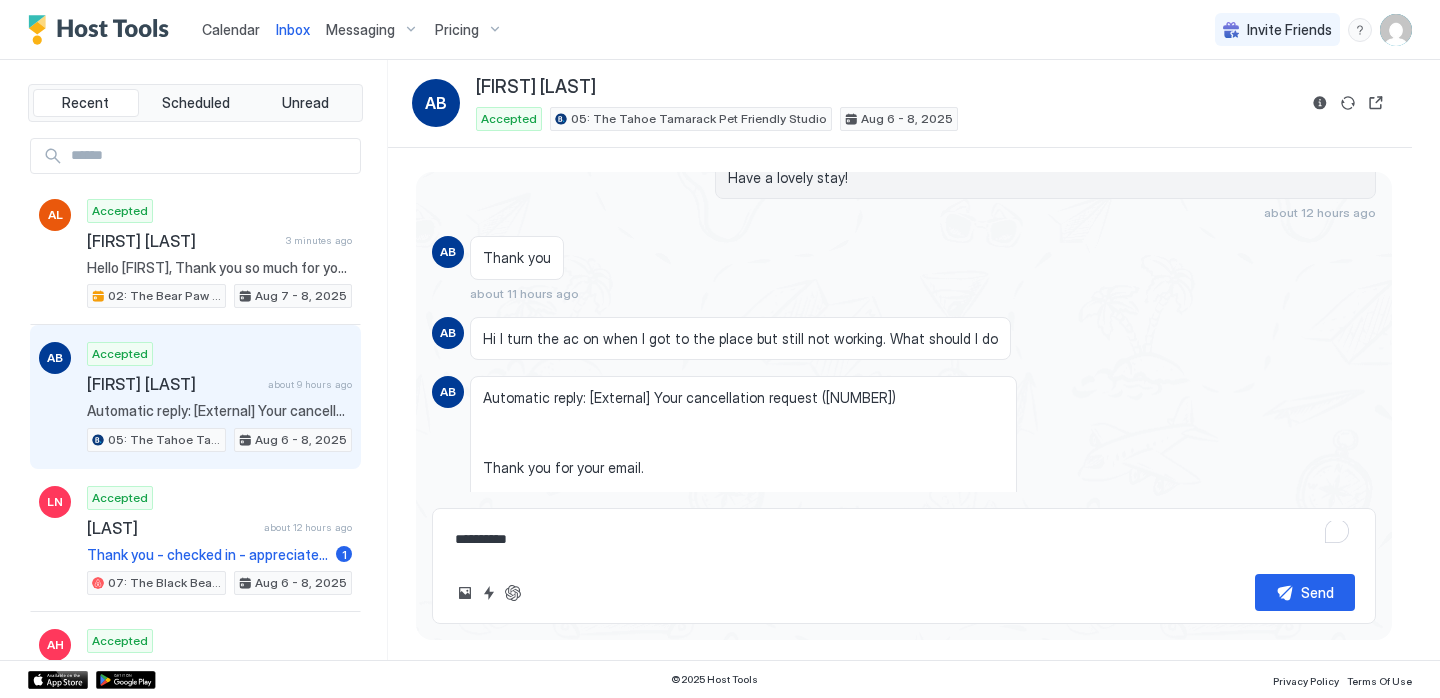 type on "*" 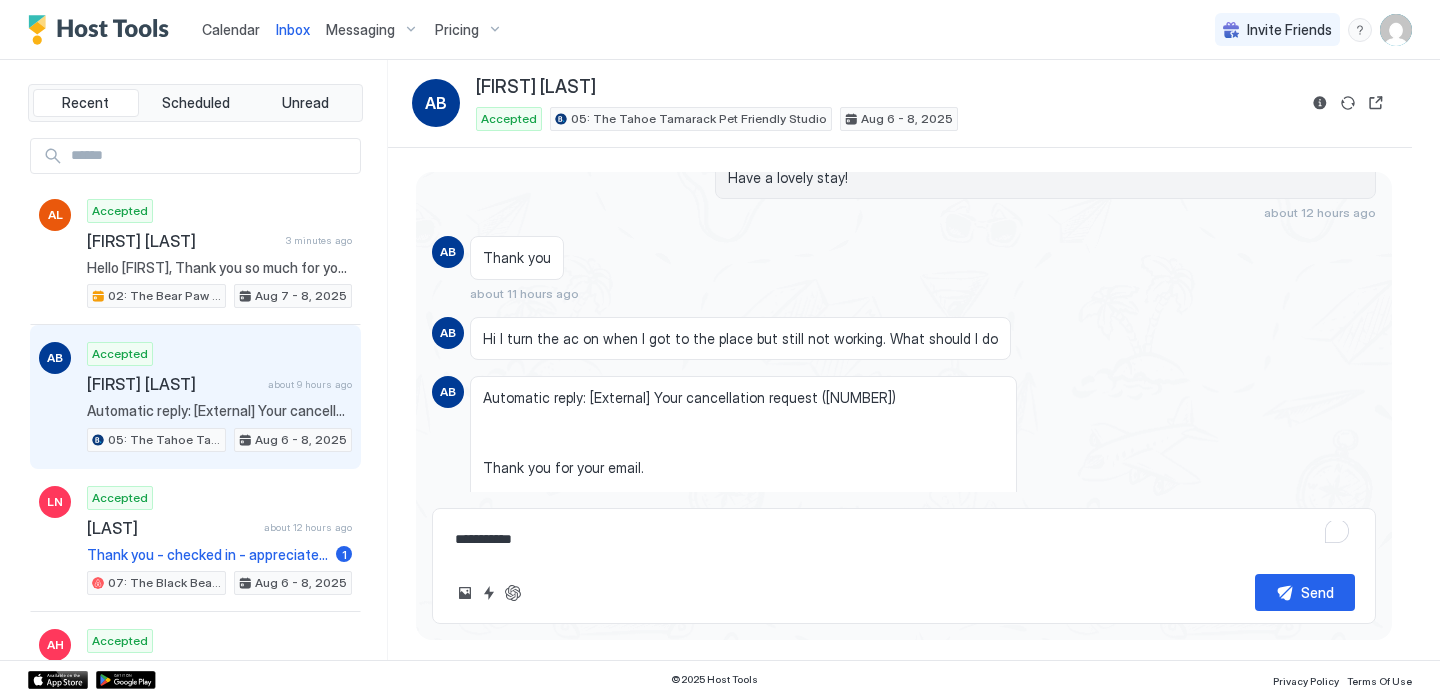 type on "*" 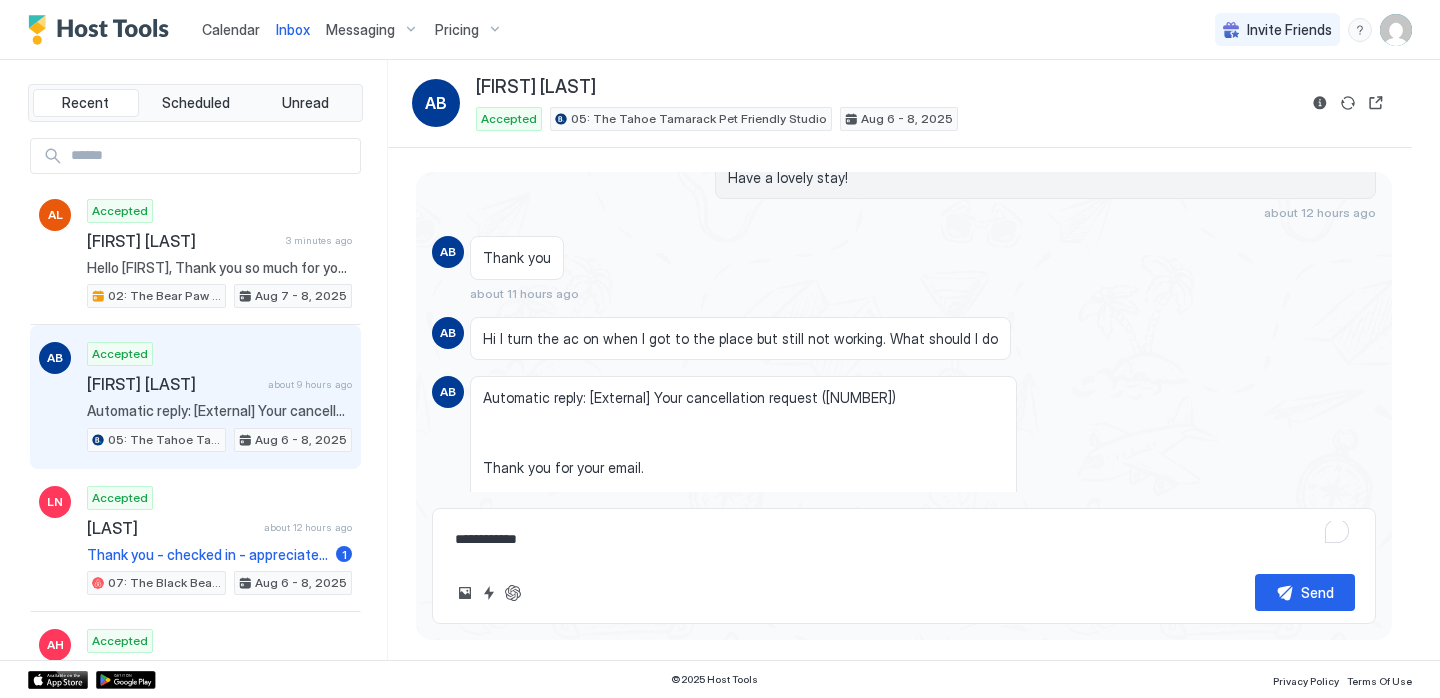 type on "*" 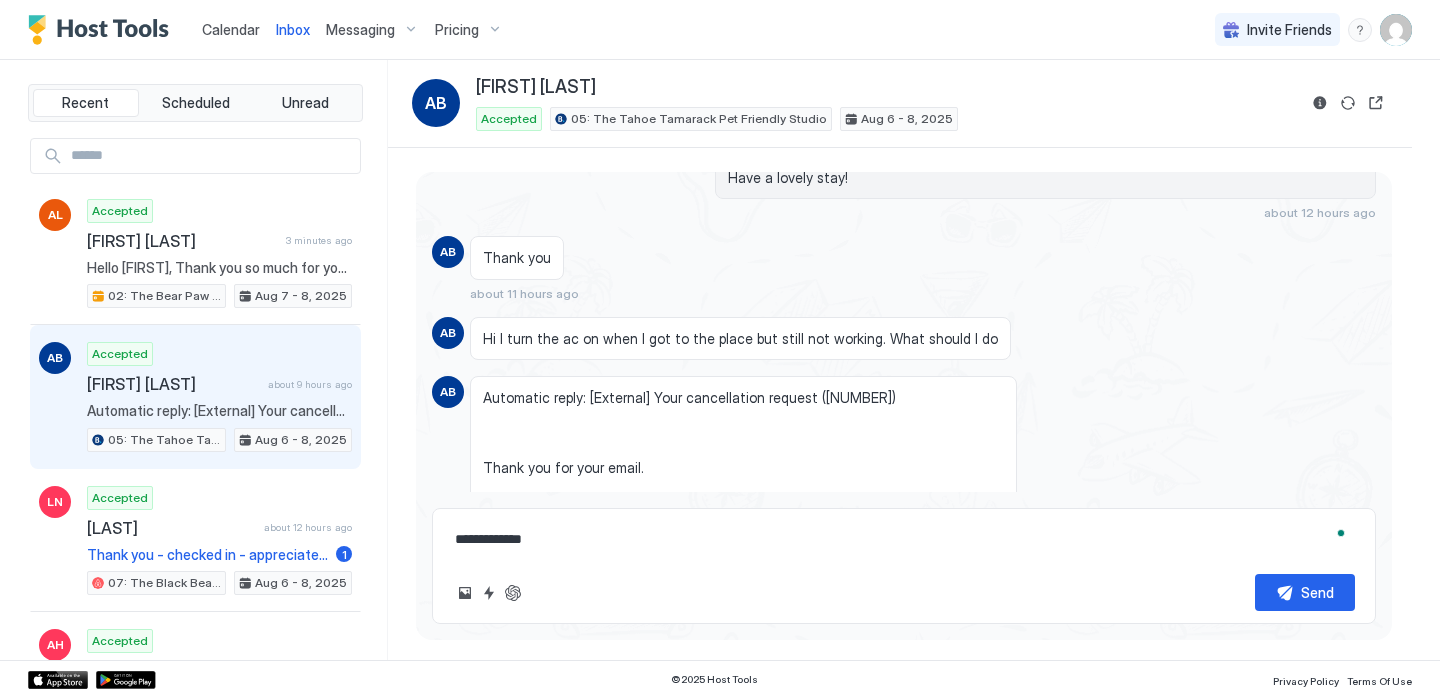 type on "*" 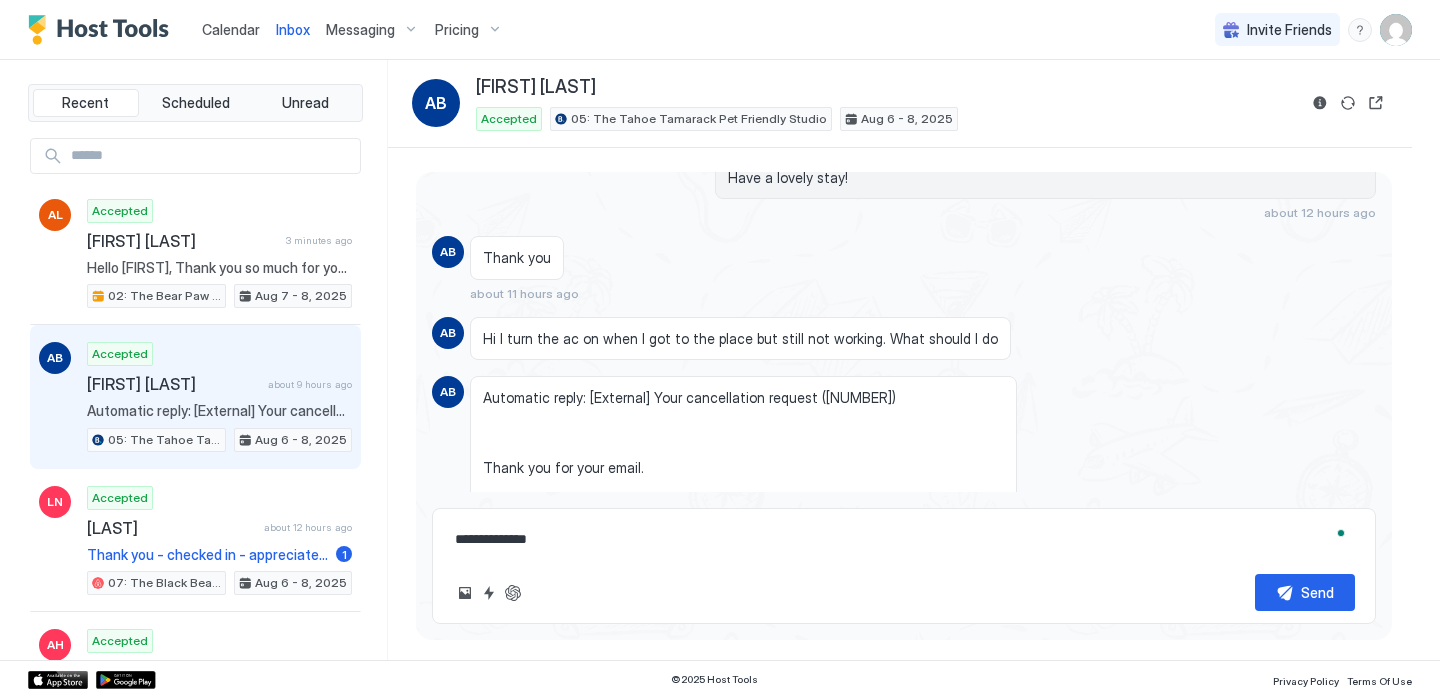 type on "**********" 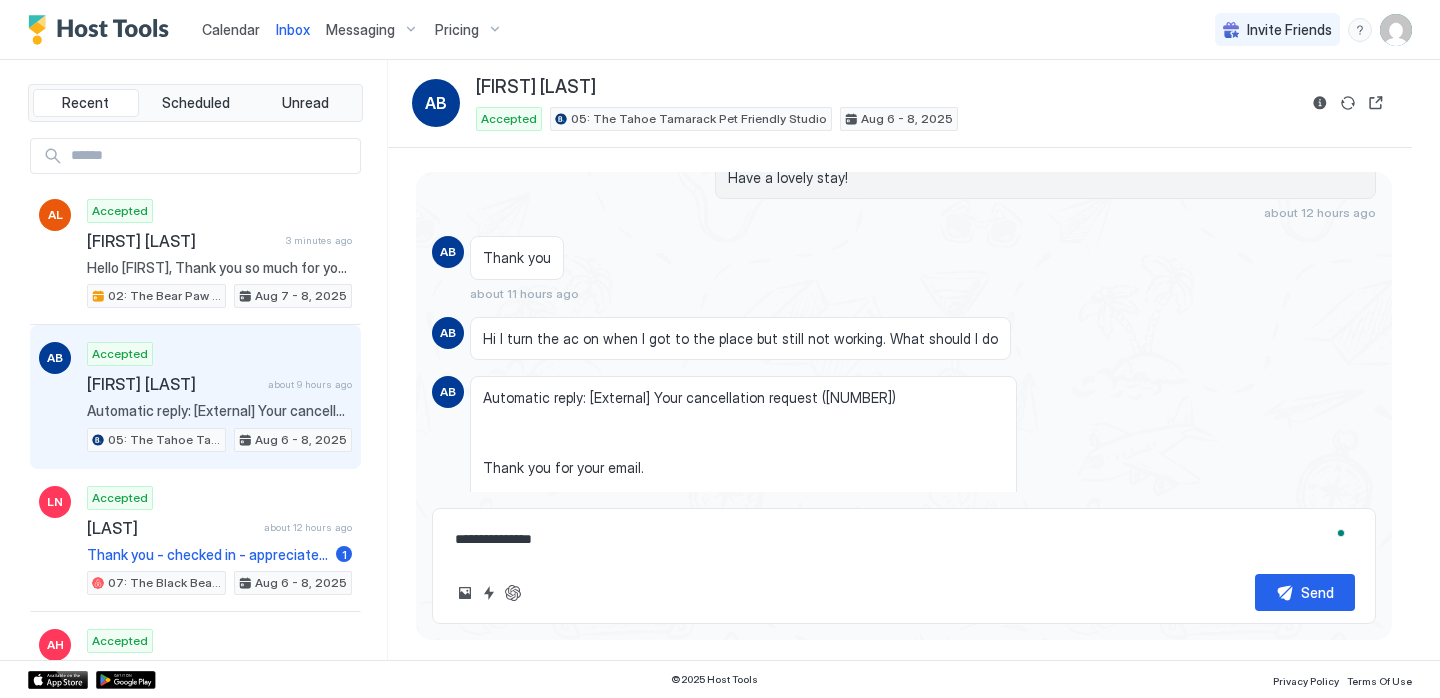 type on "*" 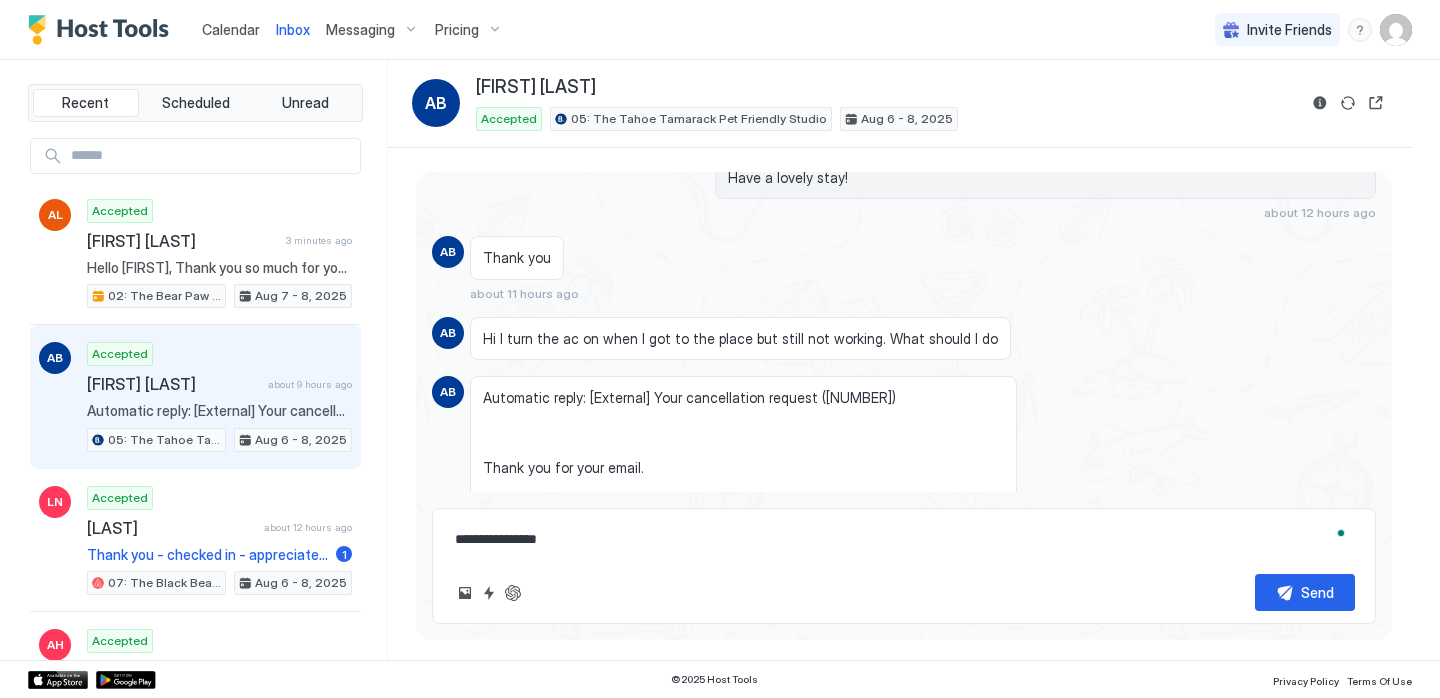 type on "*" 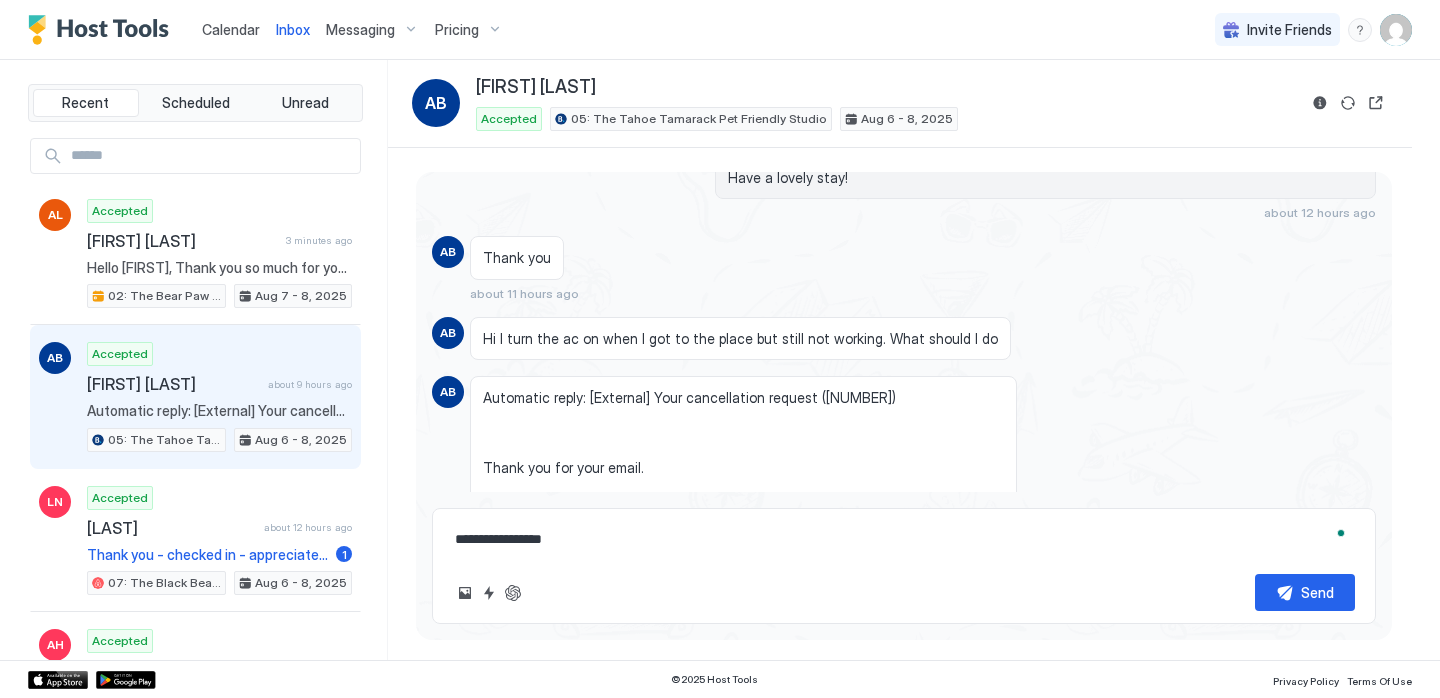 type on "*" 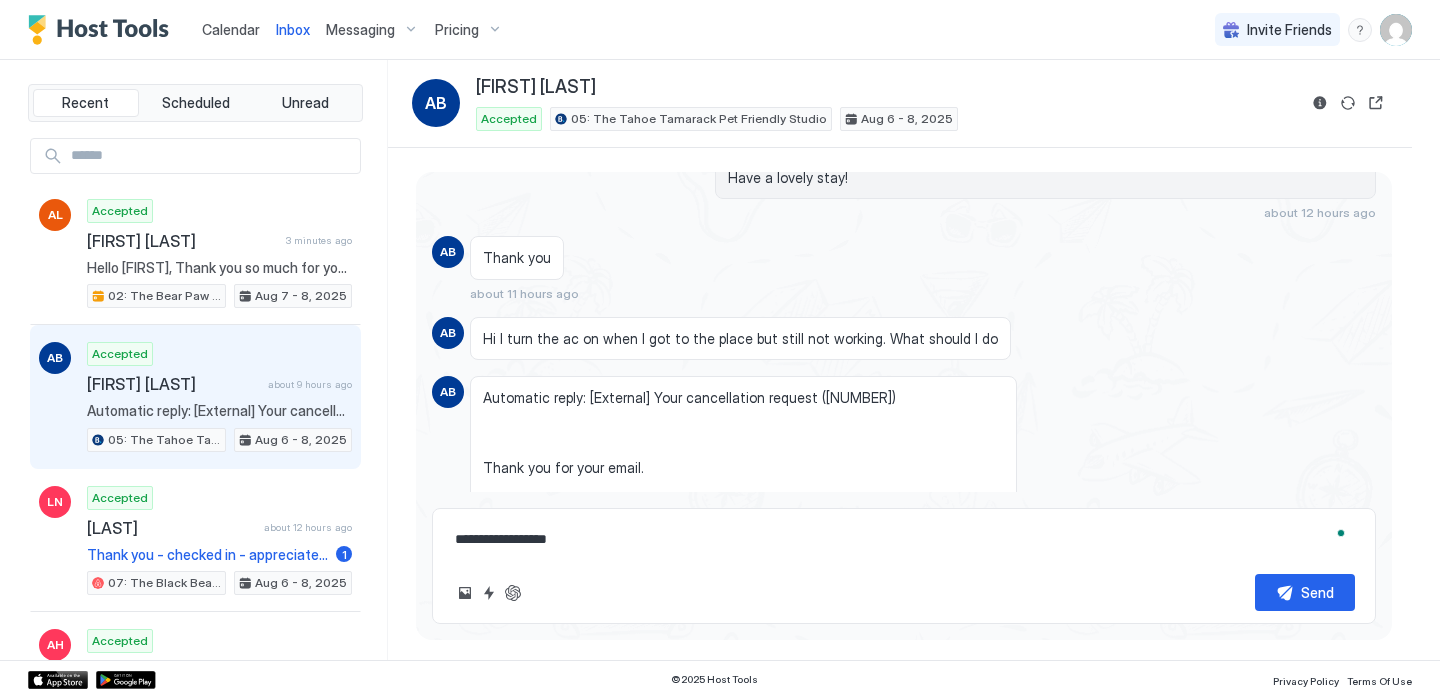 type on "**********" 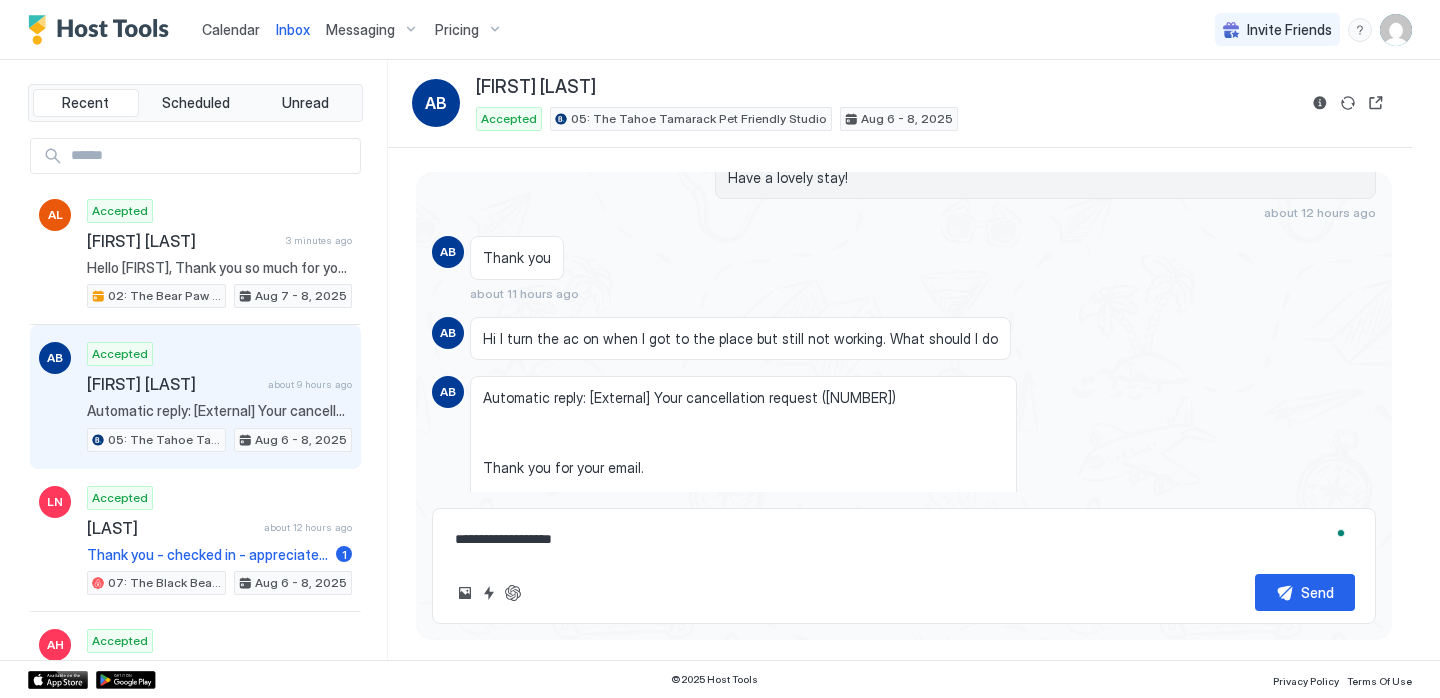 type on "*" 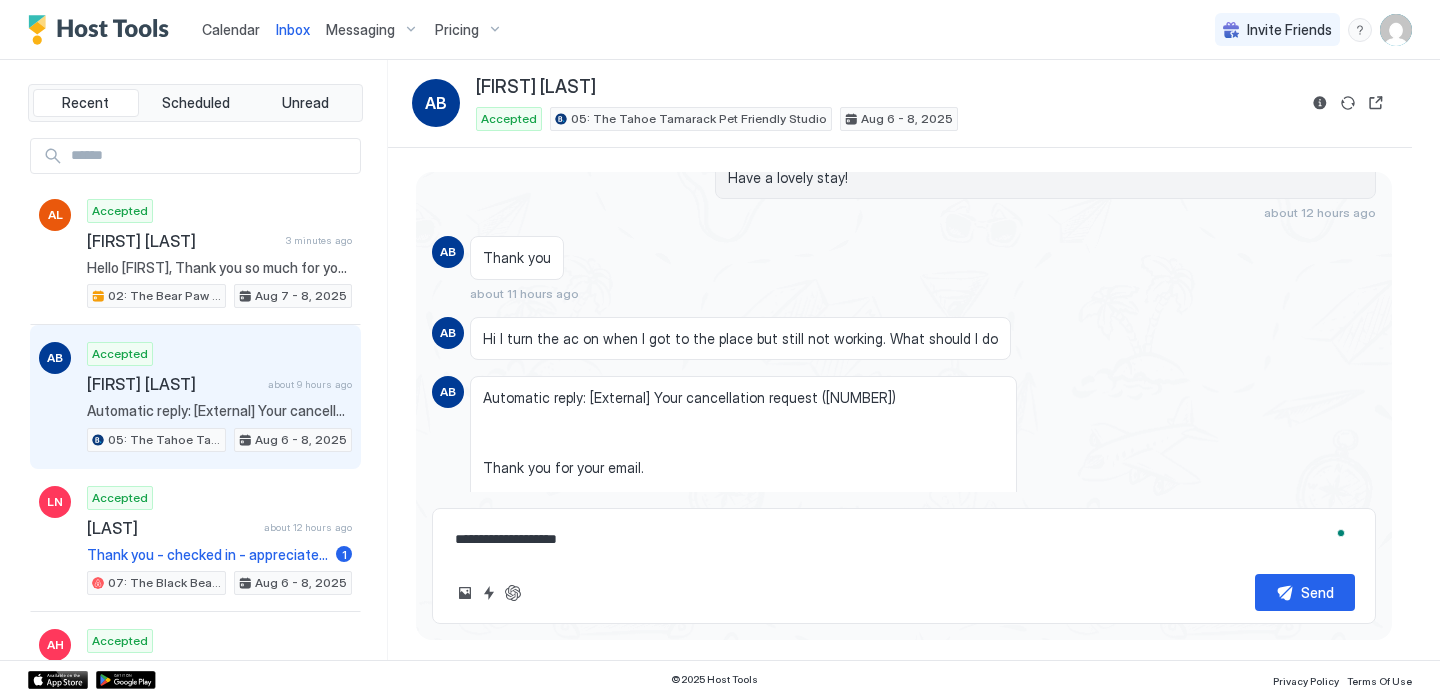 type on "*" 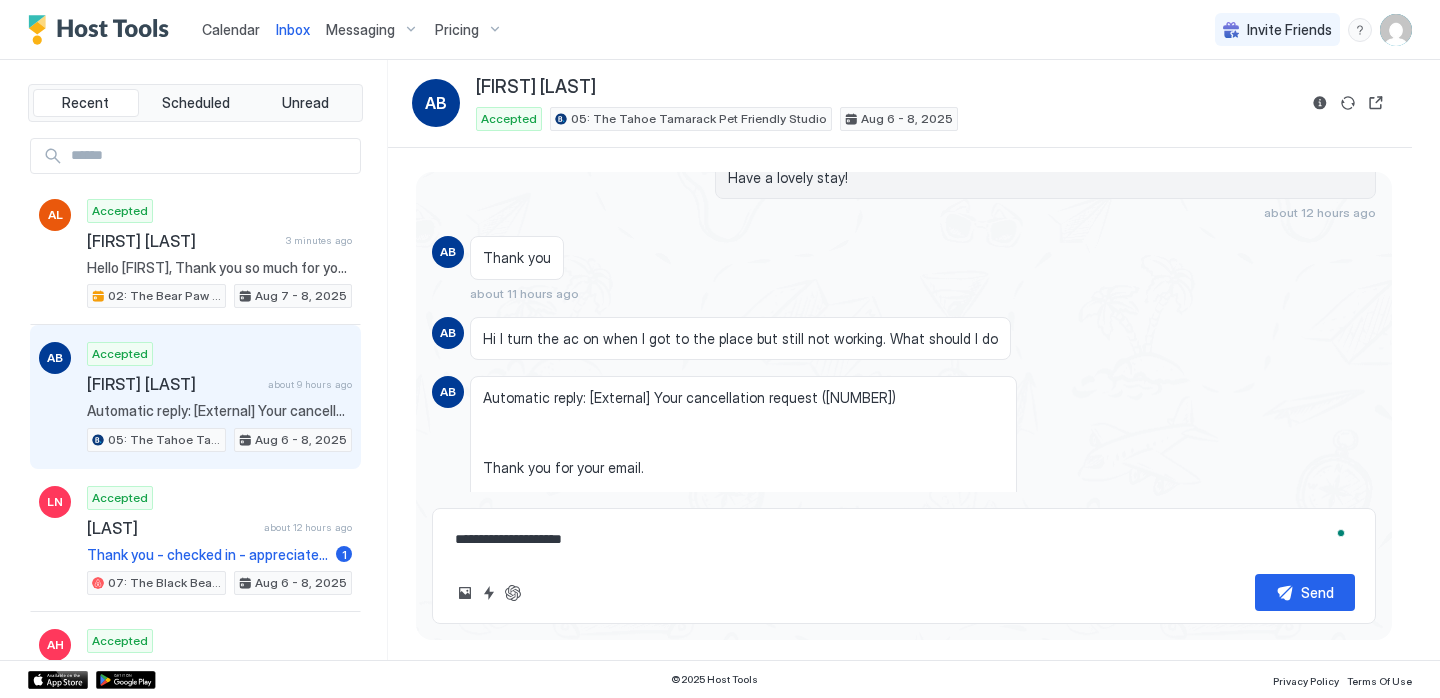 type on "*" 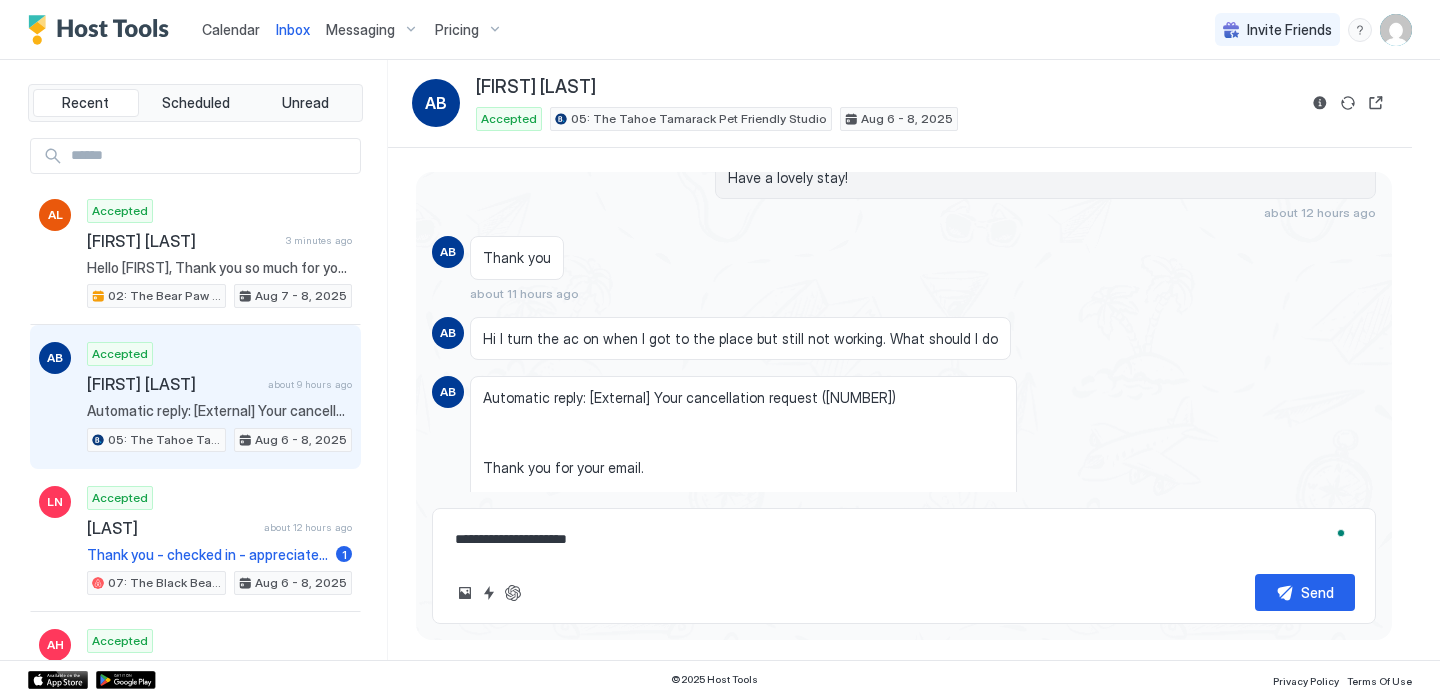 type on "*" 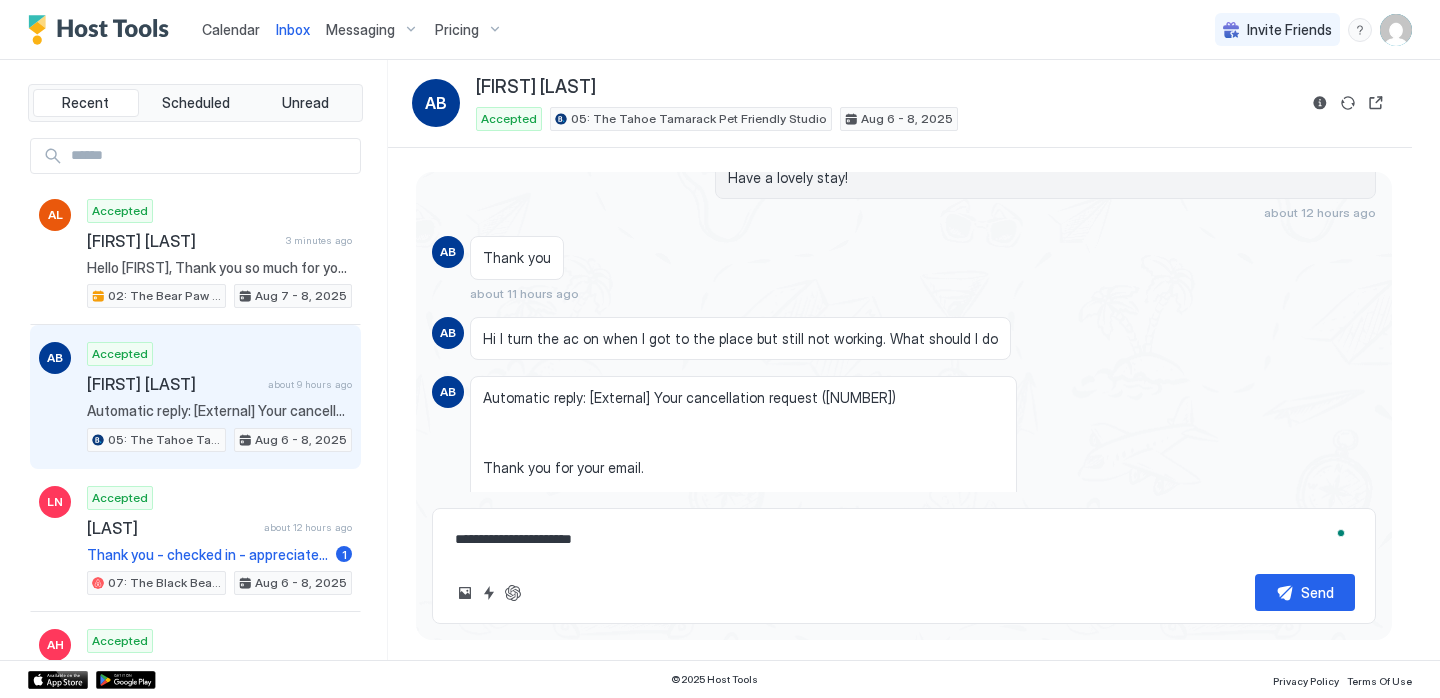 type on "*" 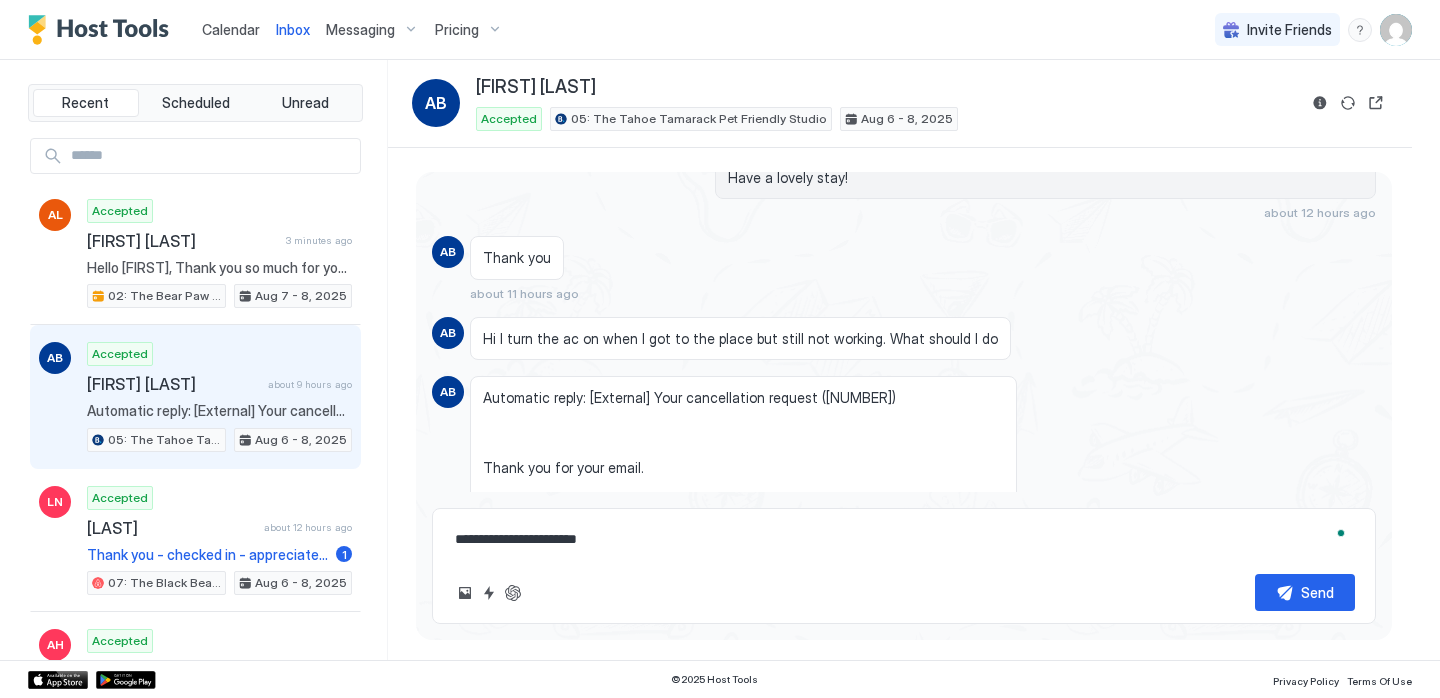 type on "*" 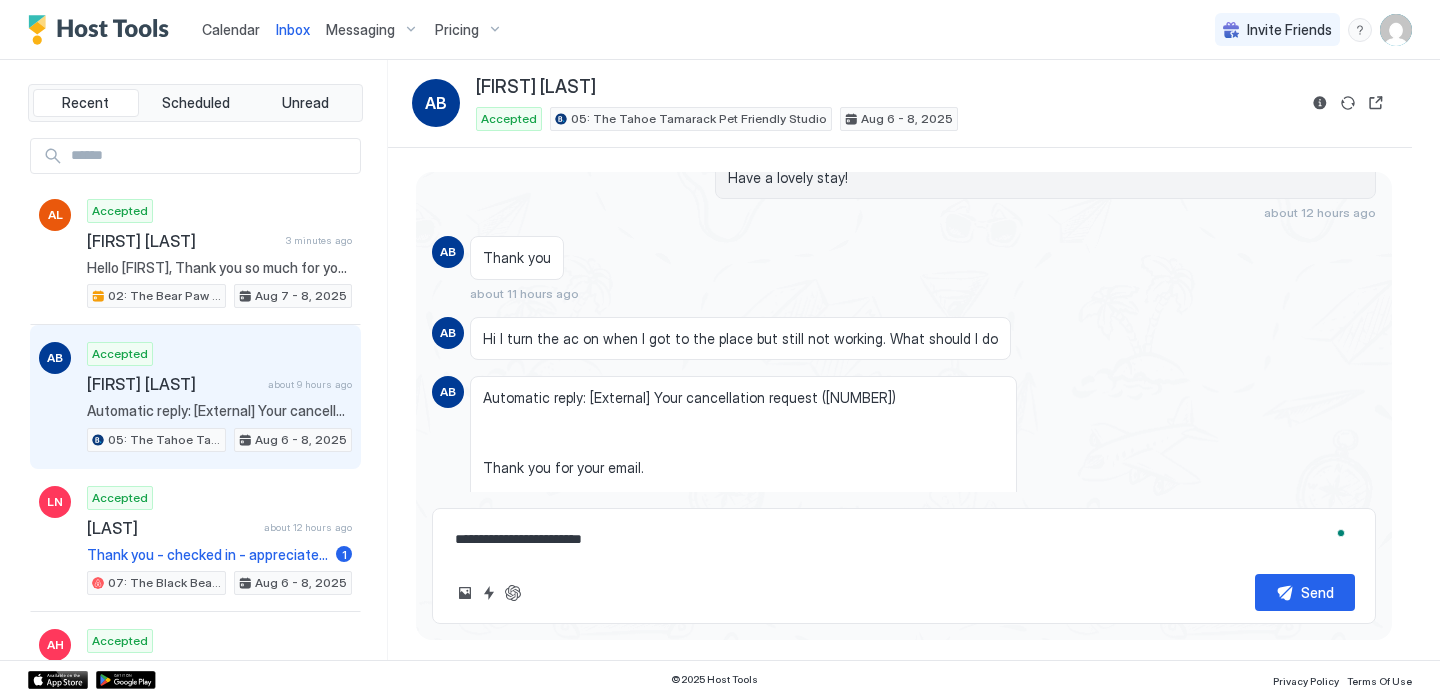 type on "*" 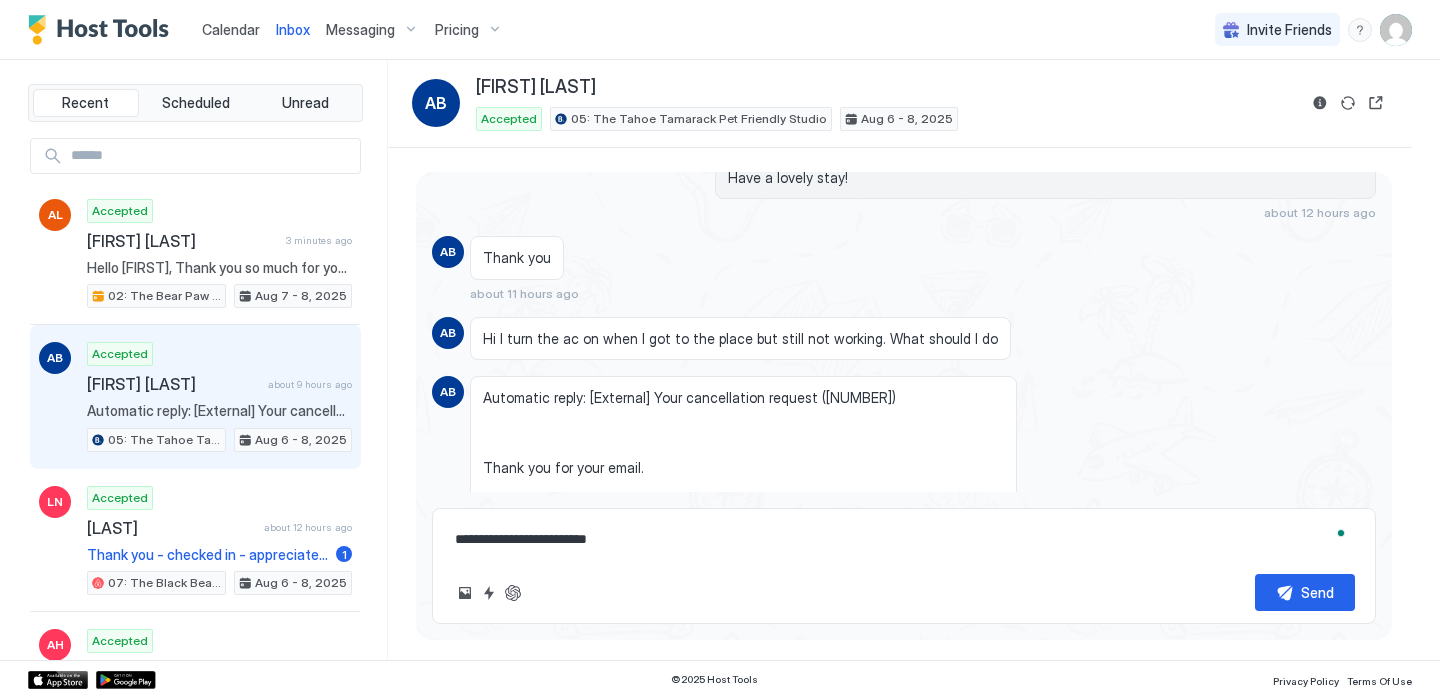 type on "*" 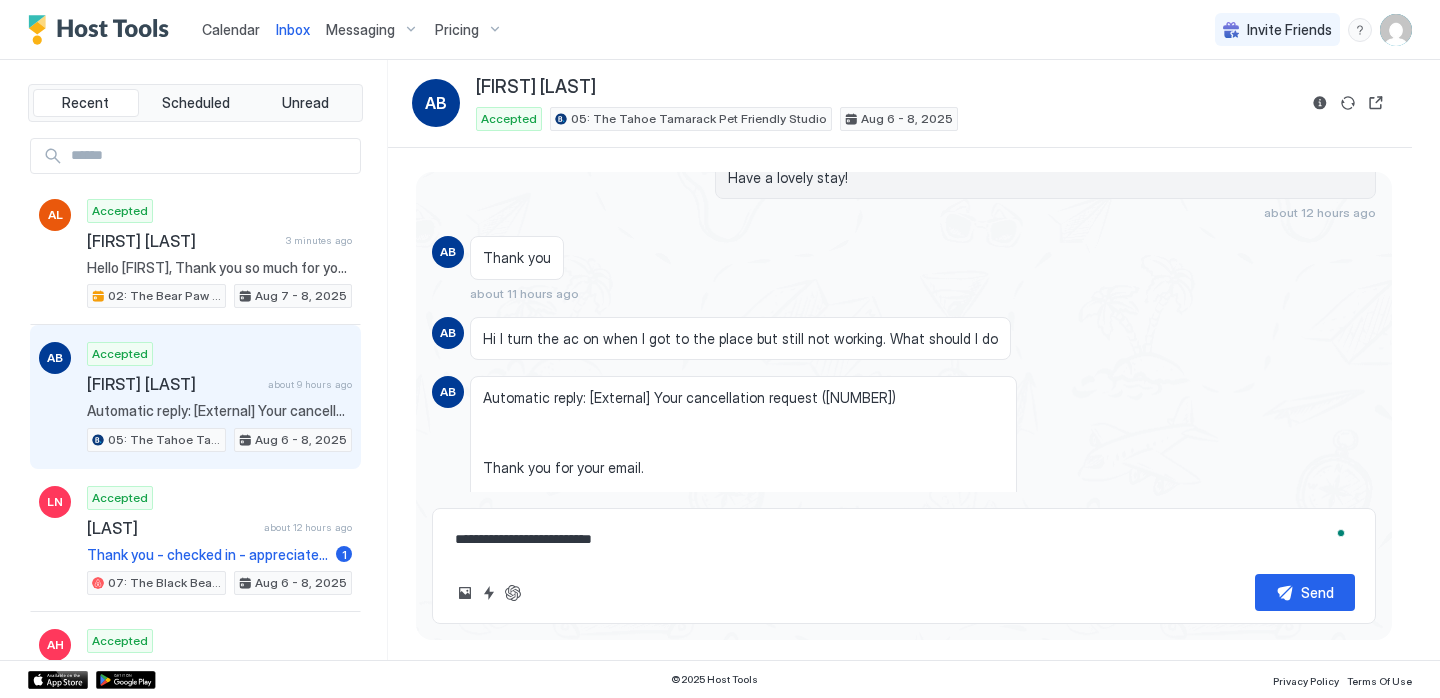 type on "*" 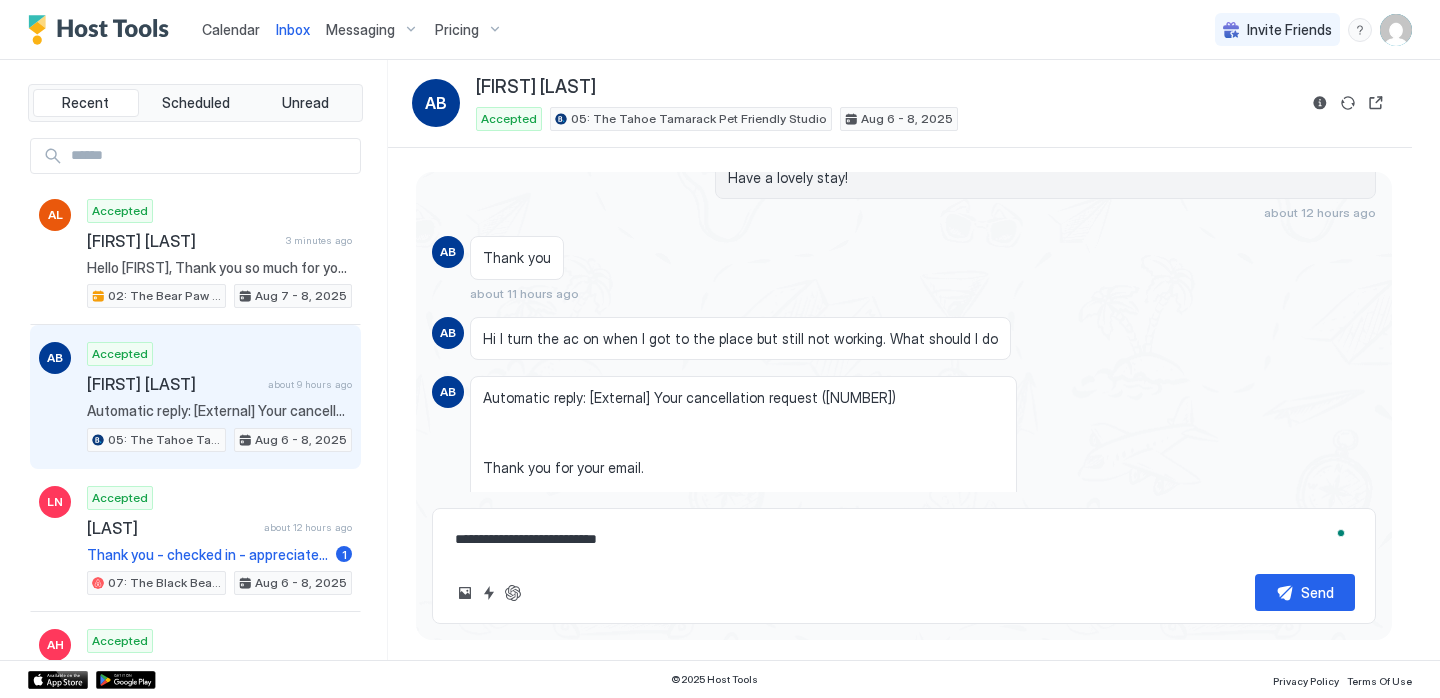 type on "*" 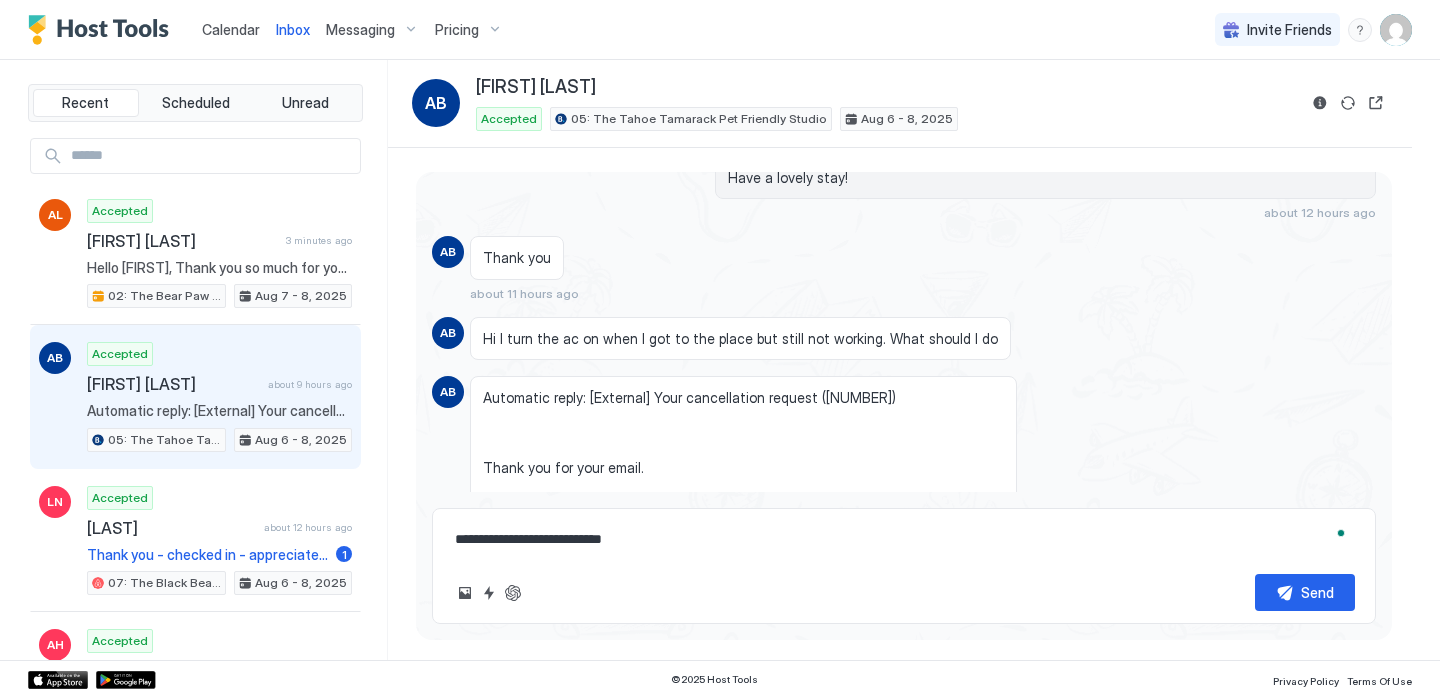 type on "*" 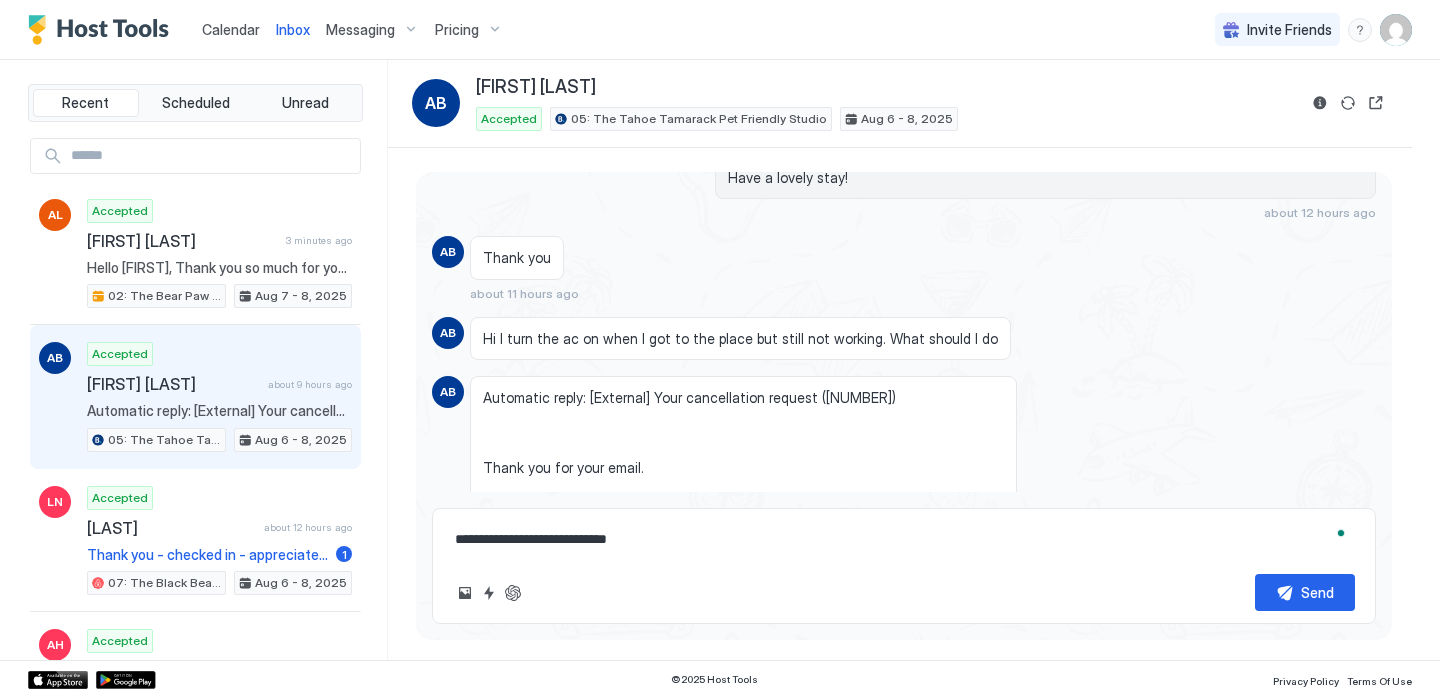 type on "*" 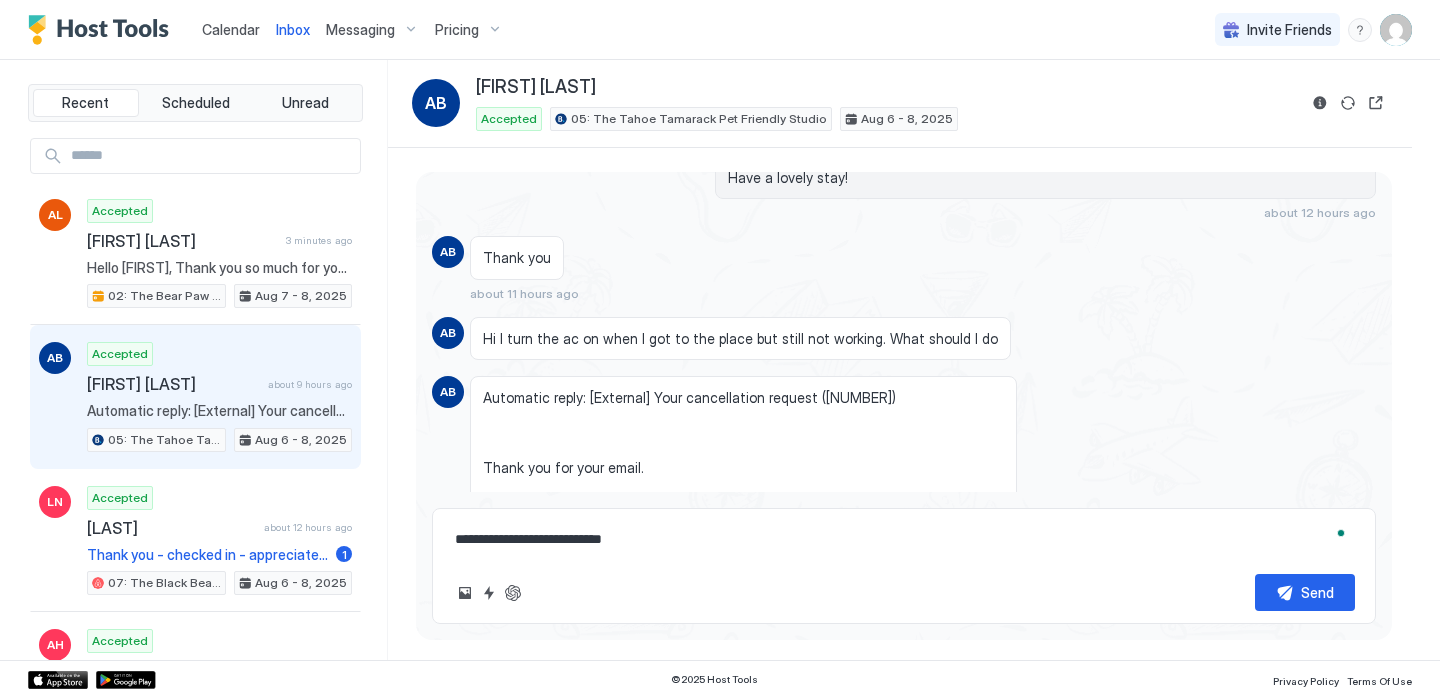 type on "*" 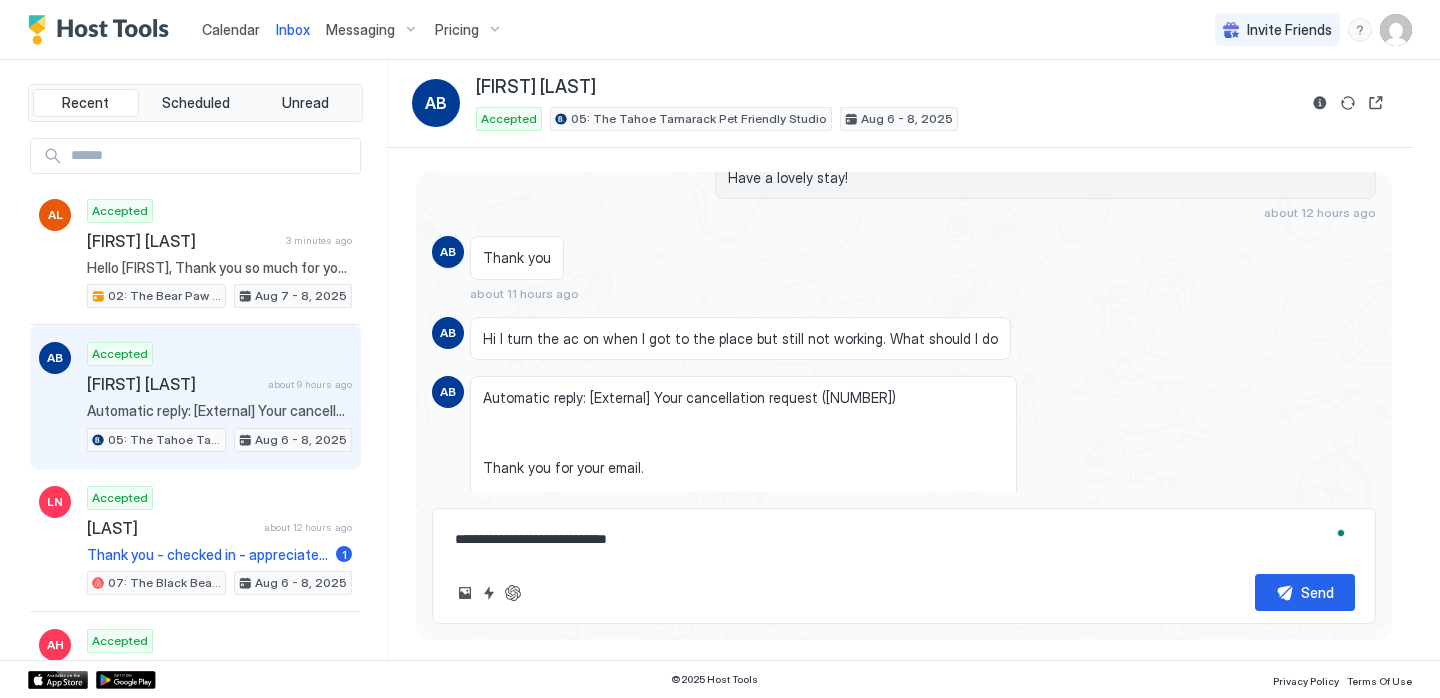 type on "*" 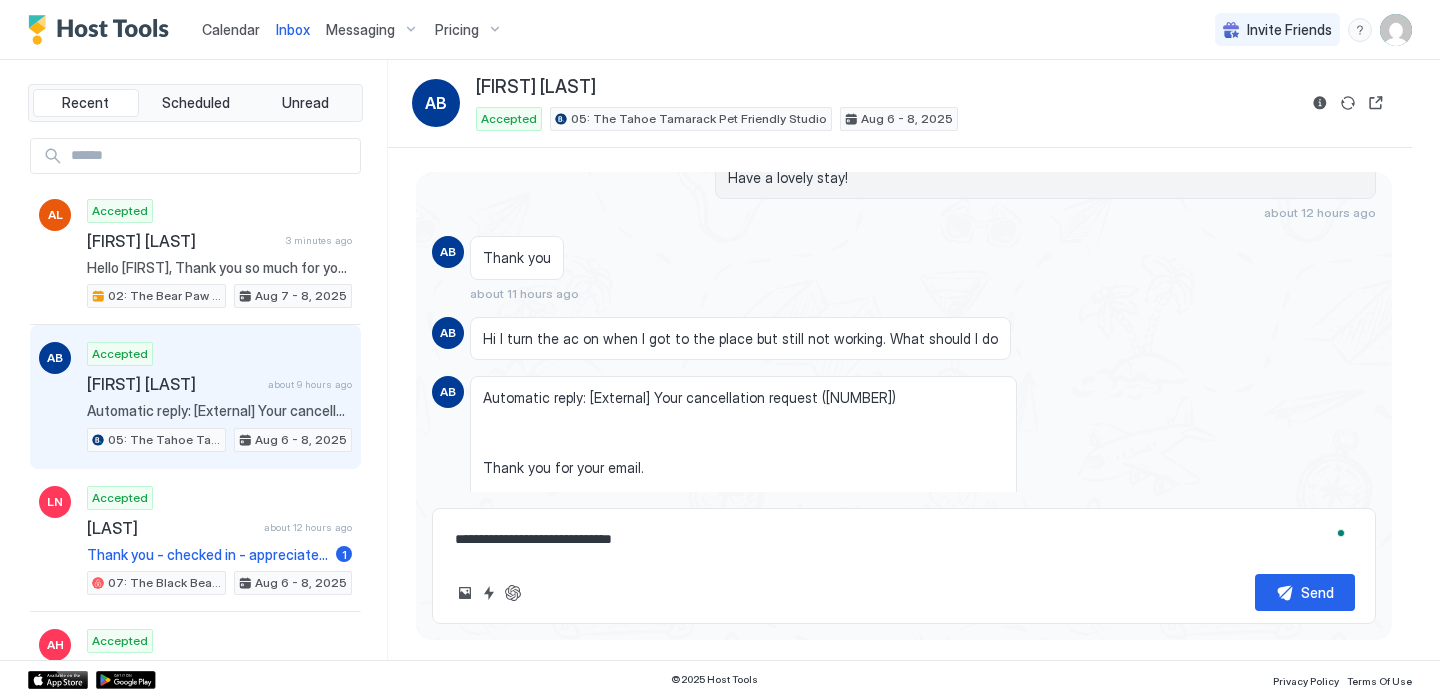 type on "*" 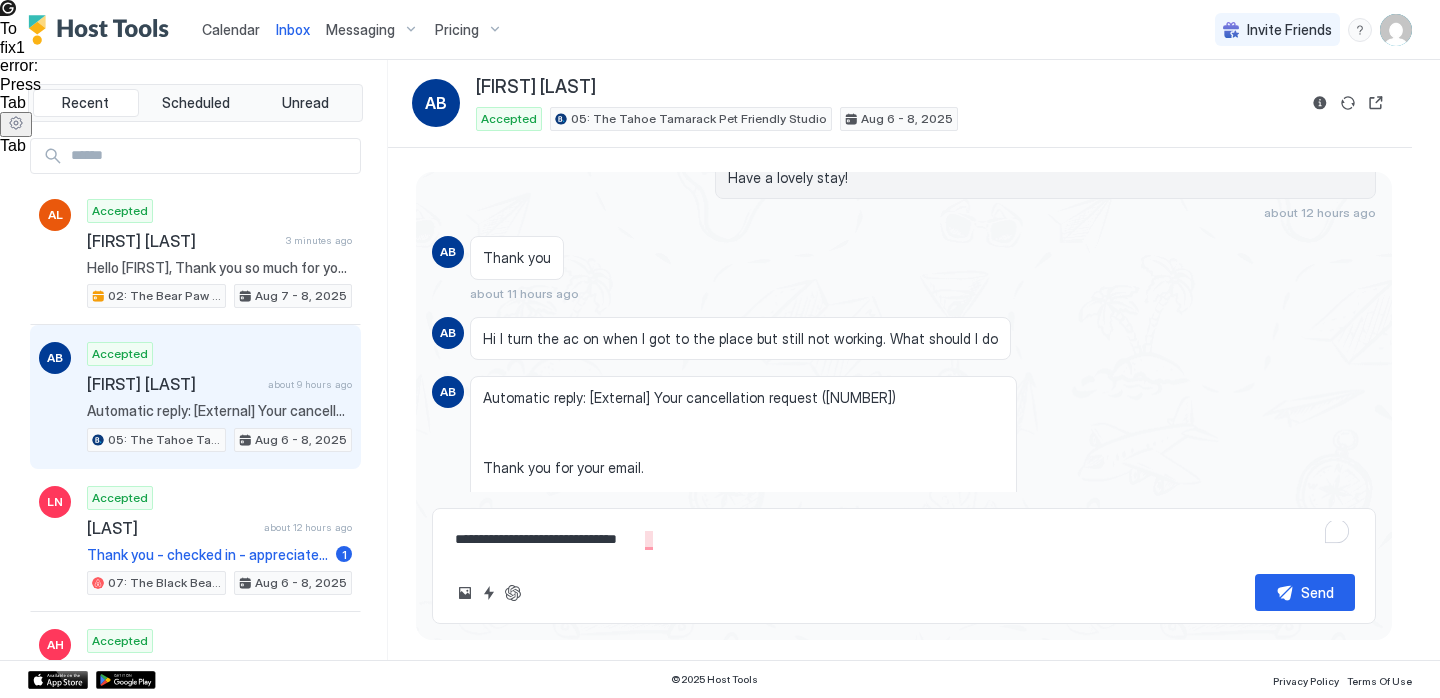 type on "*" 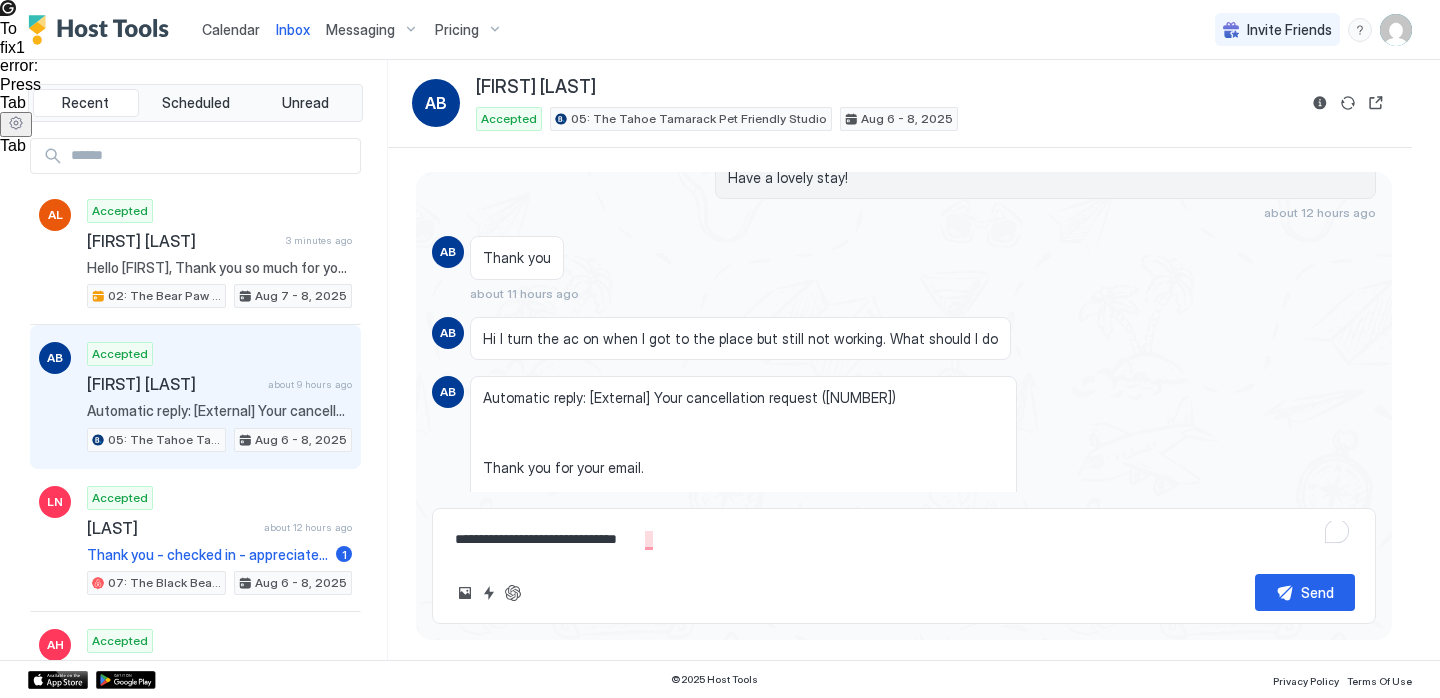 type on "**********" 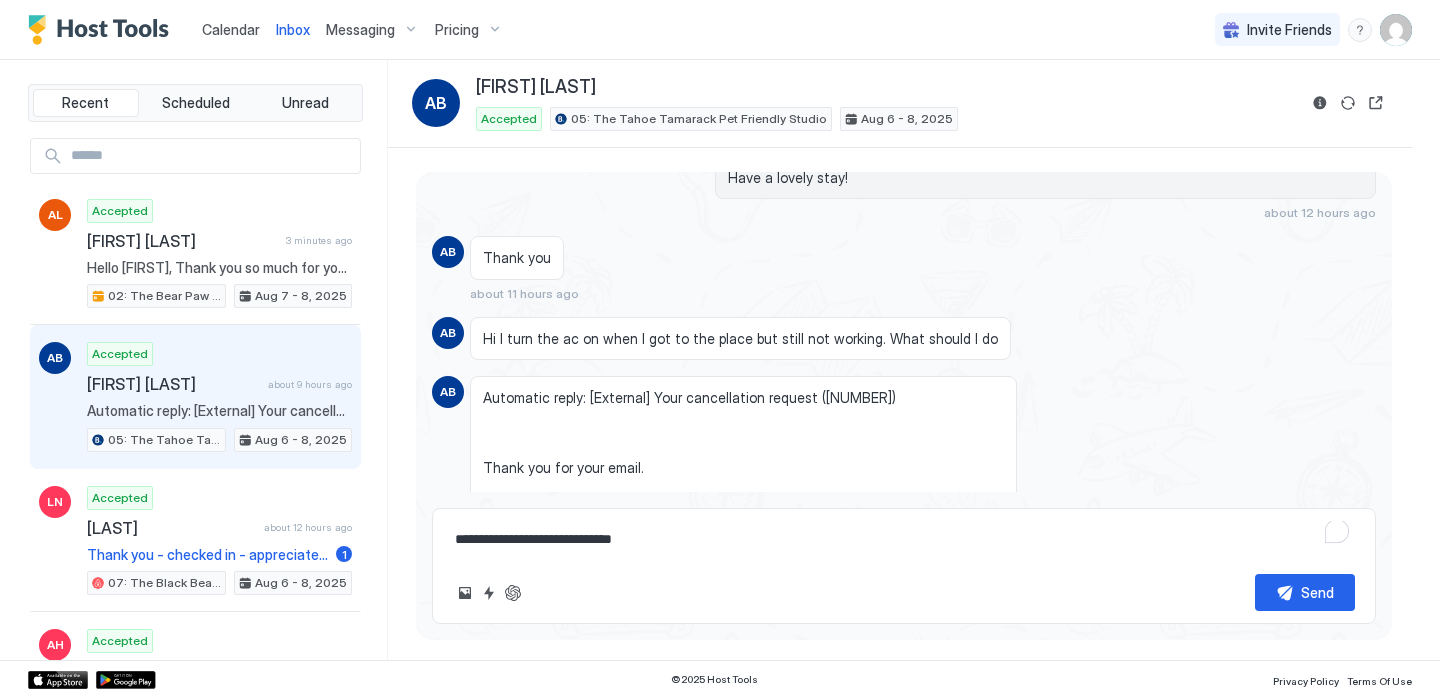 type on "*" 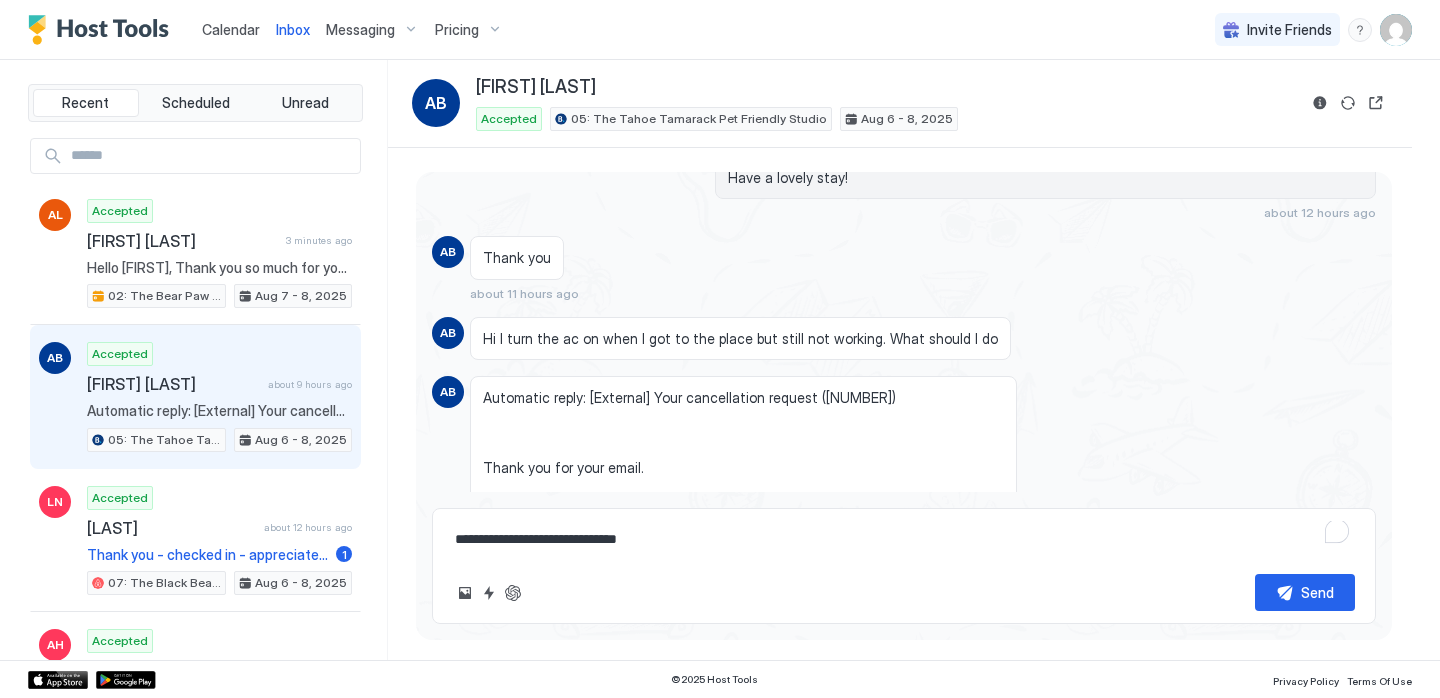 type on "*" 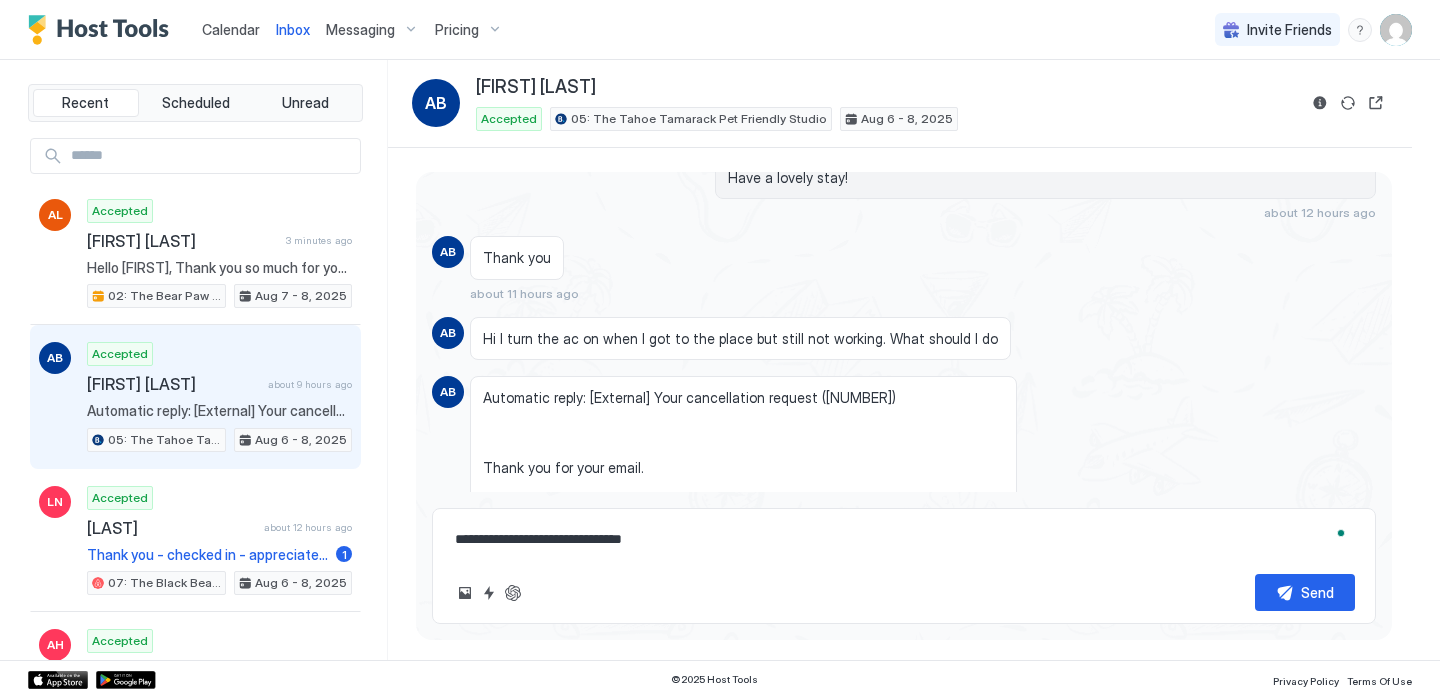 type on "*" 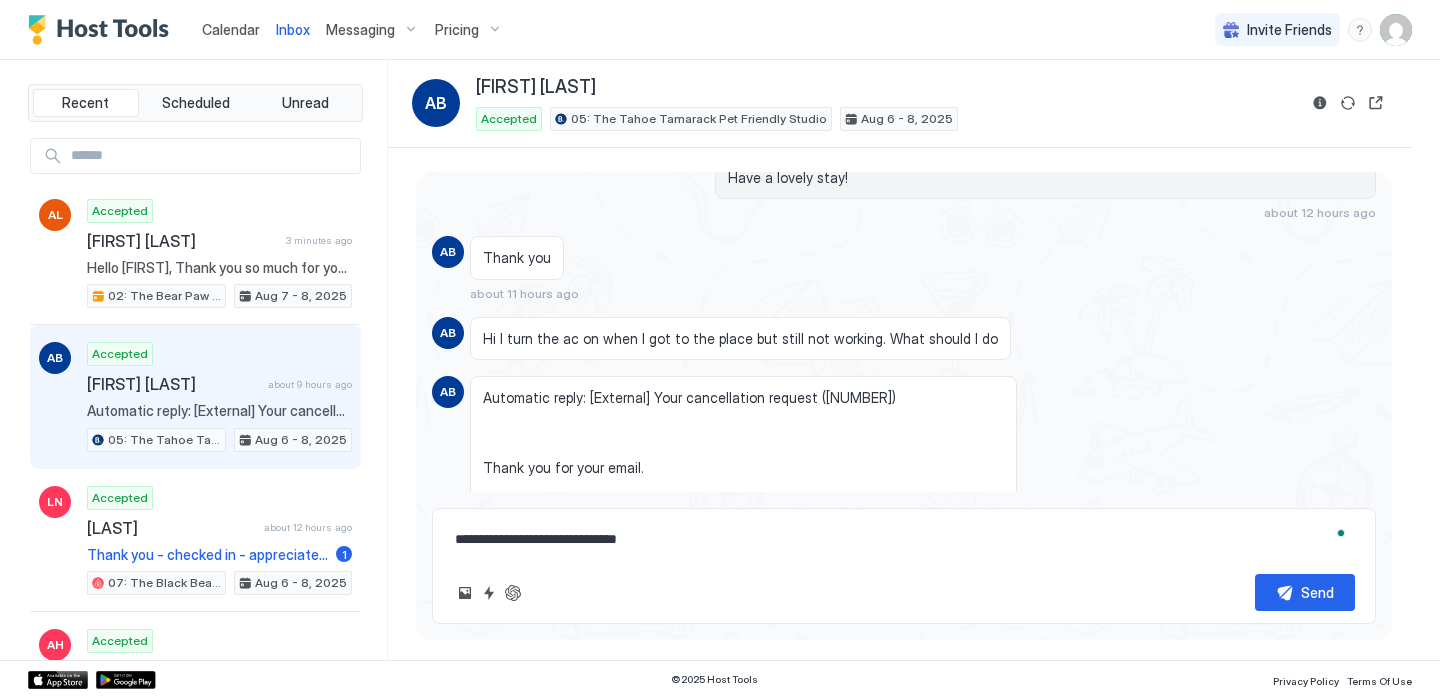 type on "*" 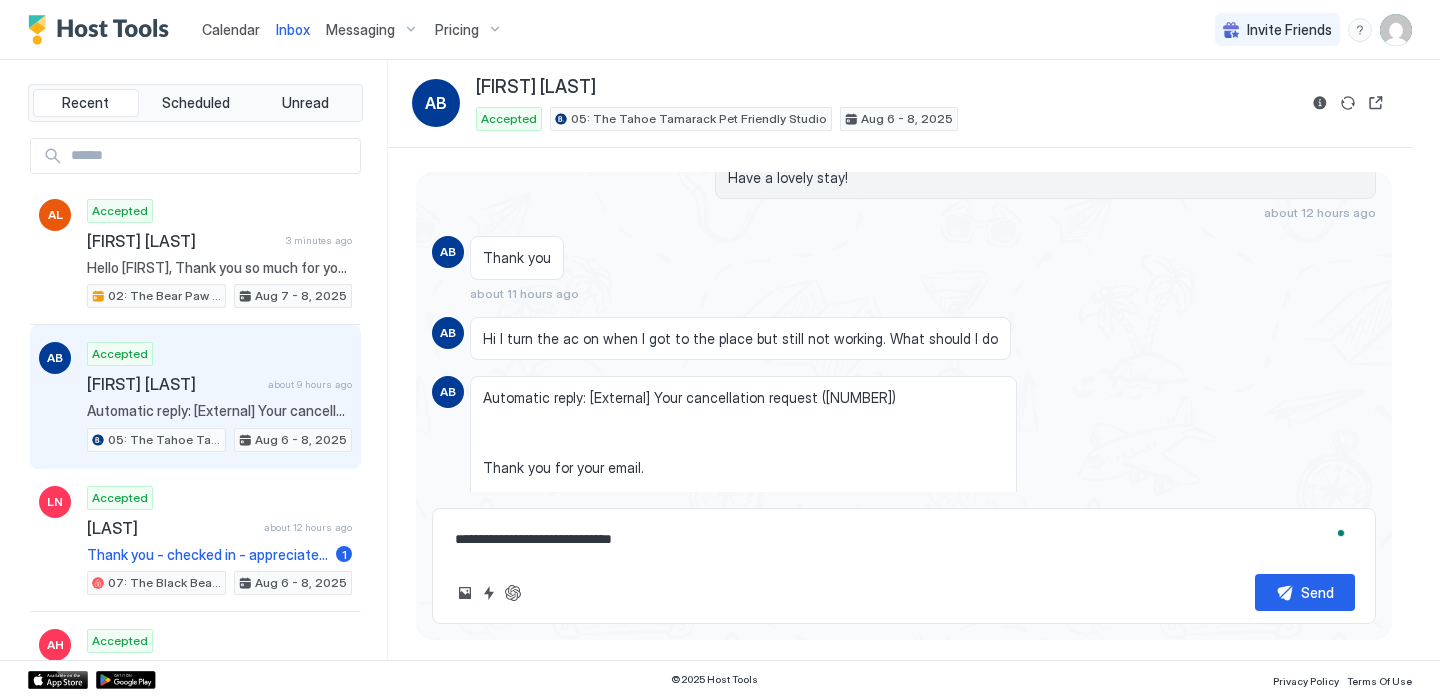 type on "*" 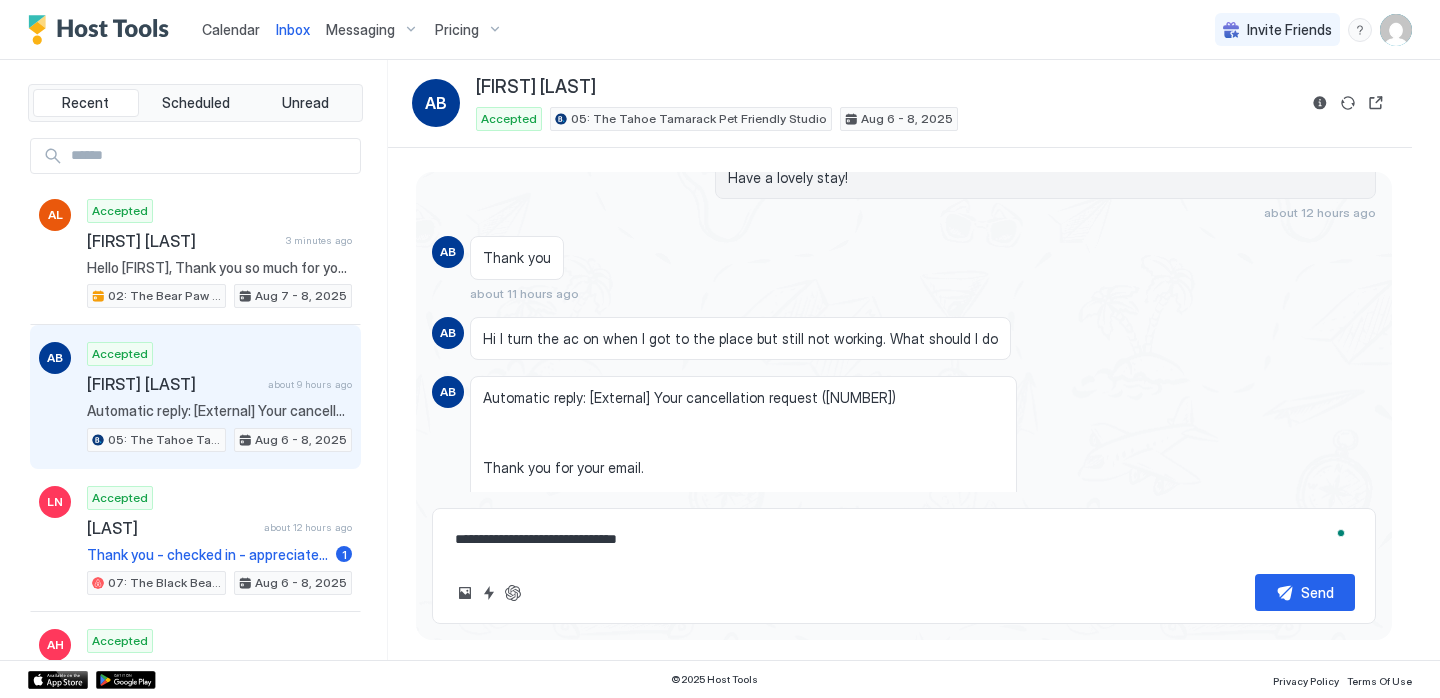 type on "*" 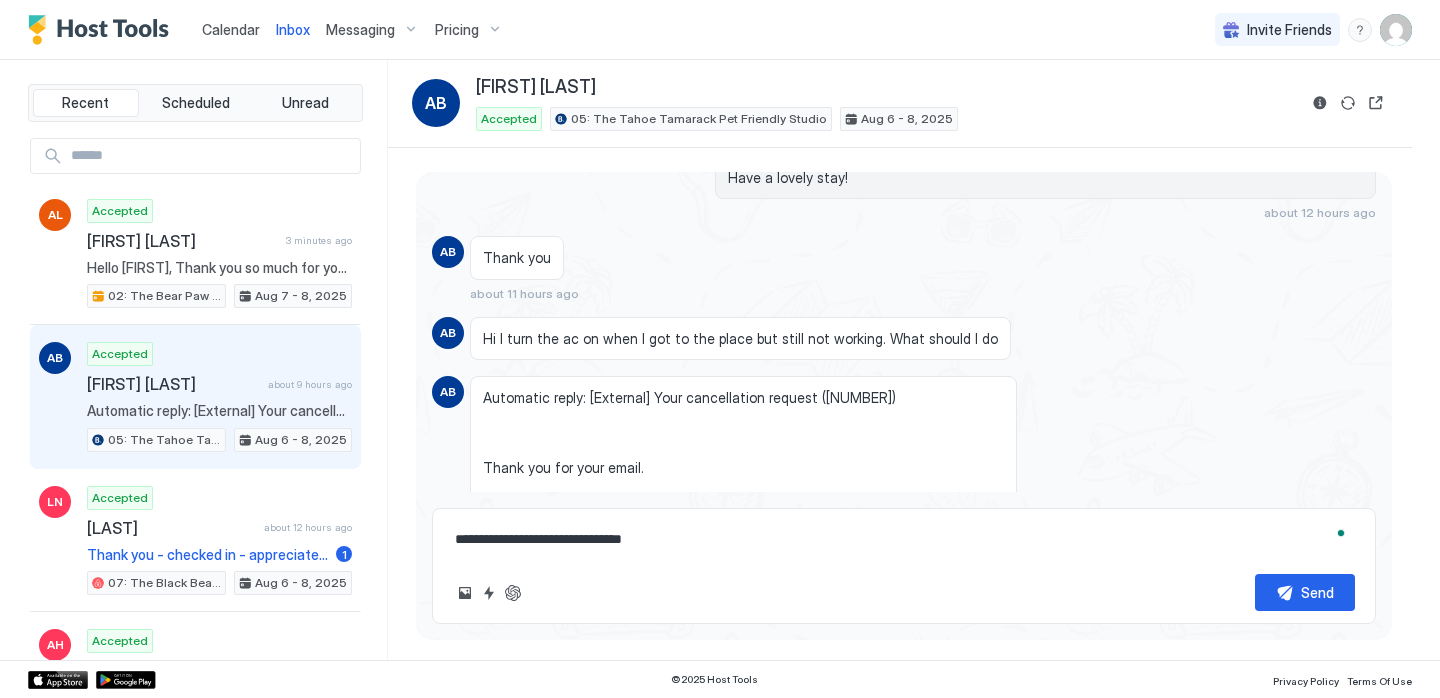 type on "*" 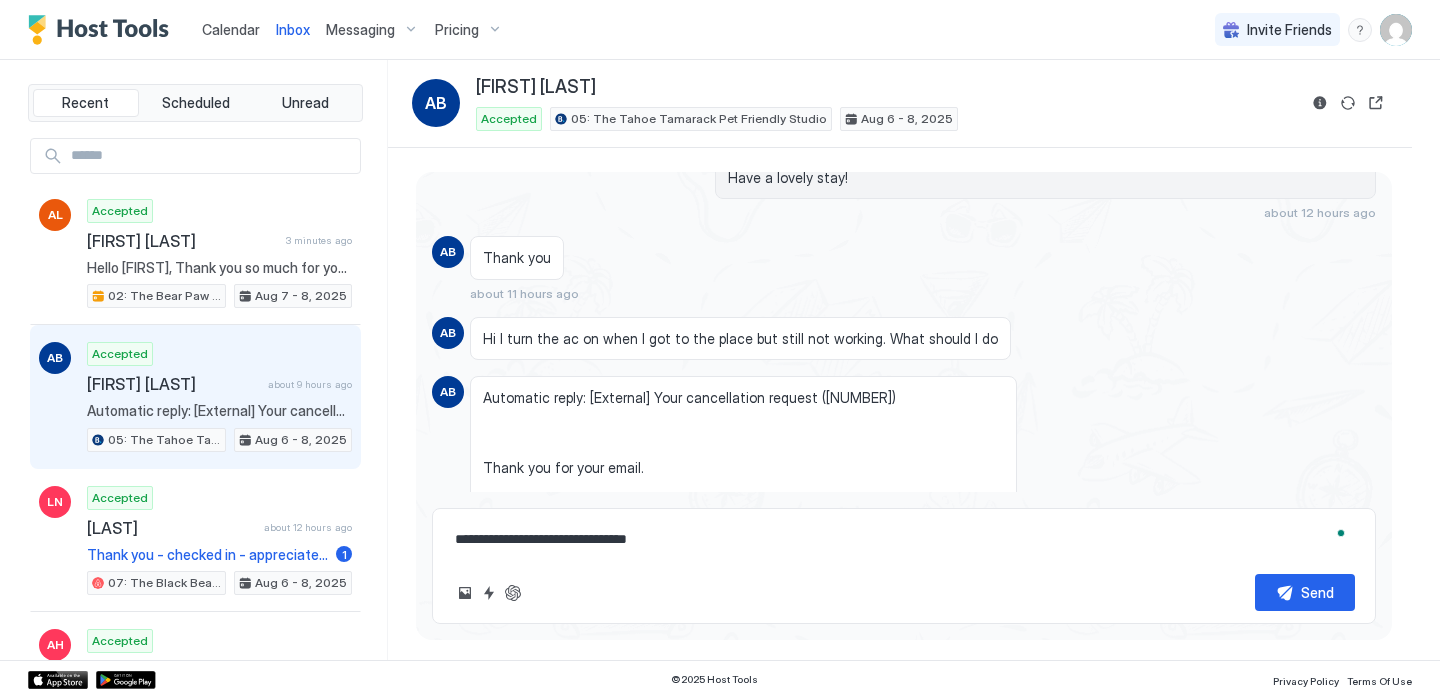 type on "*" 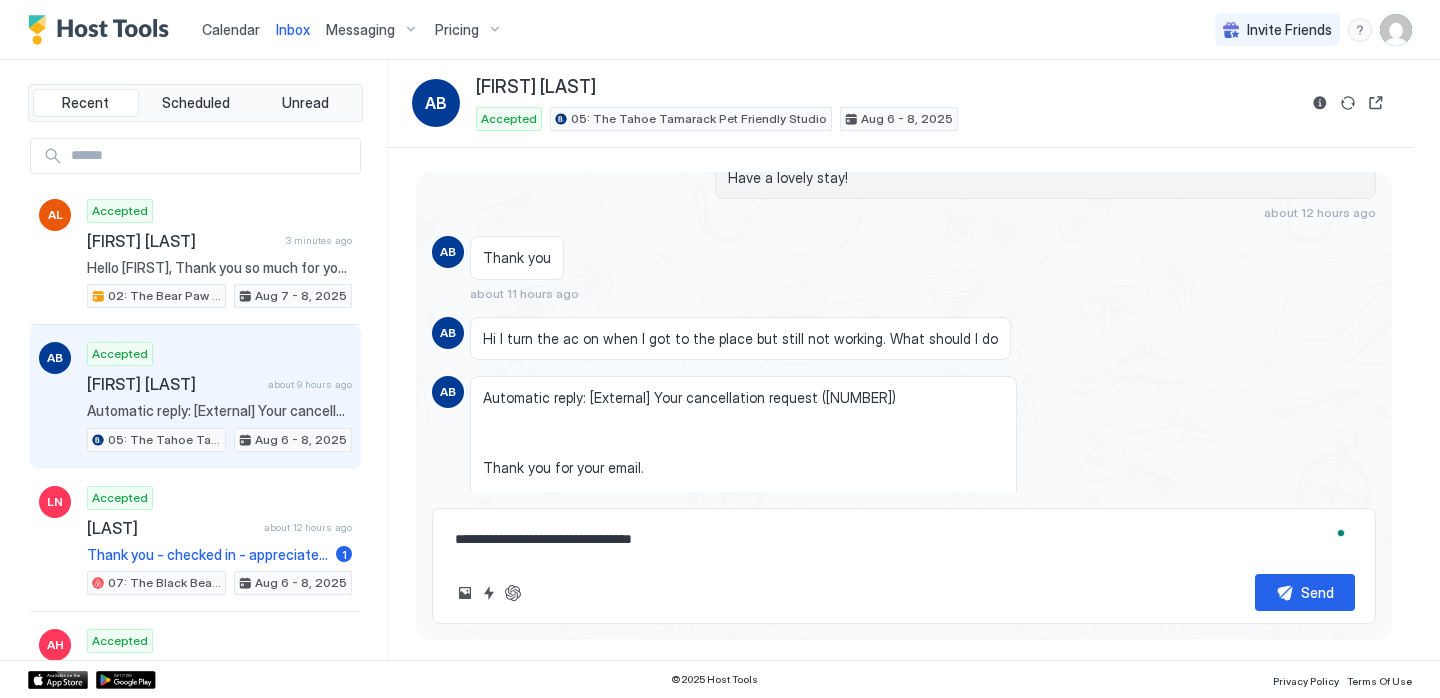 type on "*" 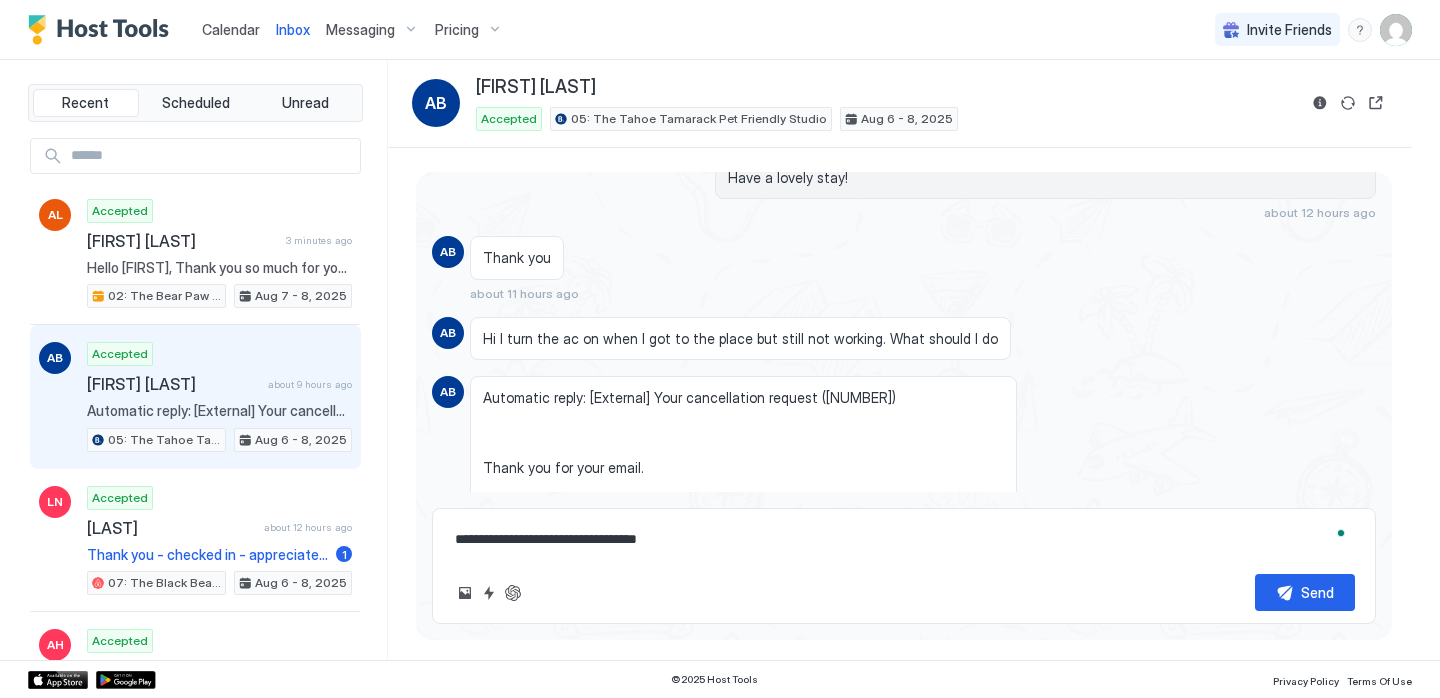type on "*" 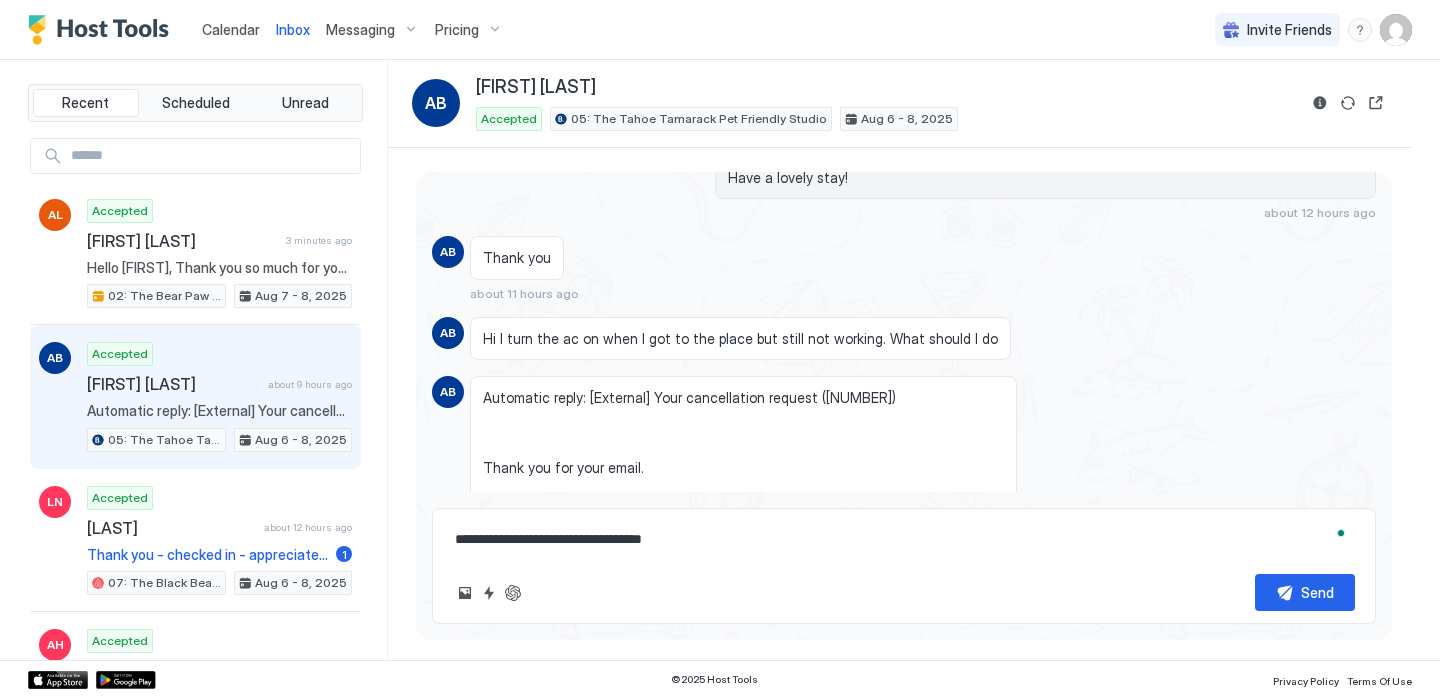 type on "*" 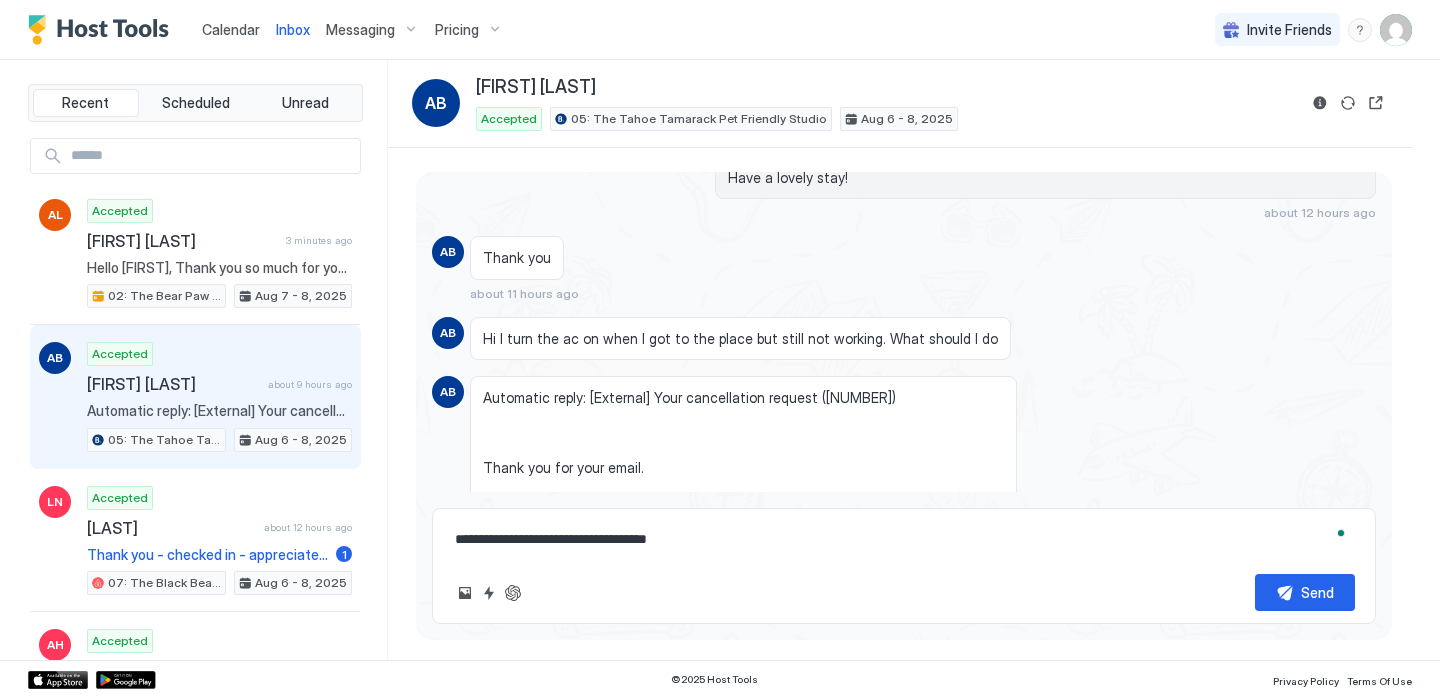 type on "*" 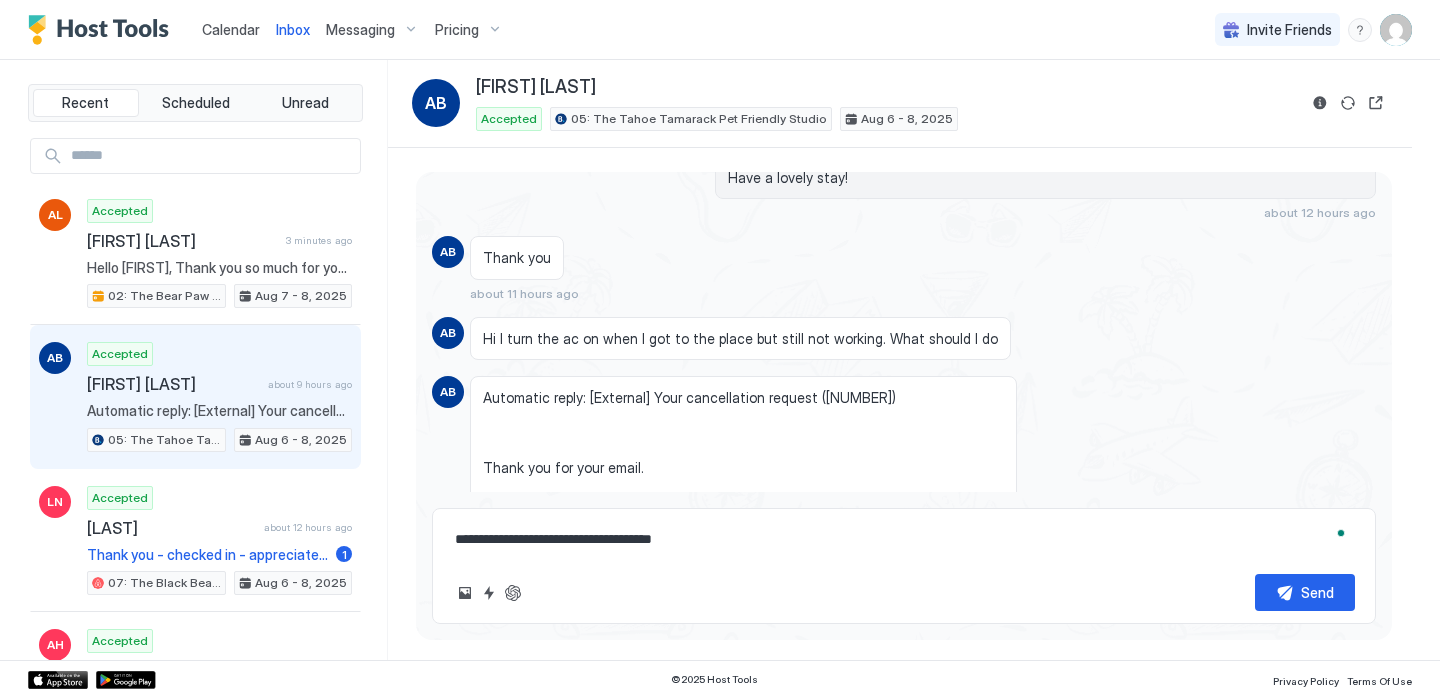 type on "**********" 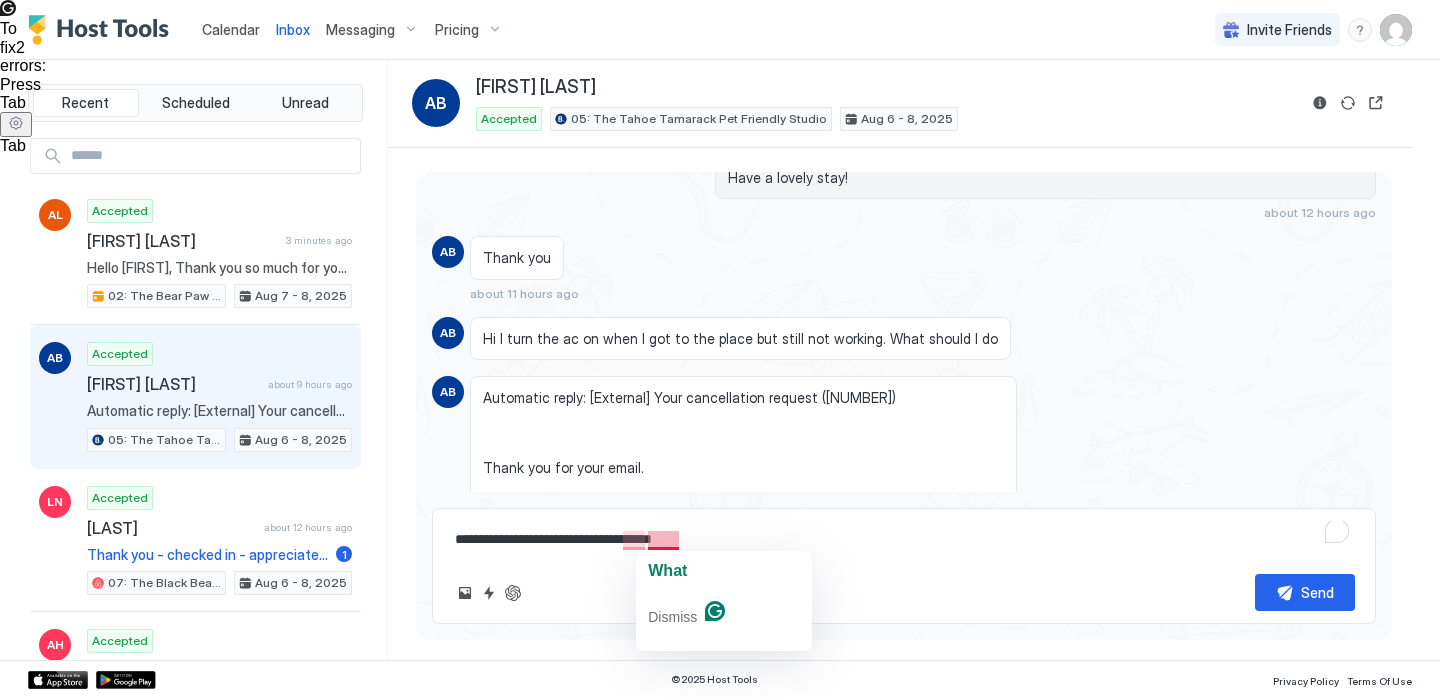 drag, startPoint x: 648, startPoint y: 537, endPoint x: 735, endPoint y: 536, distance: 87.005745 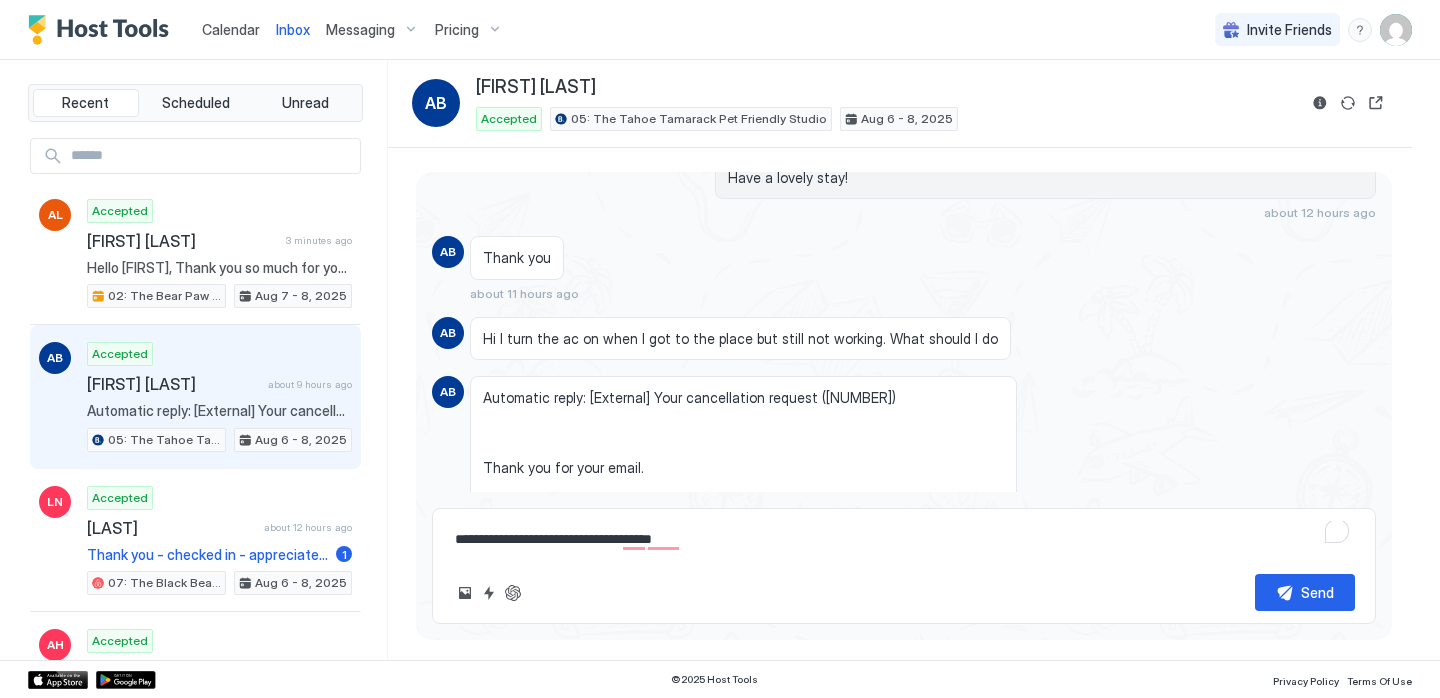 type on "*" 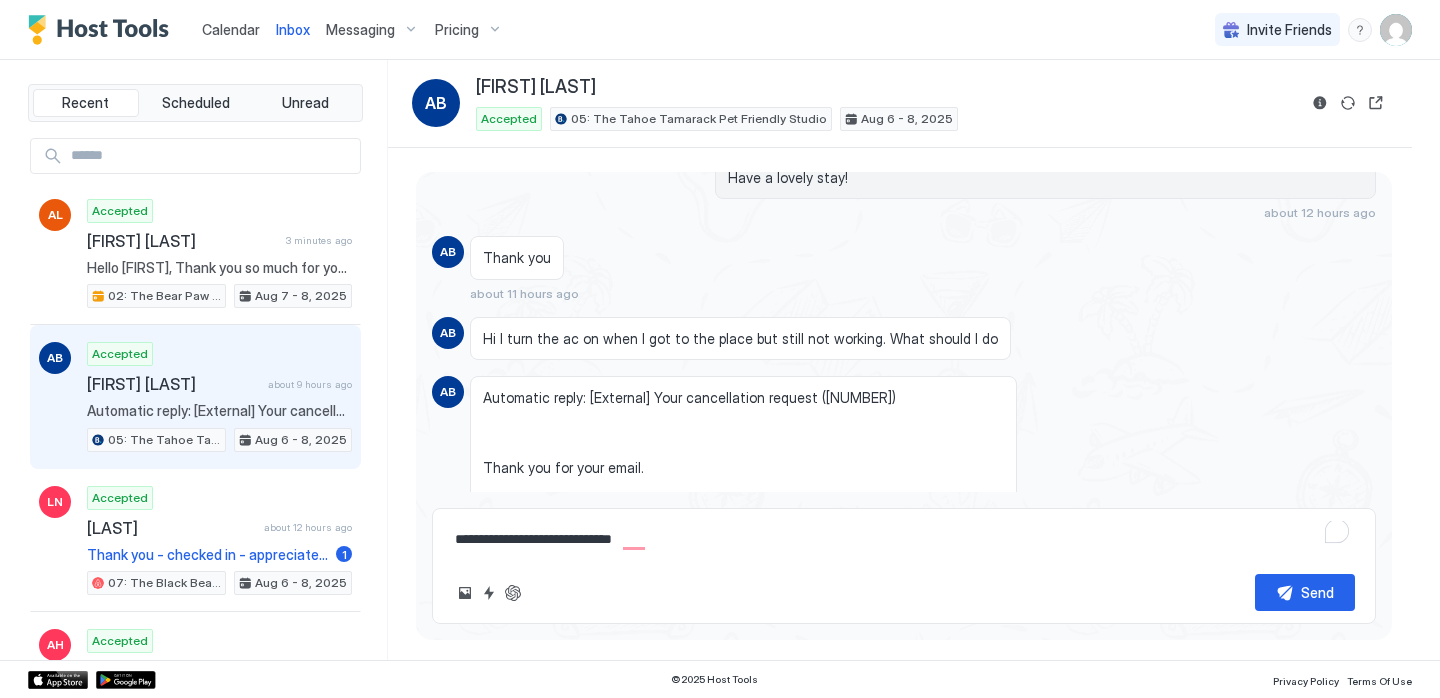 type on "*" 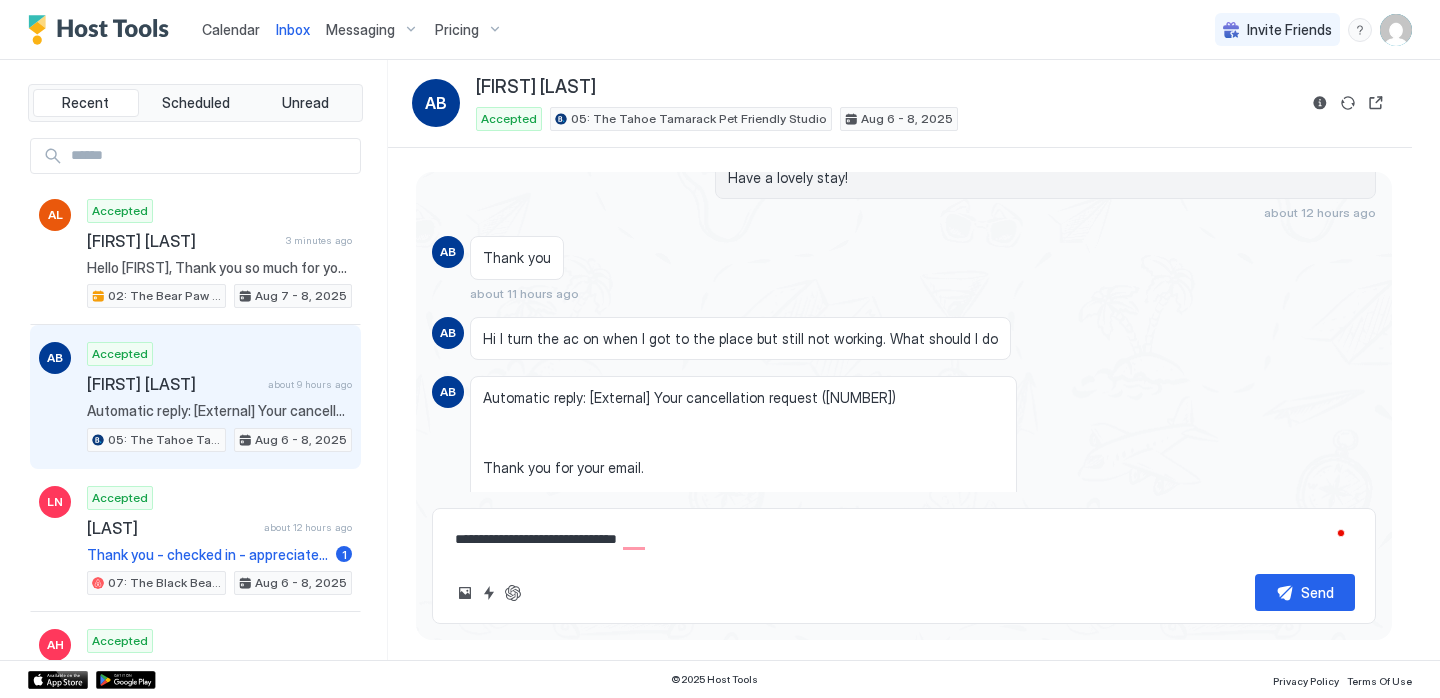 type on "*" 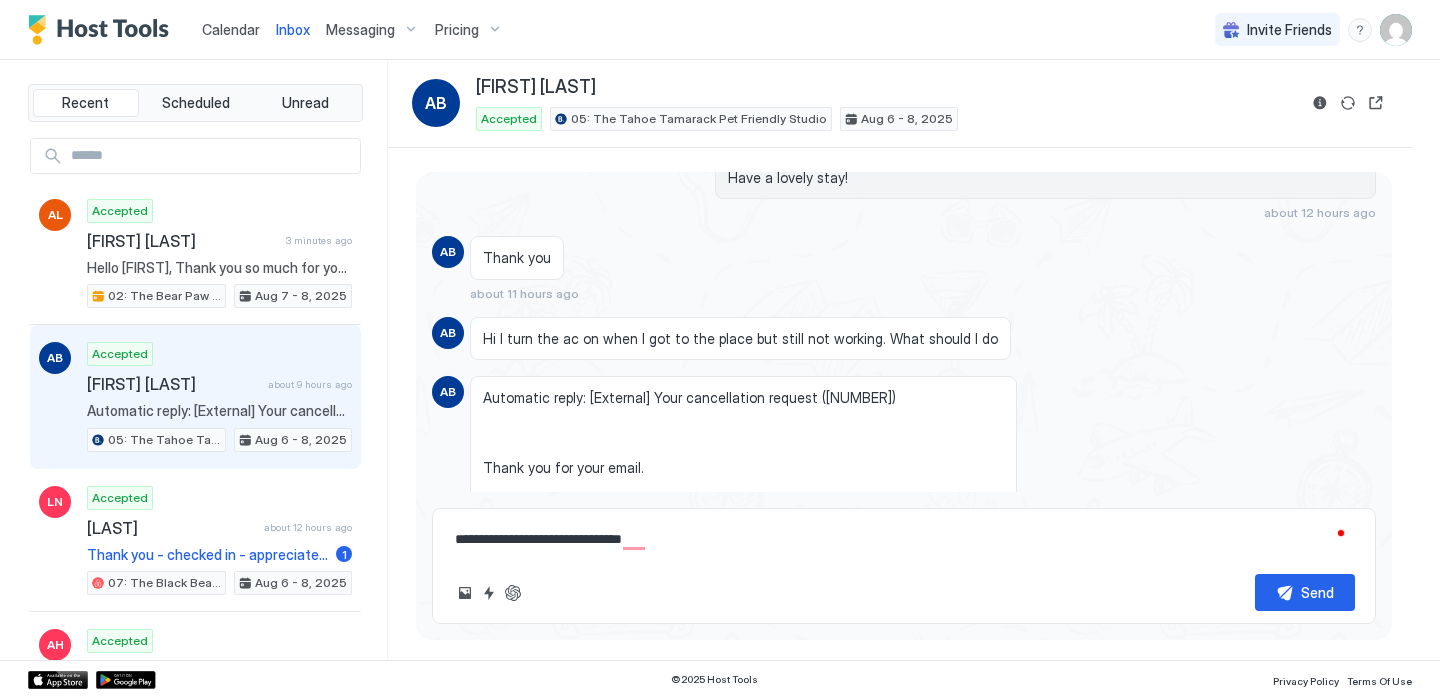 type on "*" 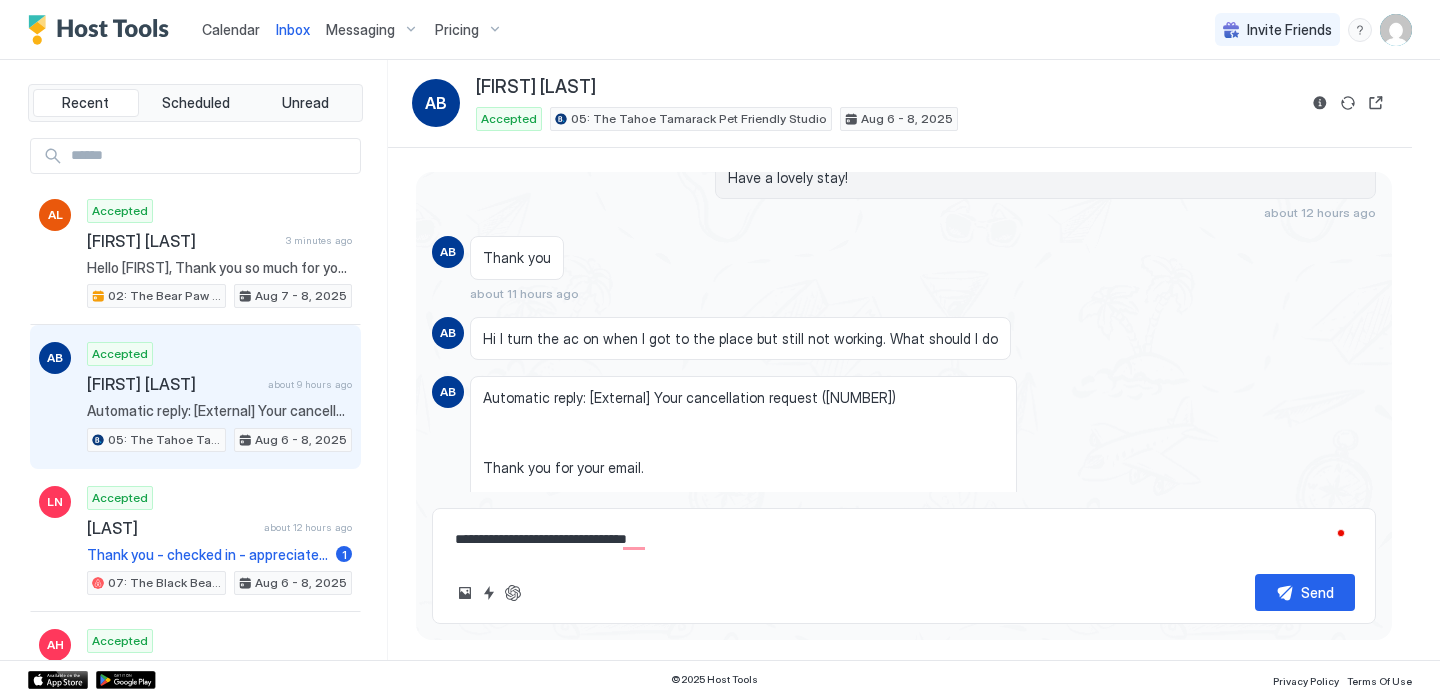 type on "*" 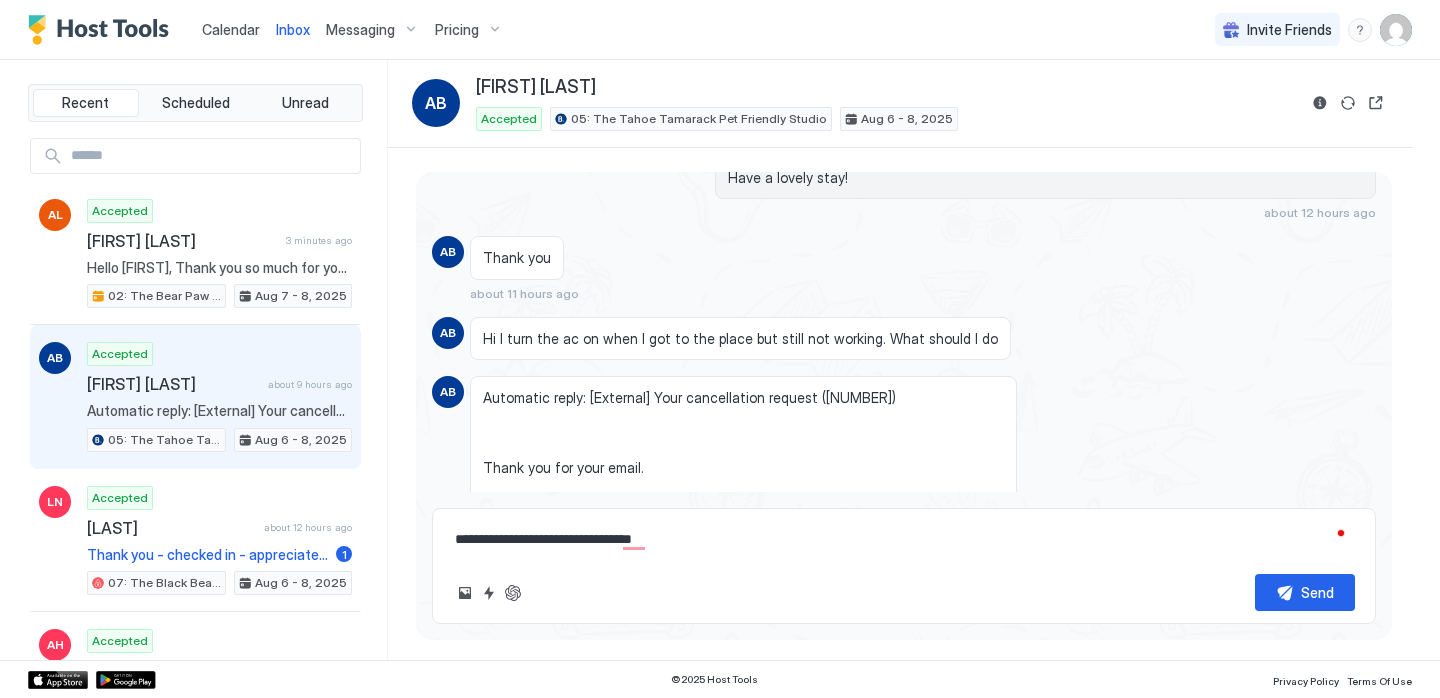type on "*" 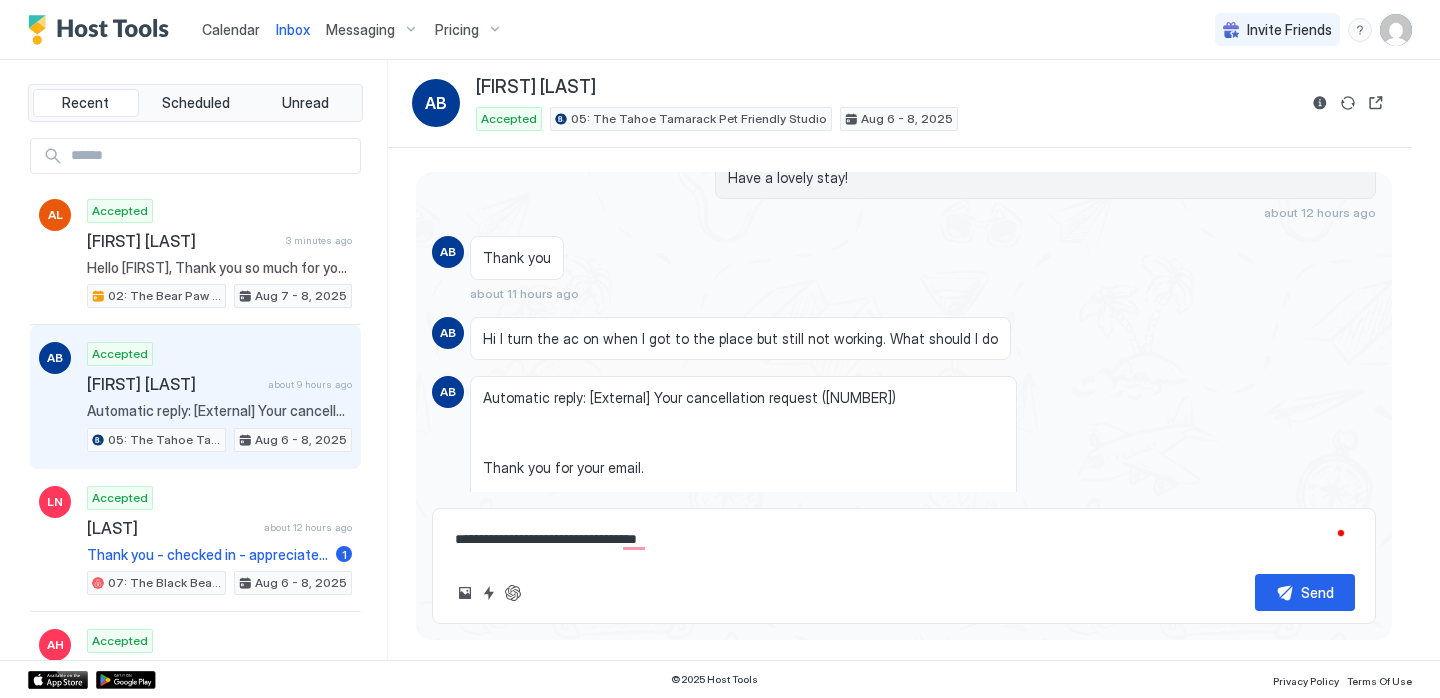 type on "*" 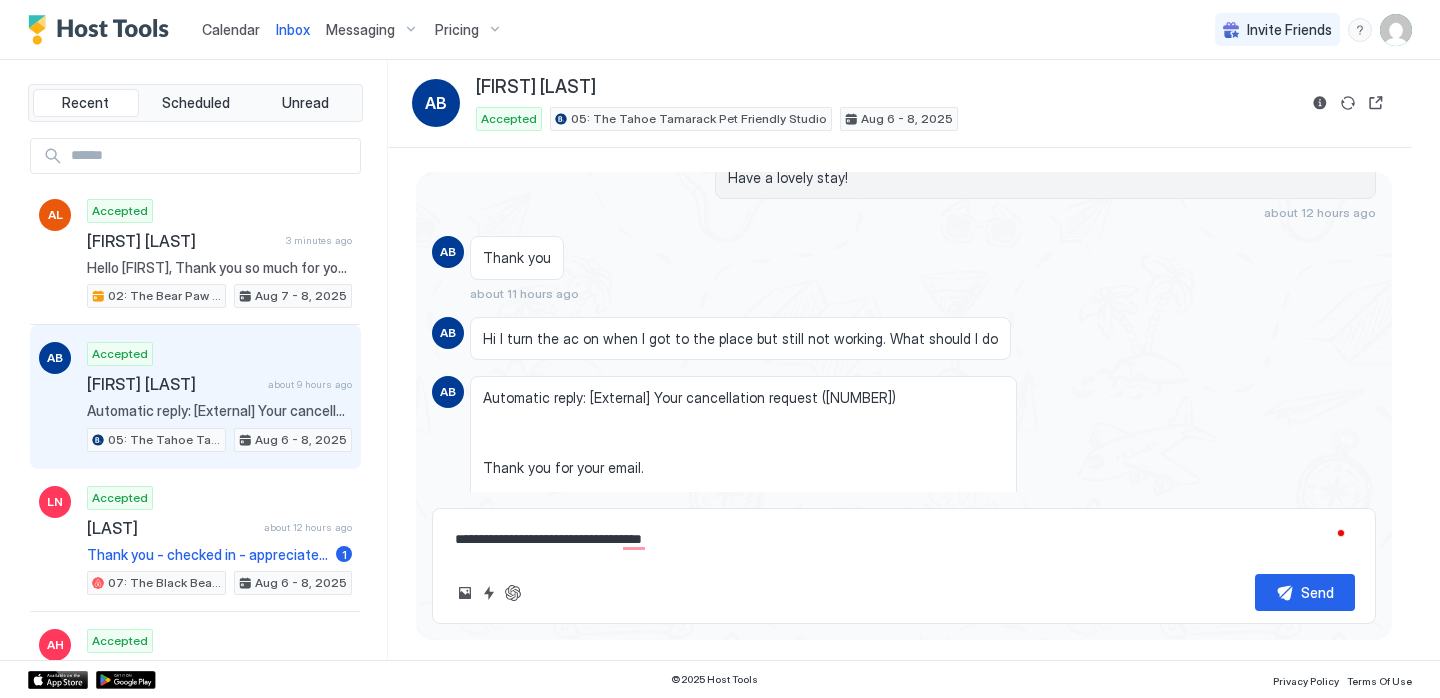 type on "*" 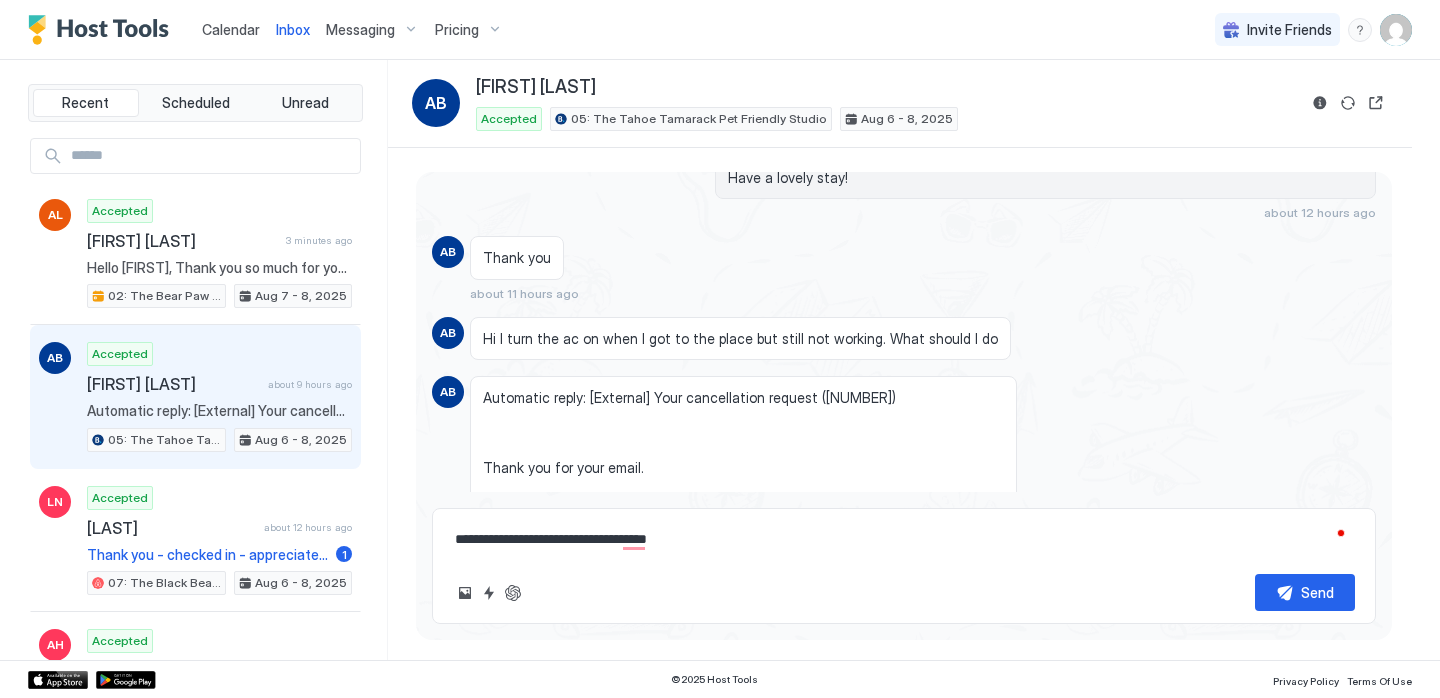 type on "*" 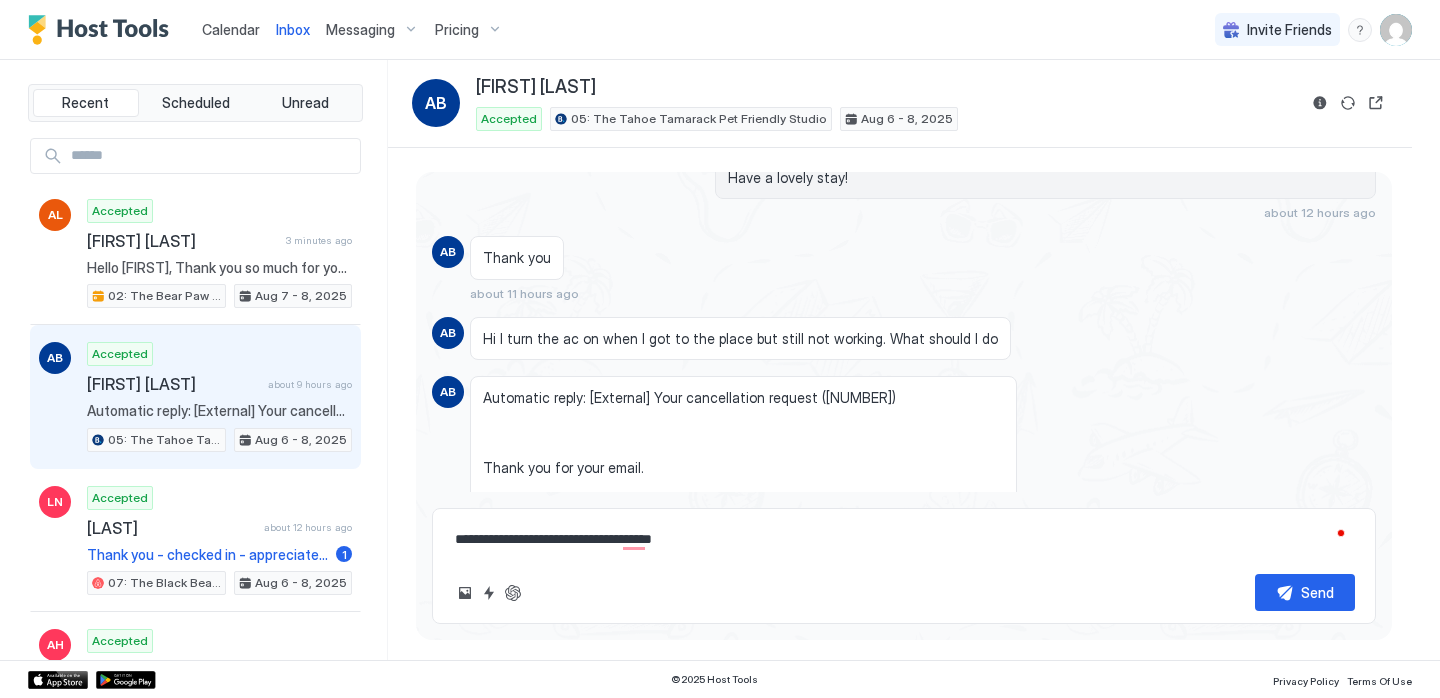 type on "*" 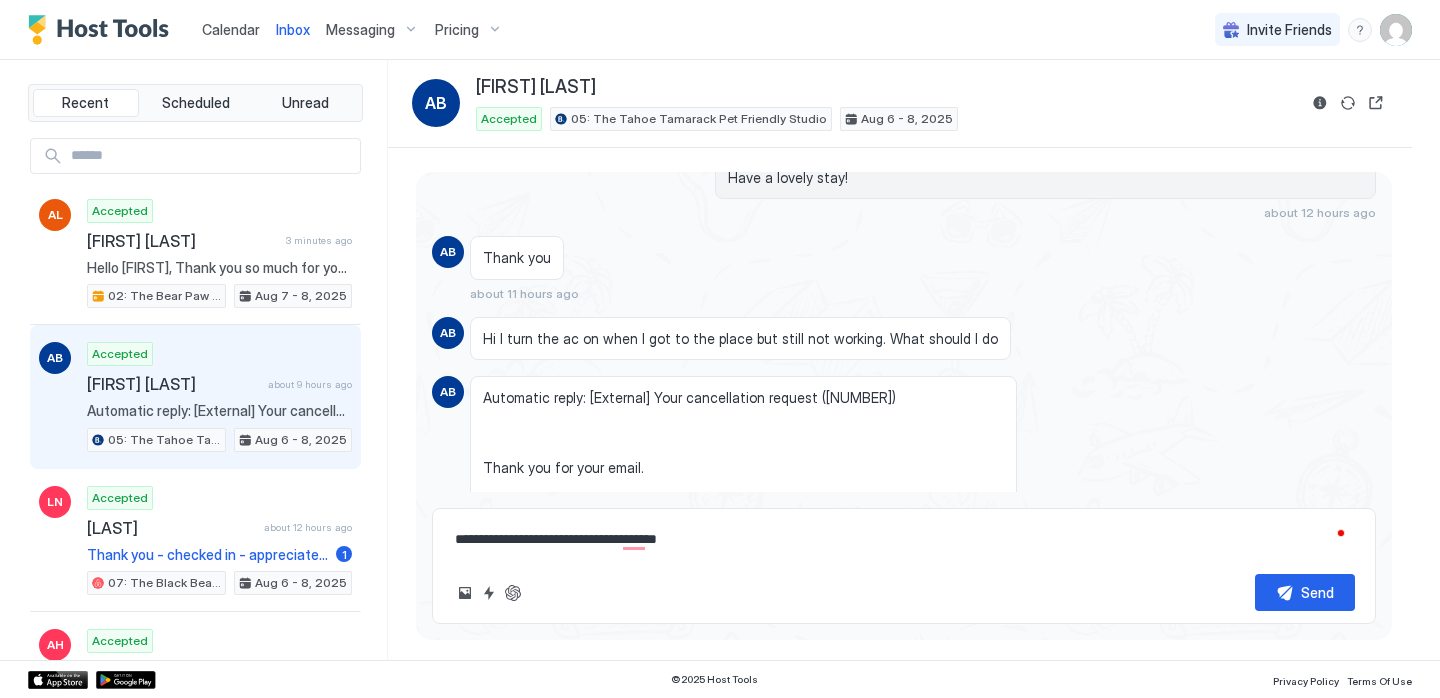 type on "*" 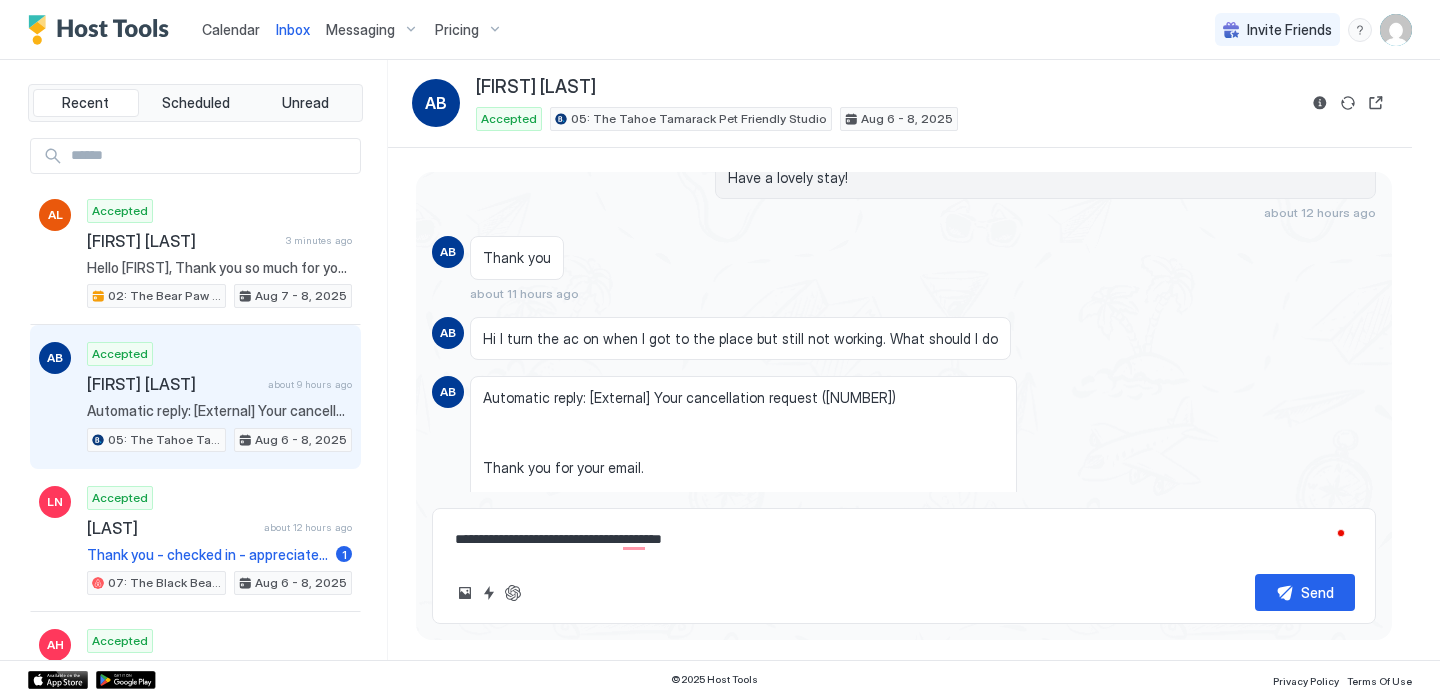 type on "*" 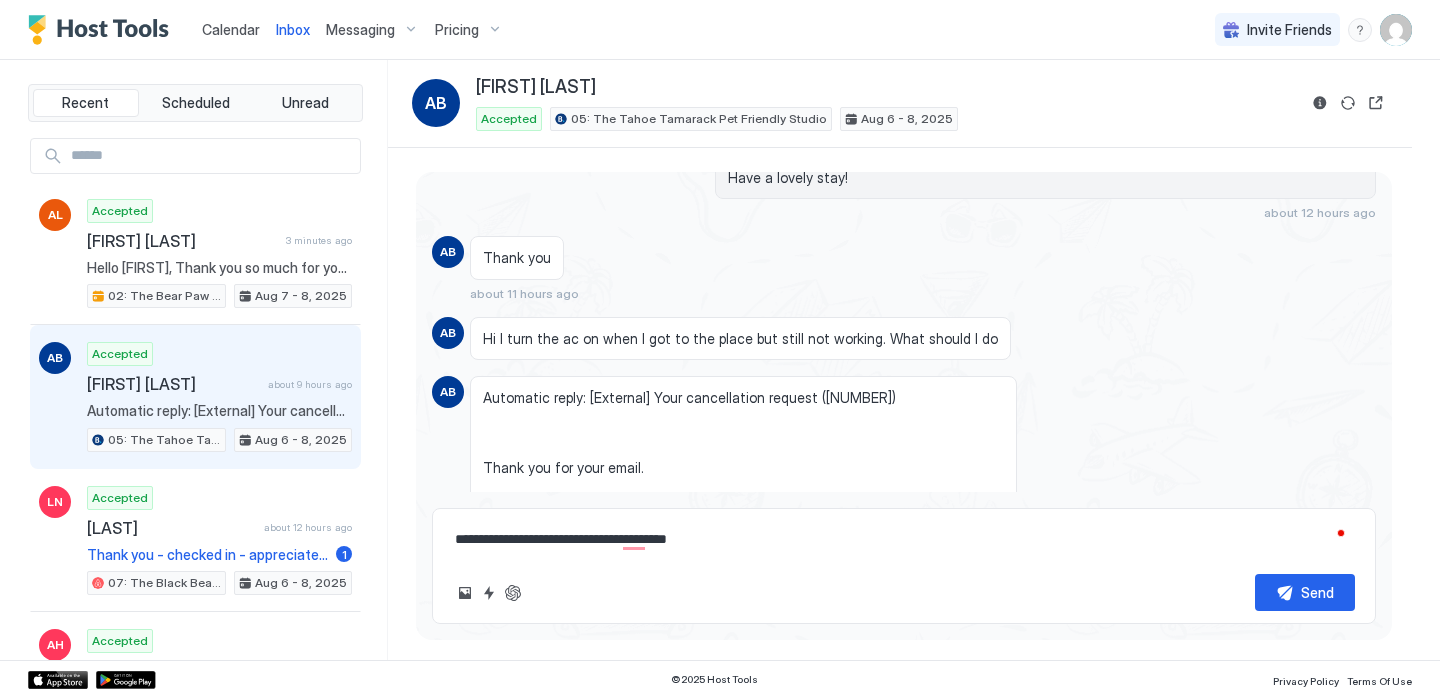 type on "*" 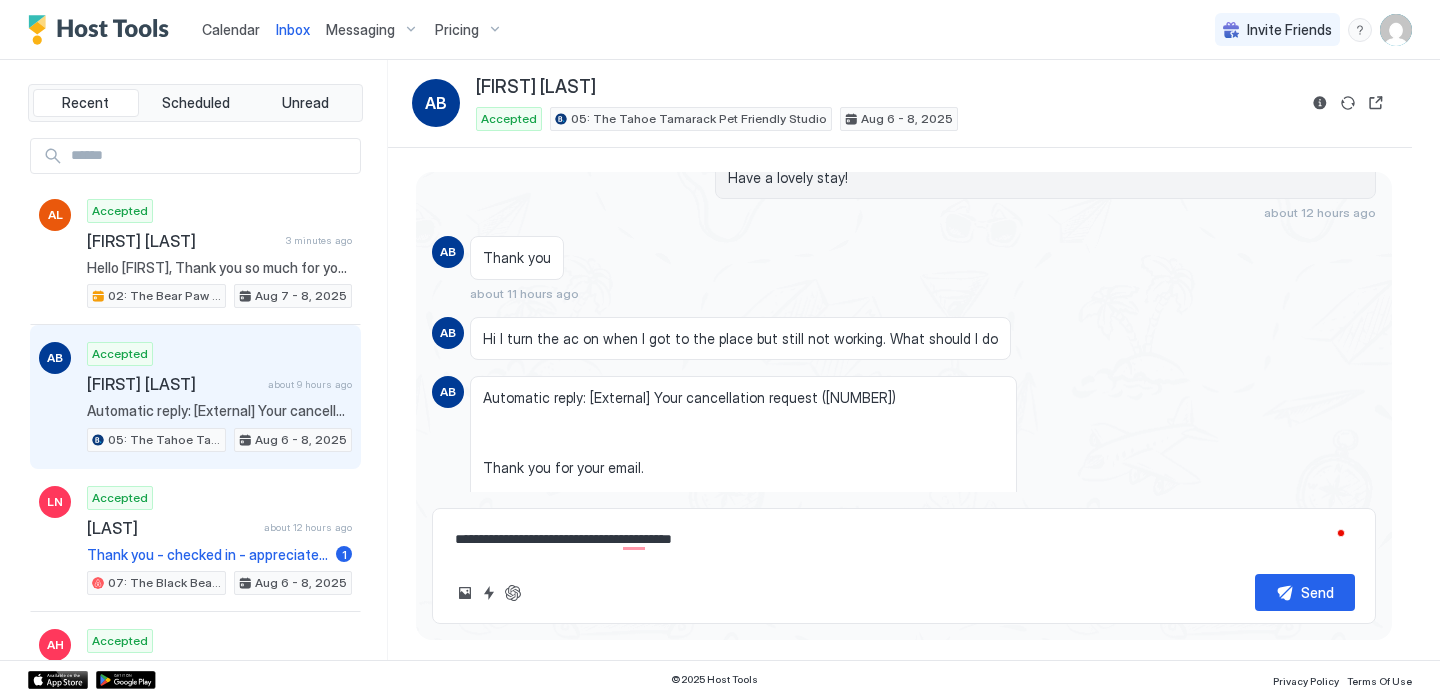 type on "*" 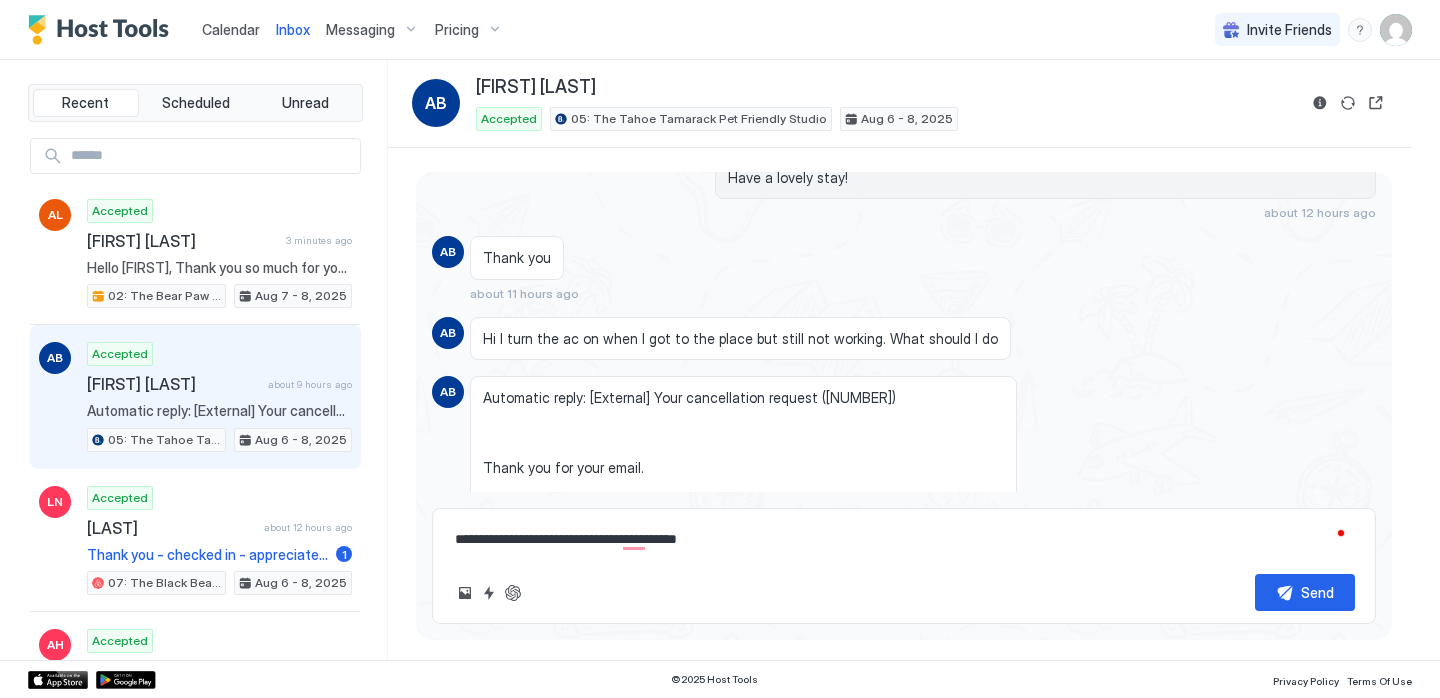type on "*" 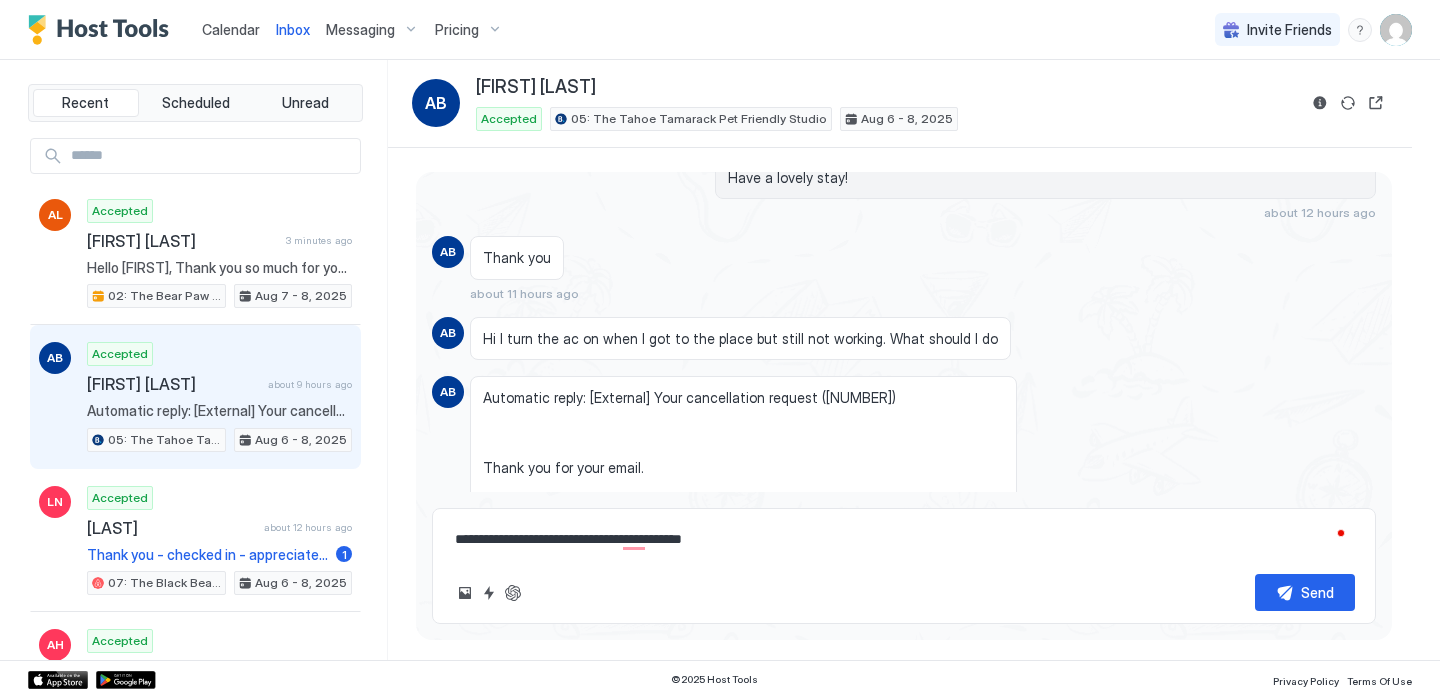 type on "*" 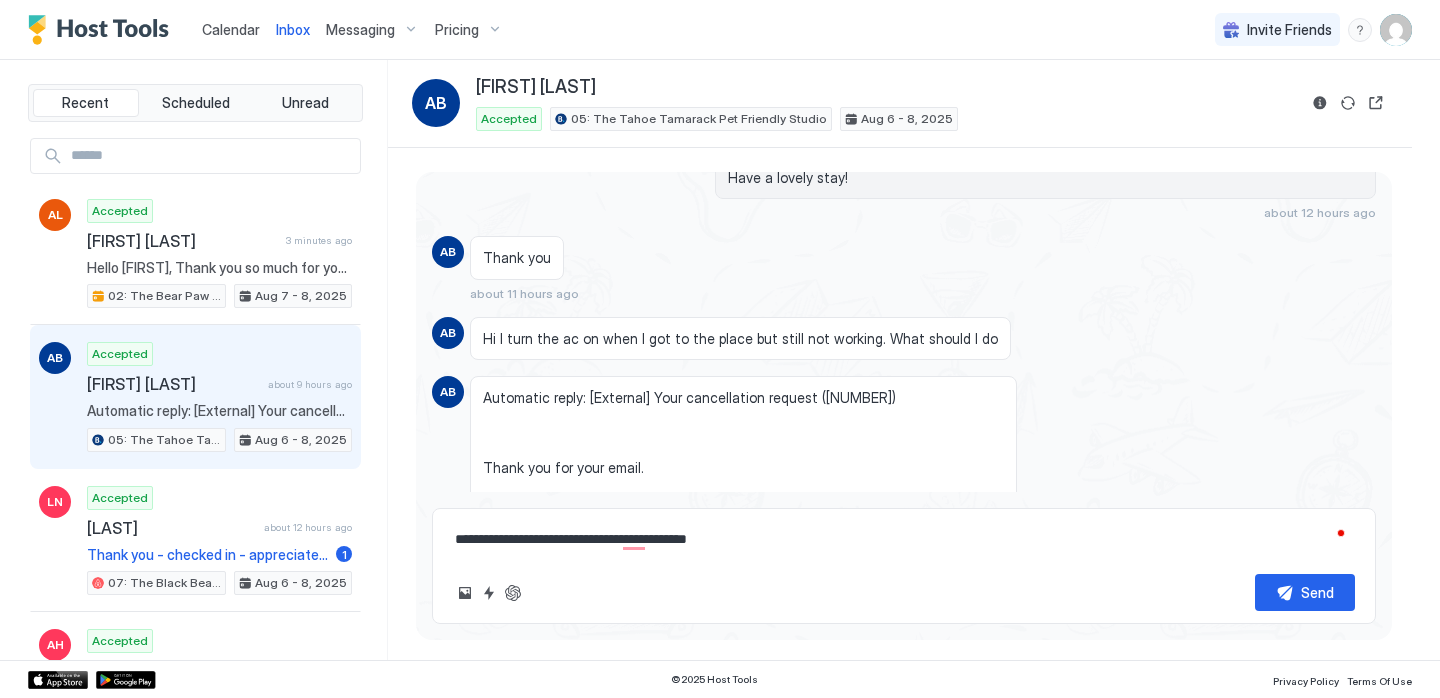 type on "*" 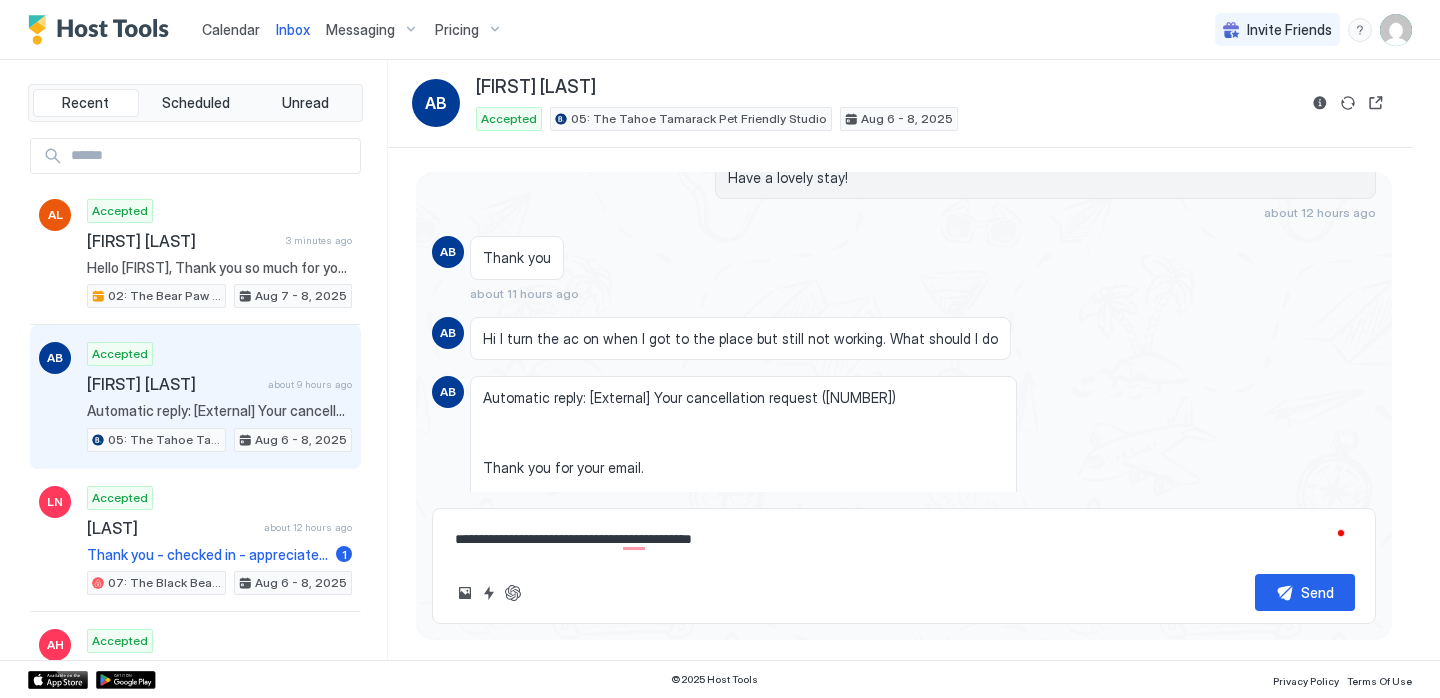 type on "*" 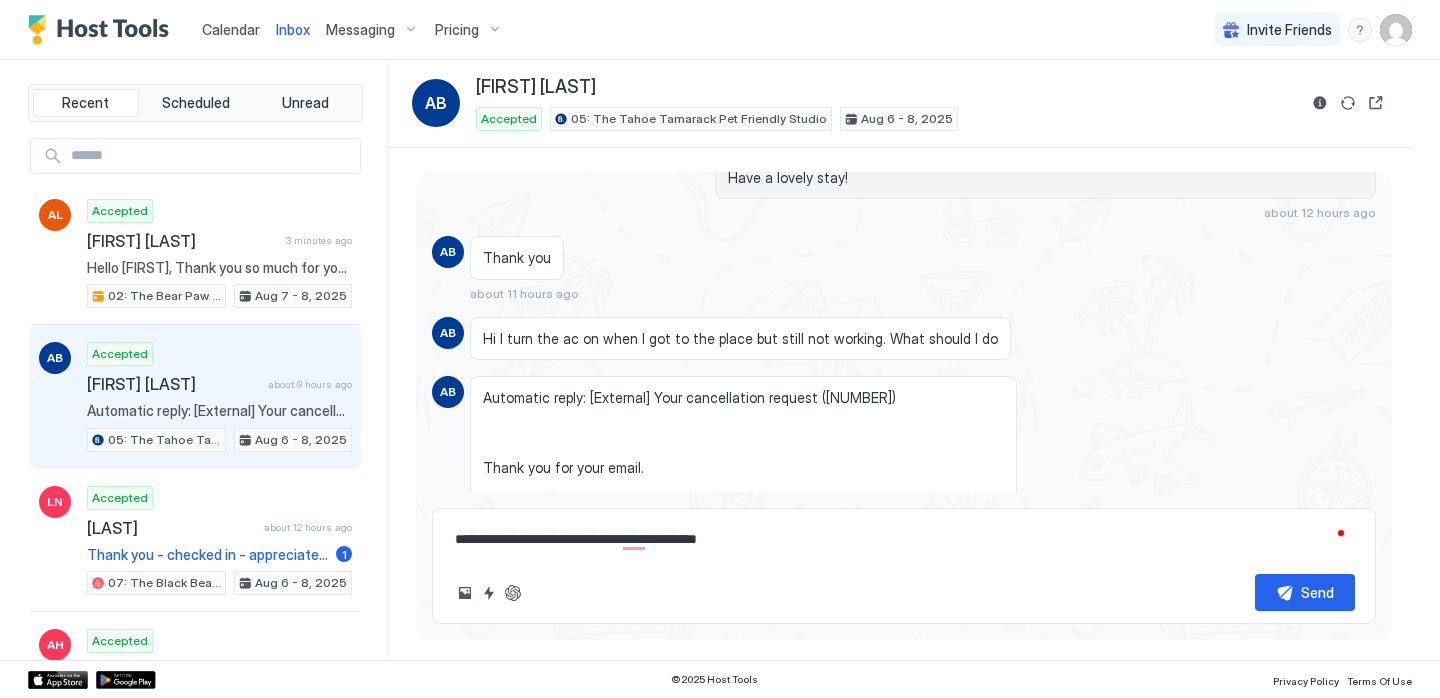 type on "*" 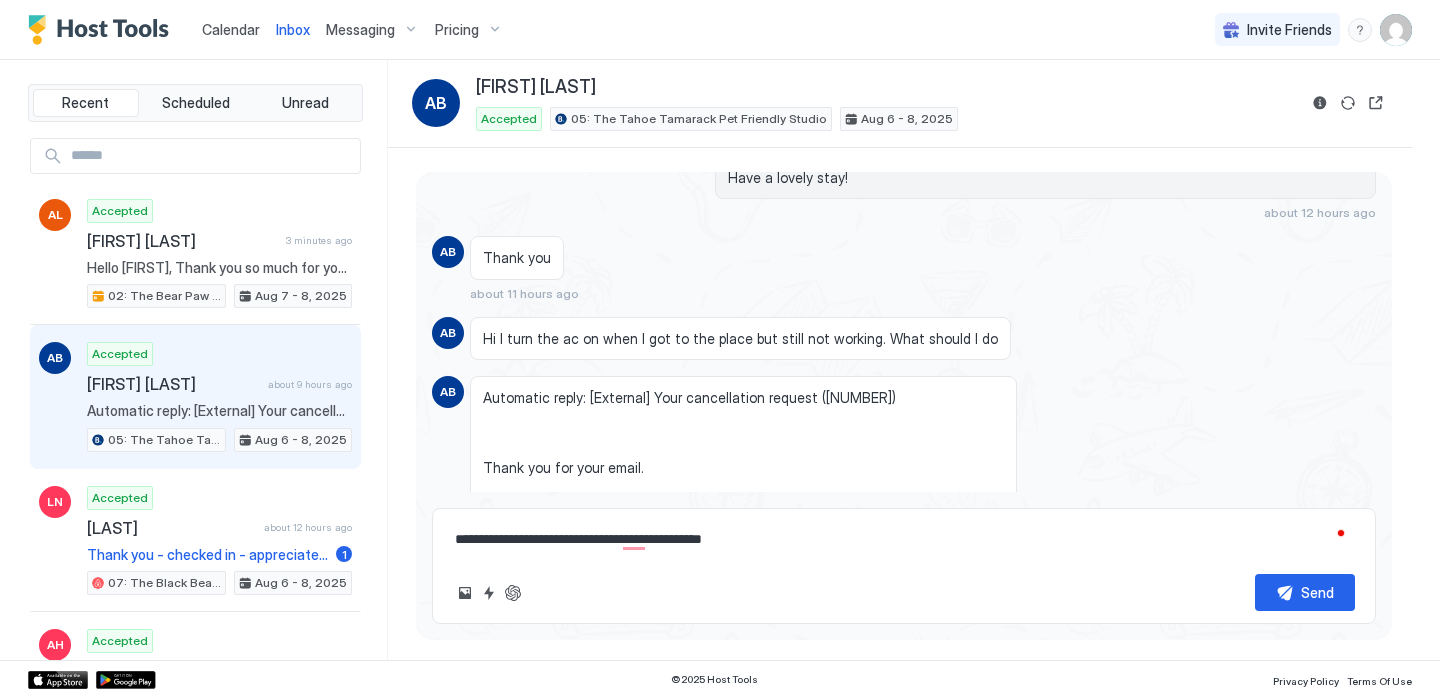 type on "*" 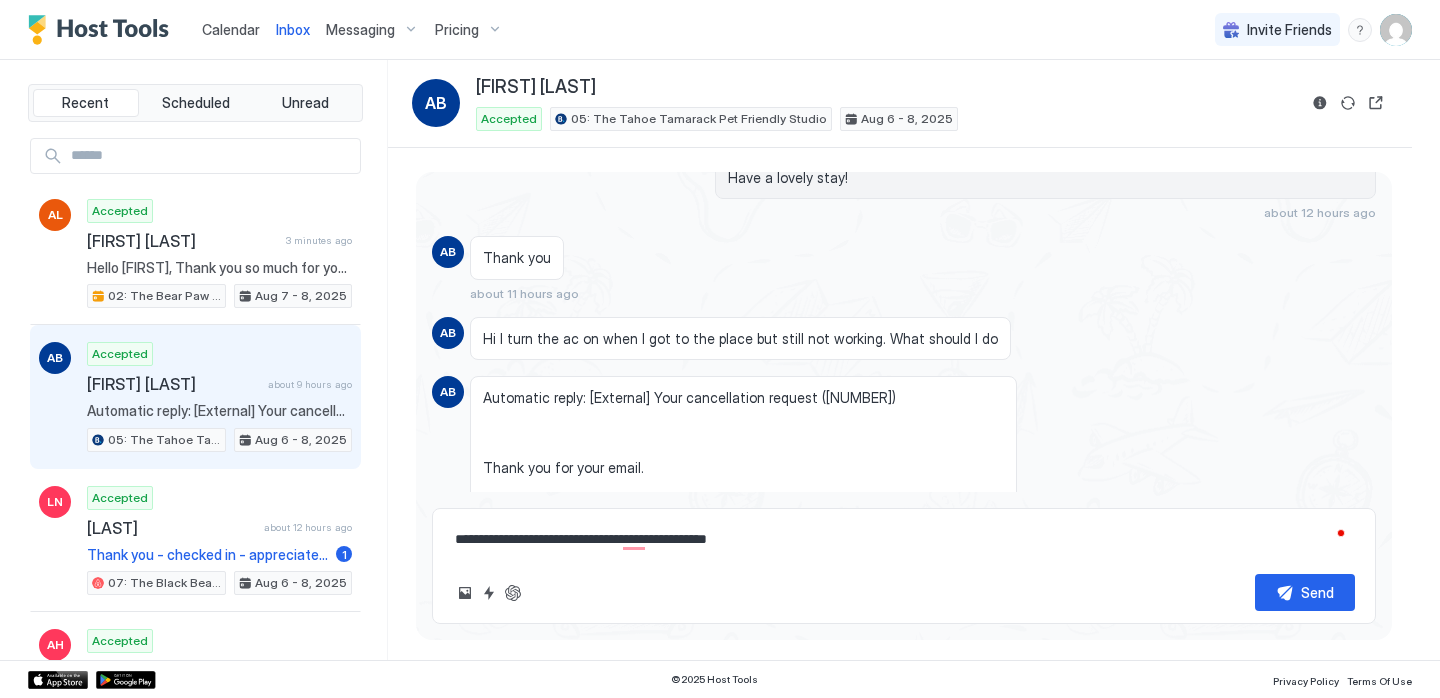 type on "*" 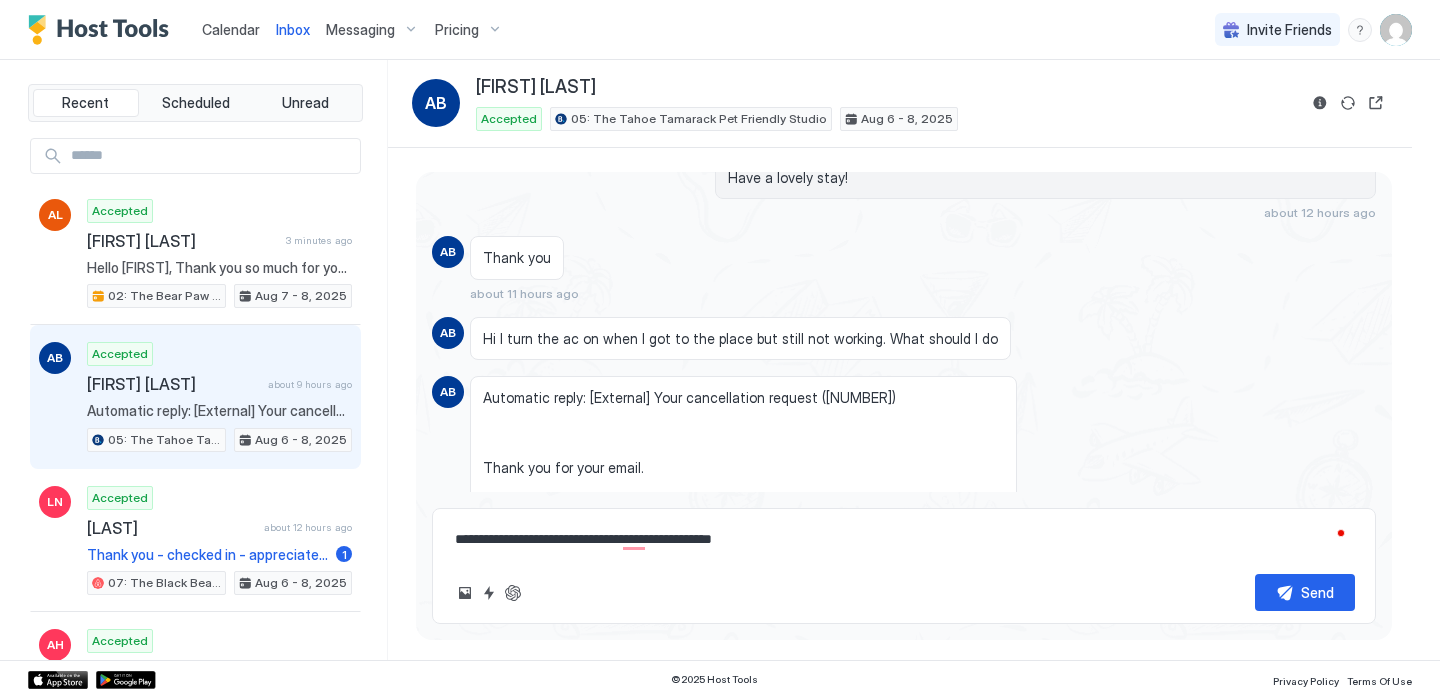 type on "*" 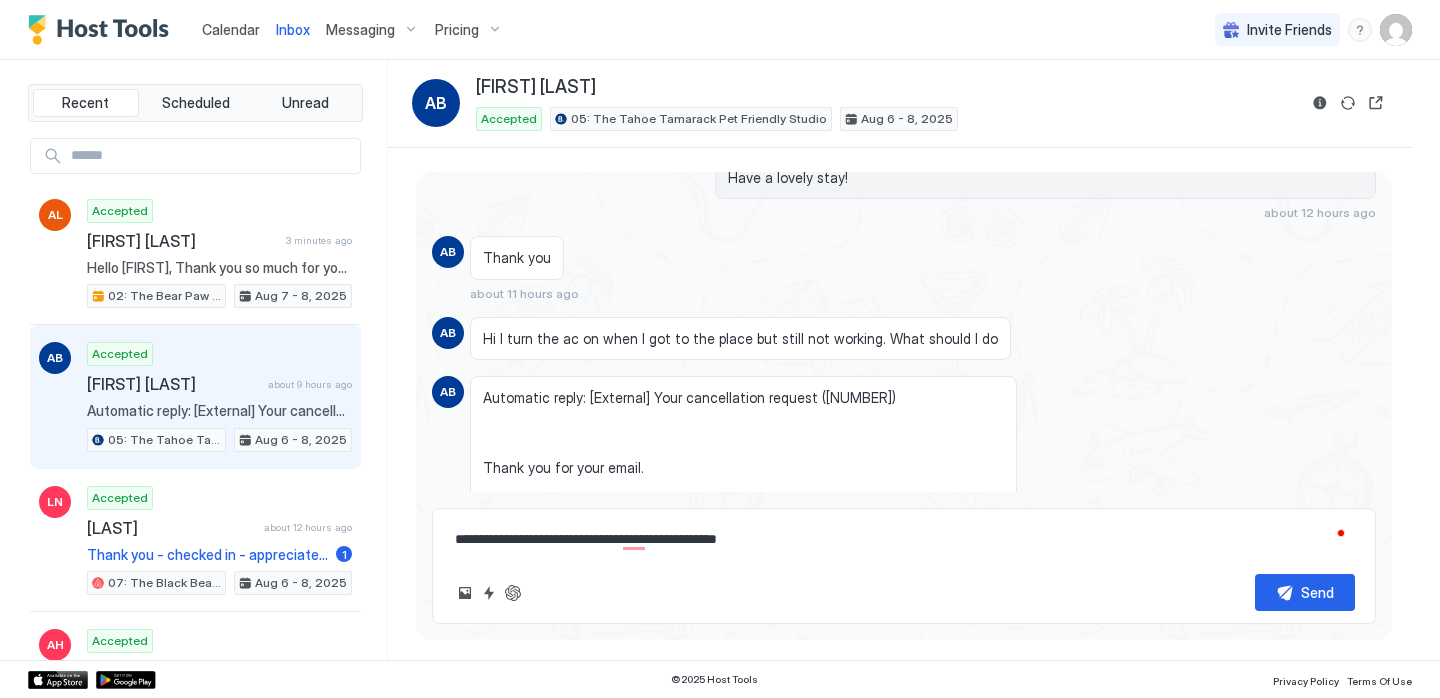 type on "*" 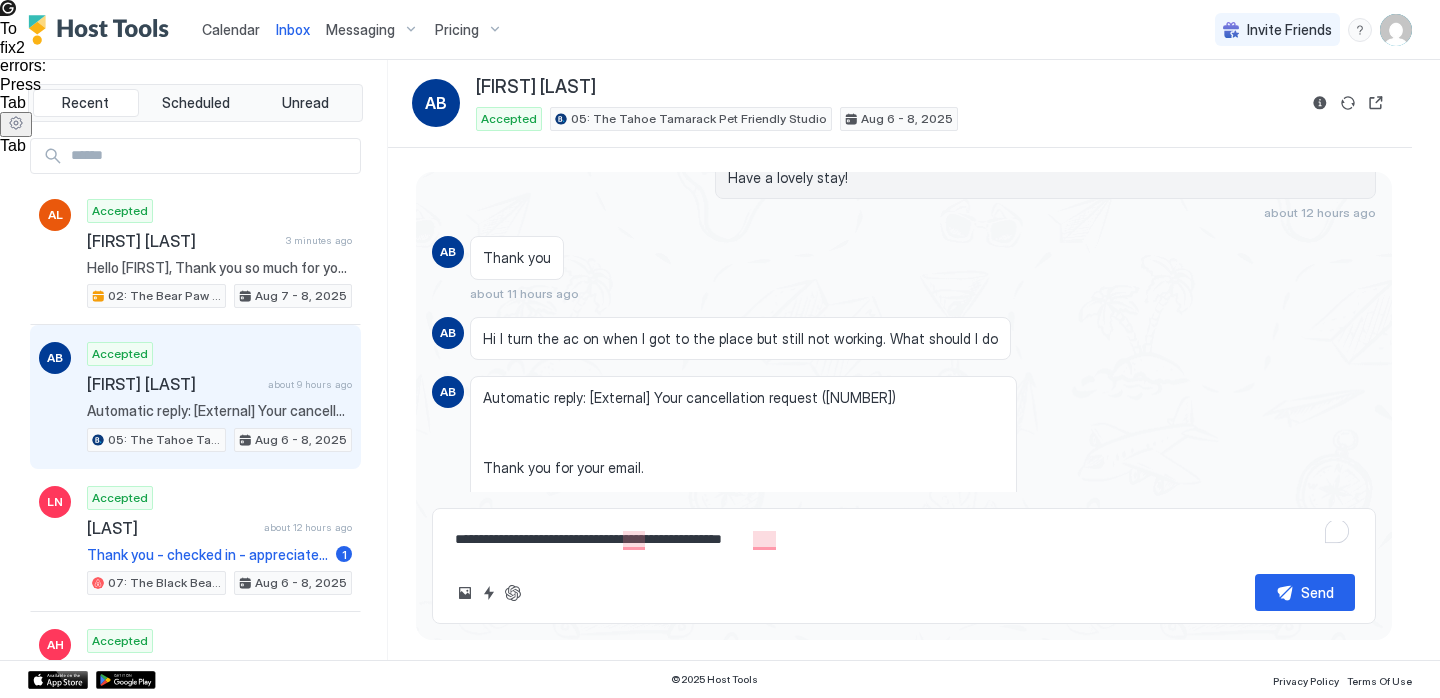 type on "*" 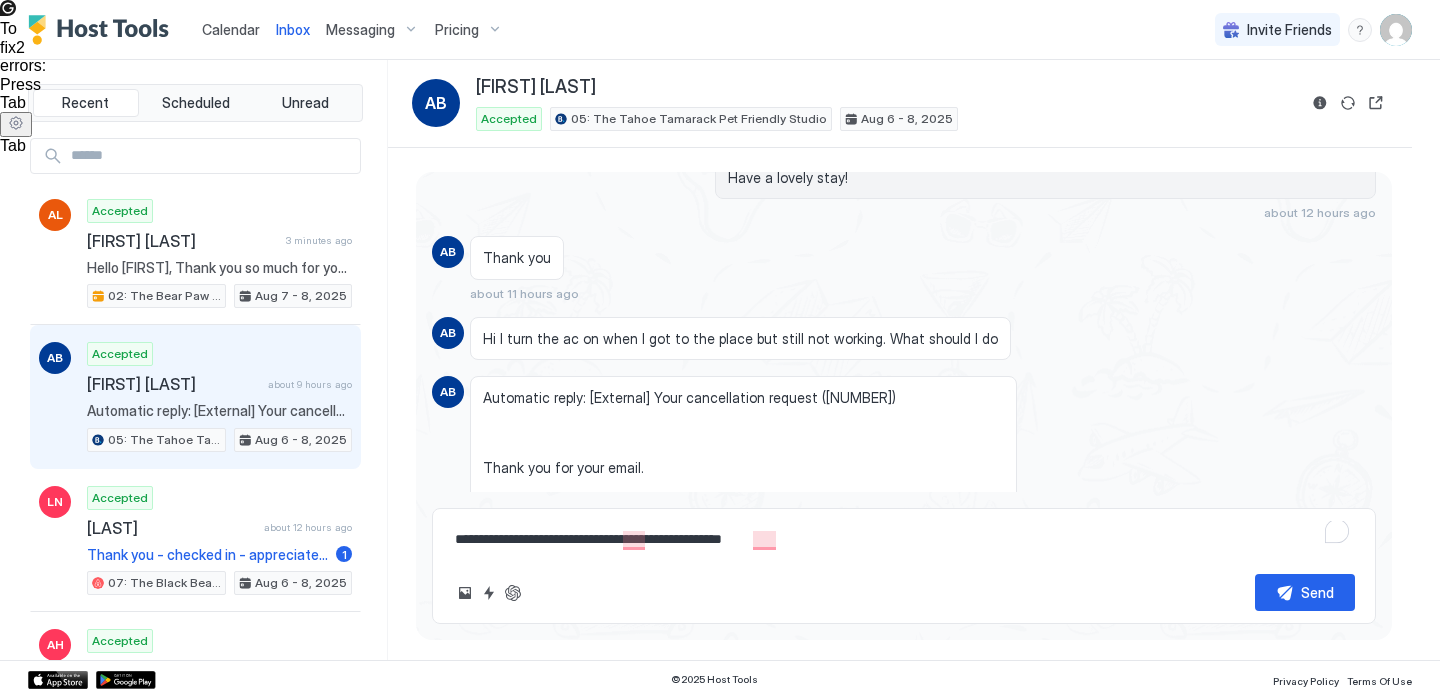 type on "**********" 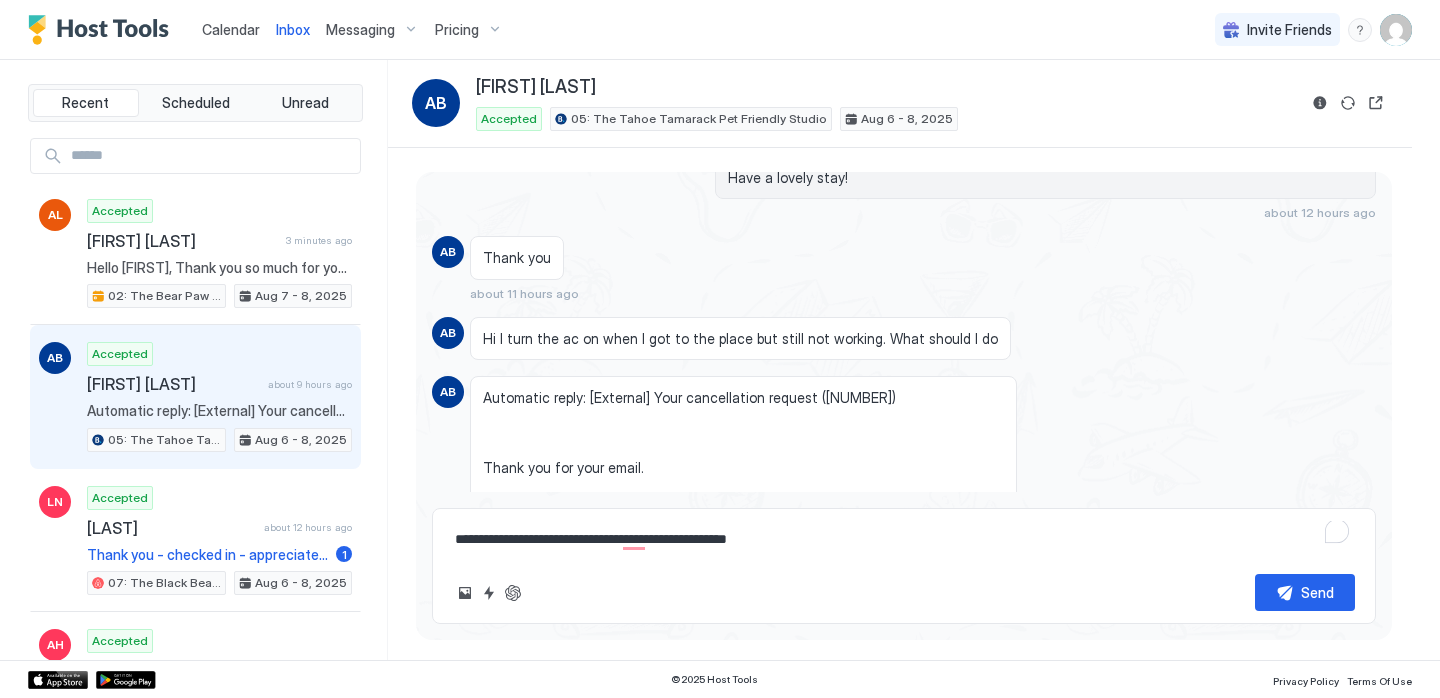 type on "*" 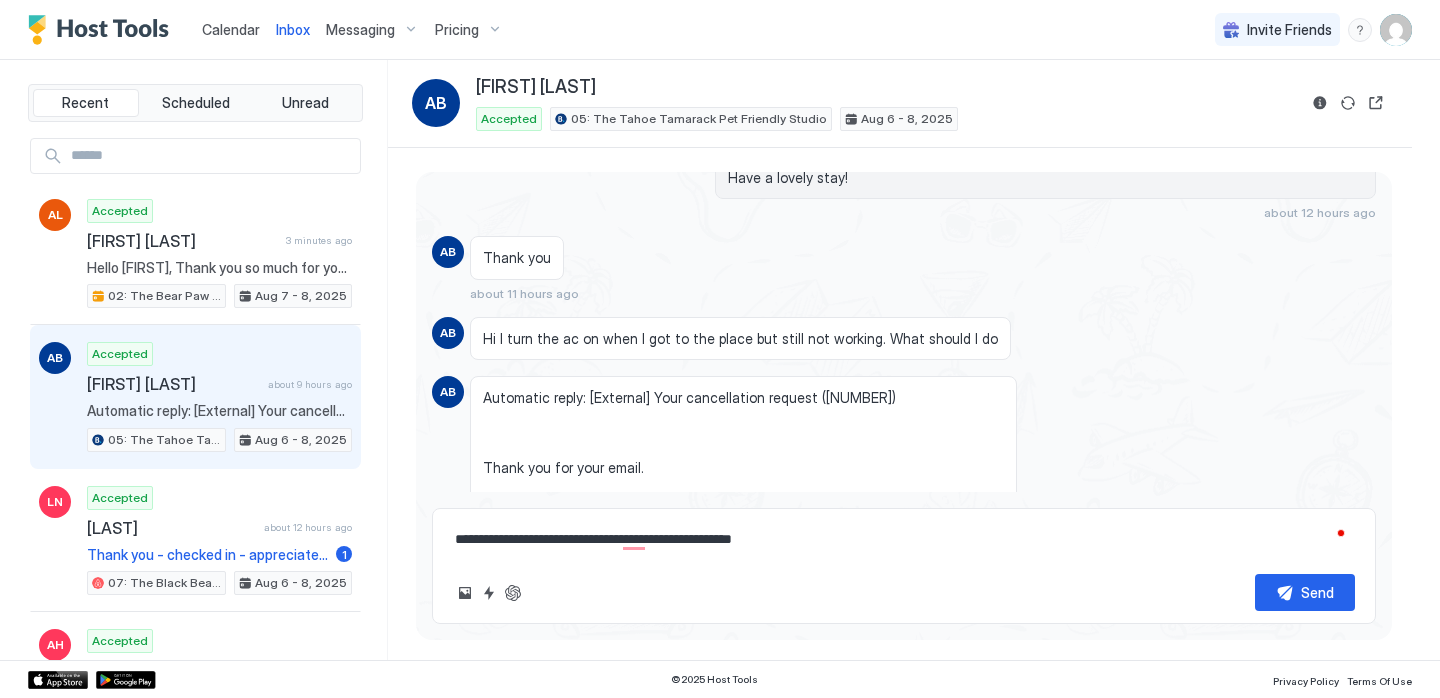 type on "*" 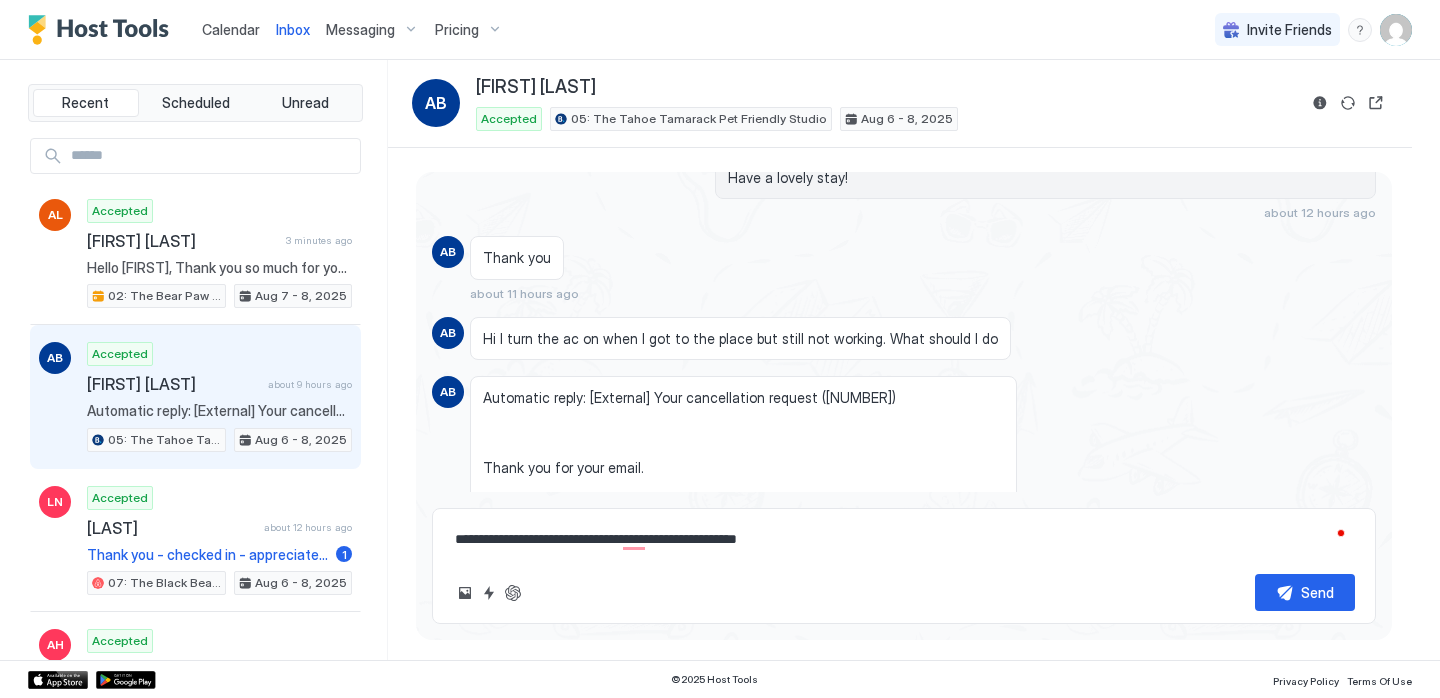 type on "*" 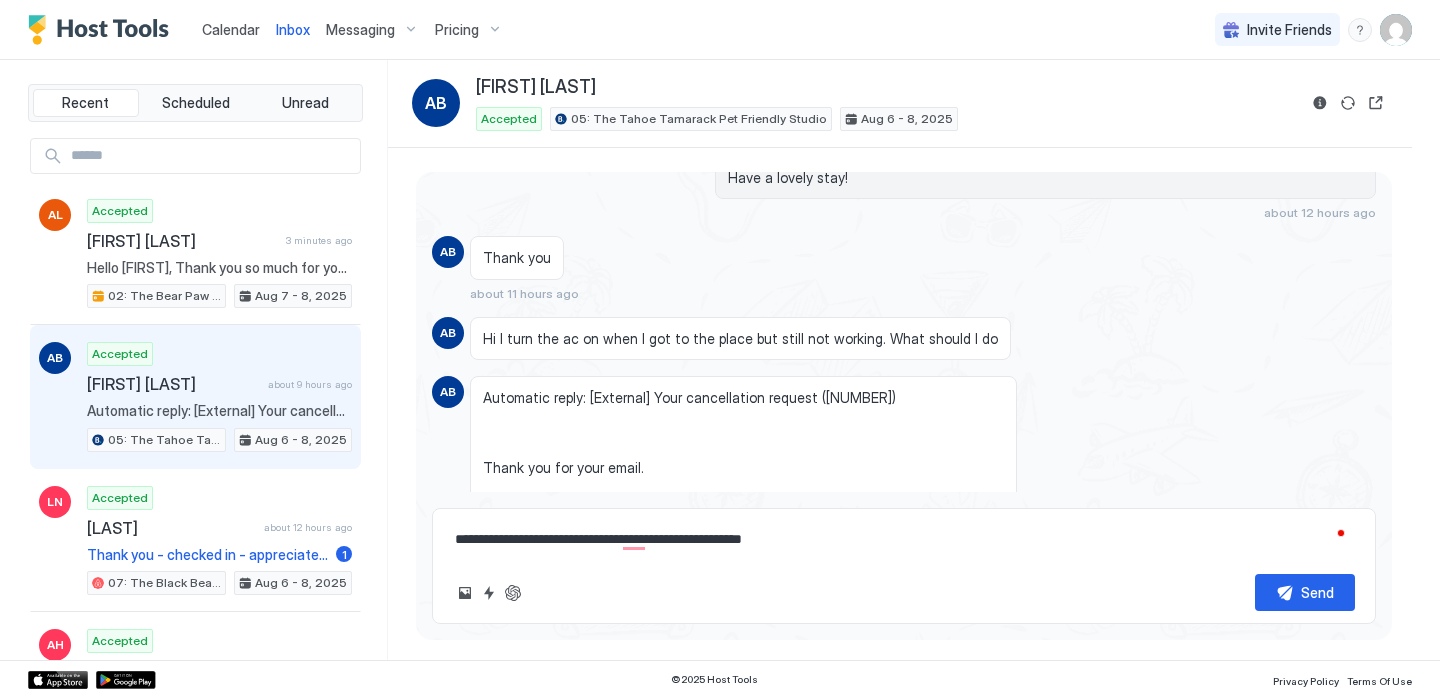 type on "*" 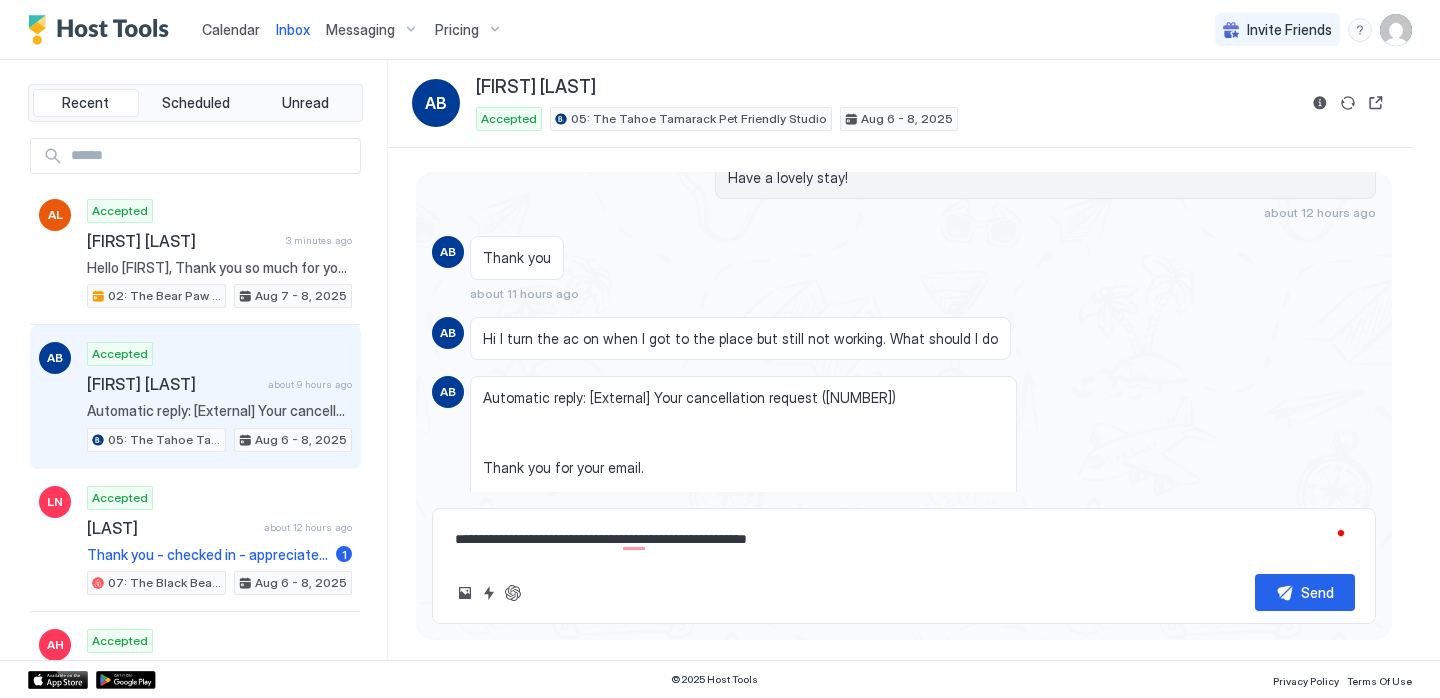 type on "*" 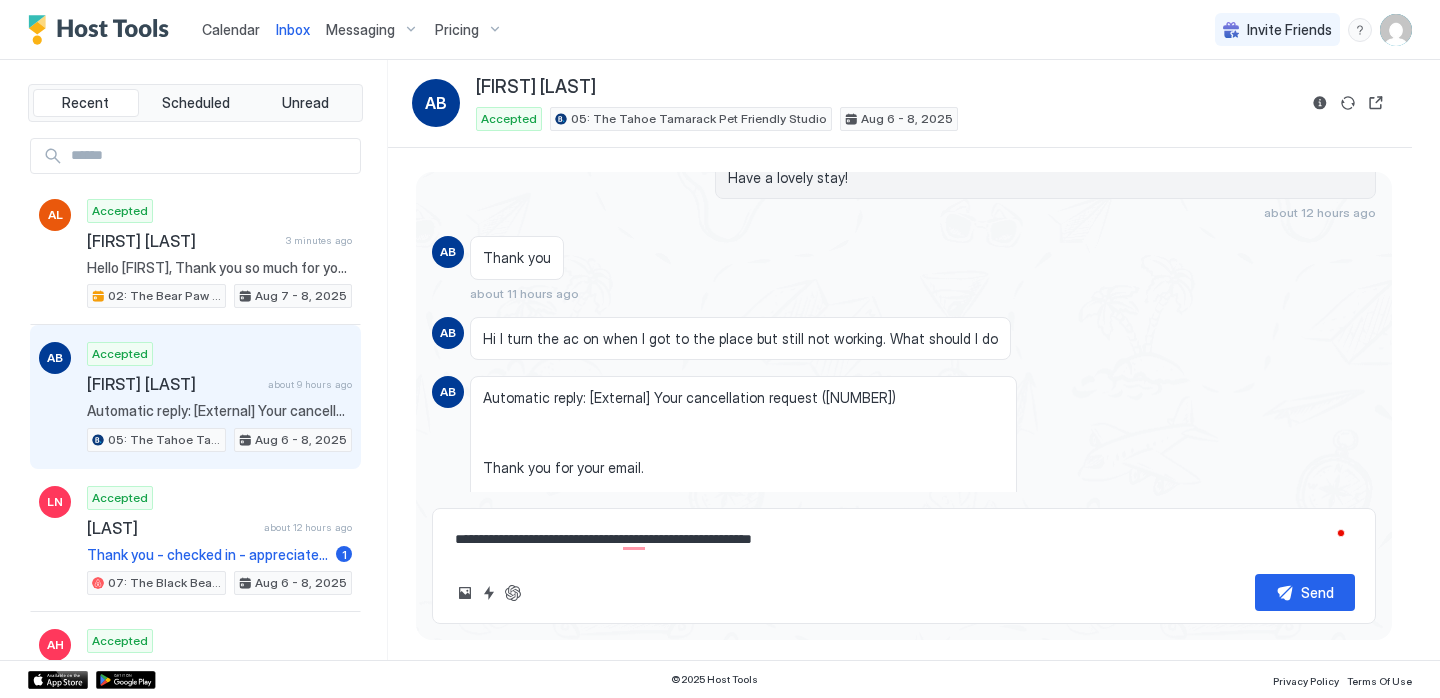 type on "*" 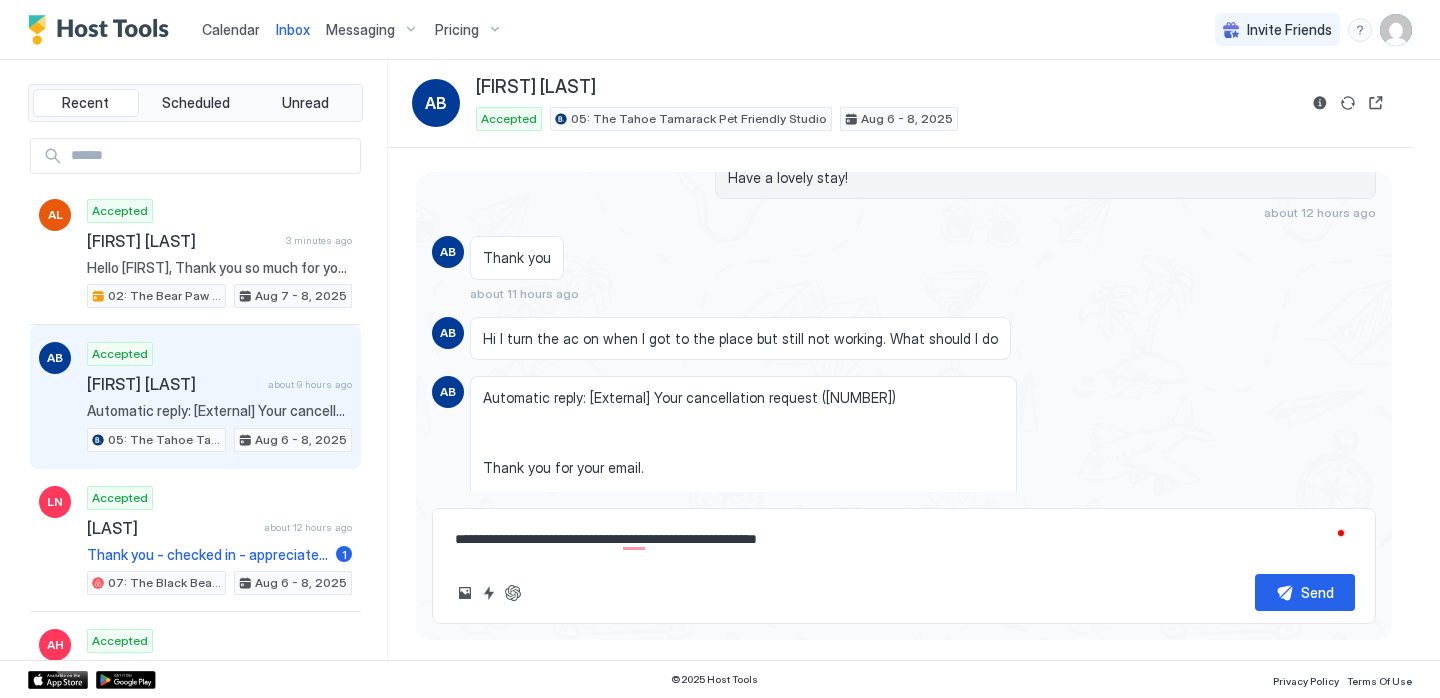 type on "*" 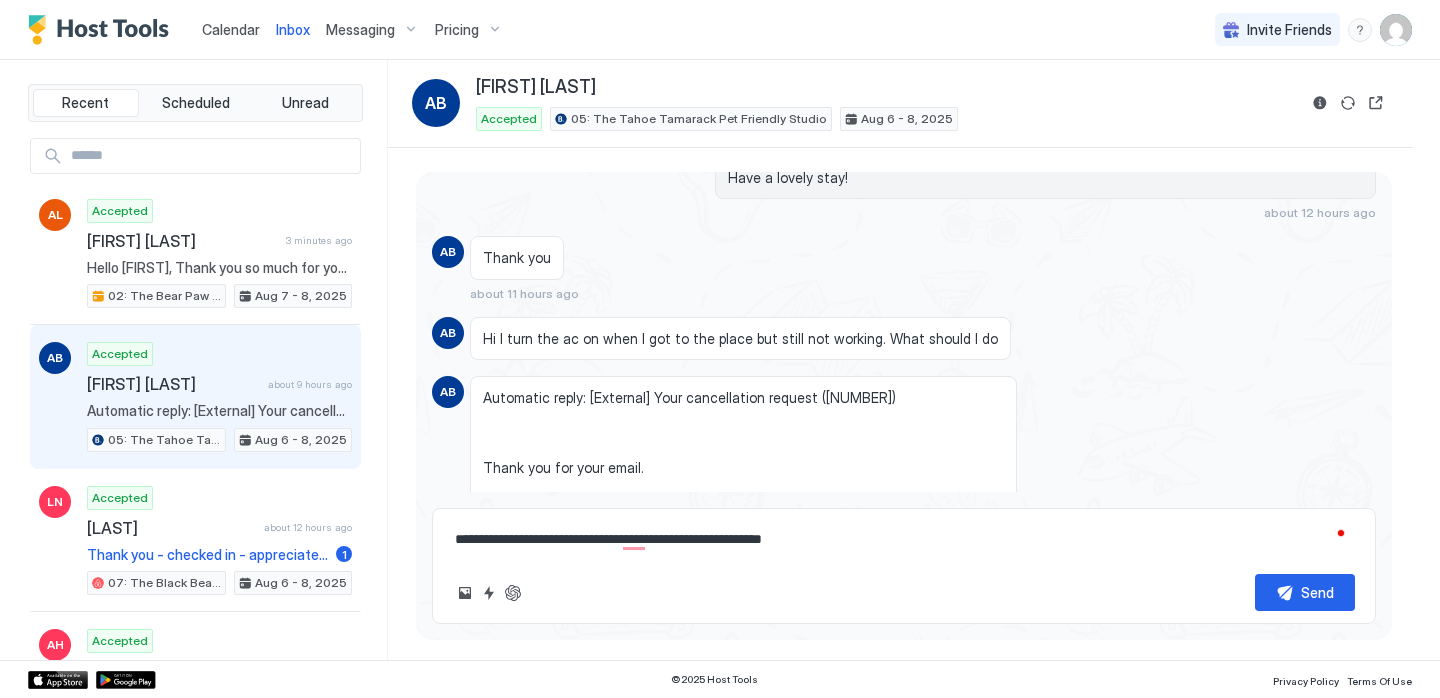 type on "*" 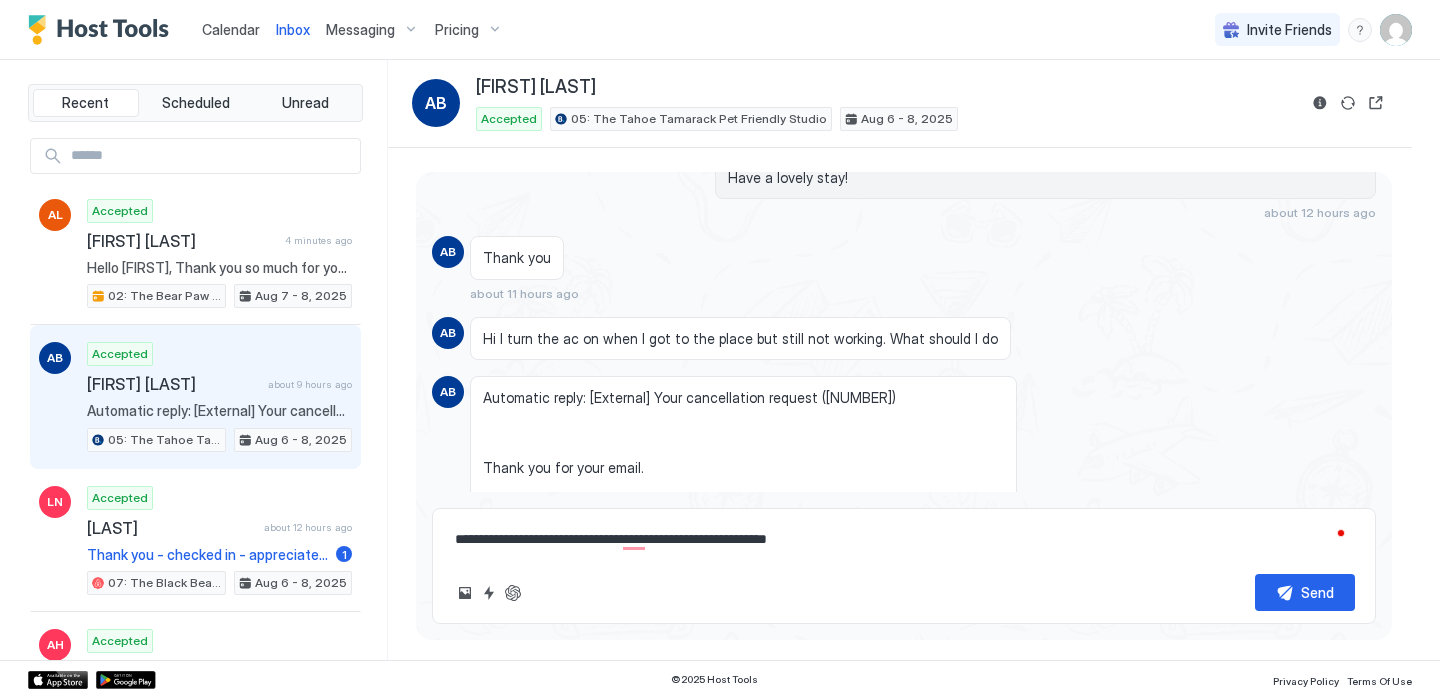 type on "*" 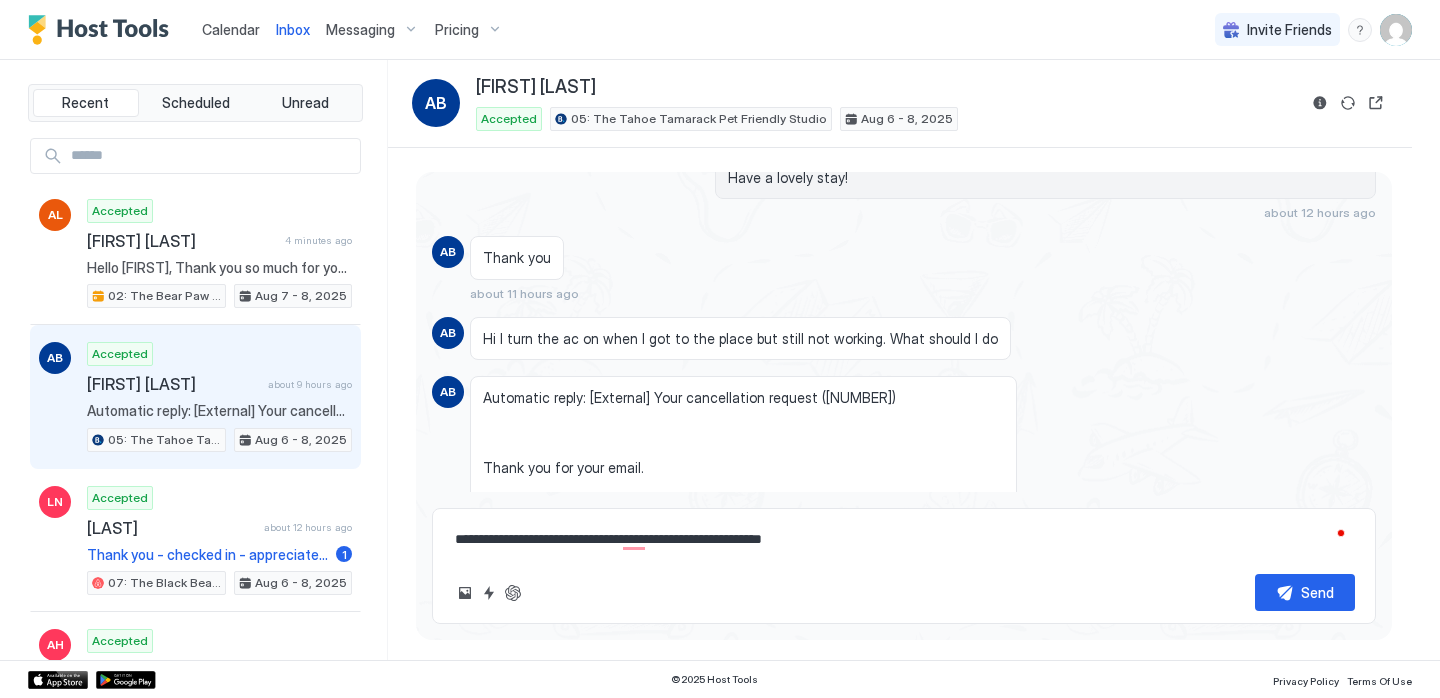type on "*" 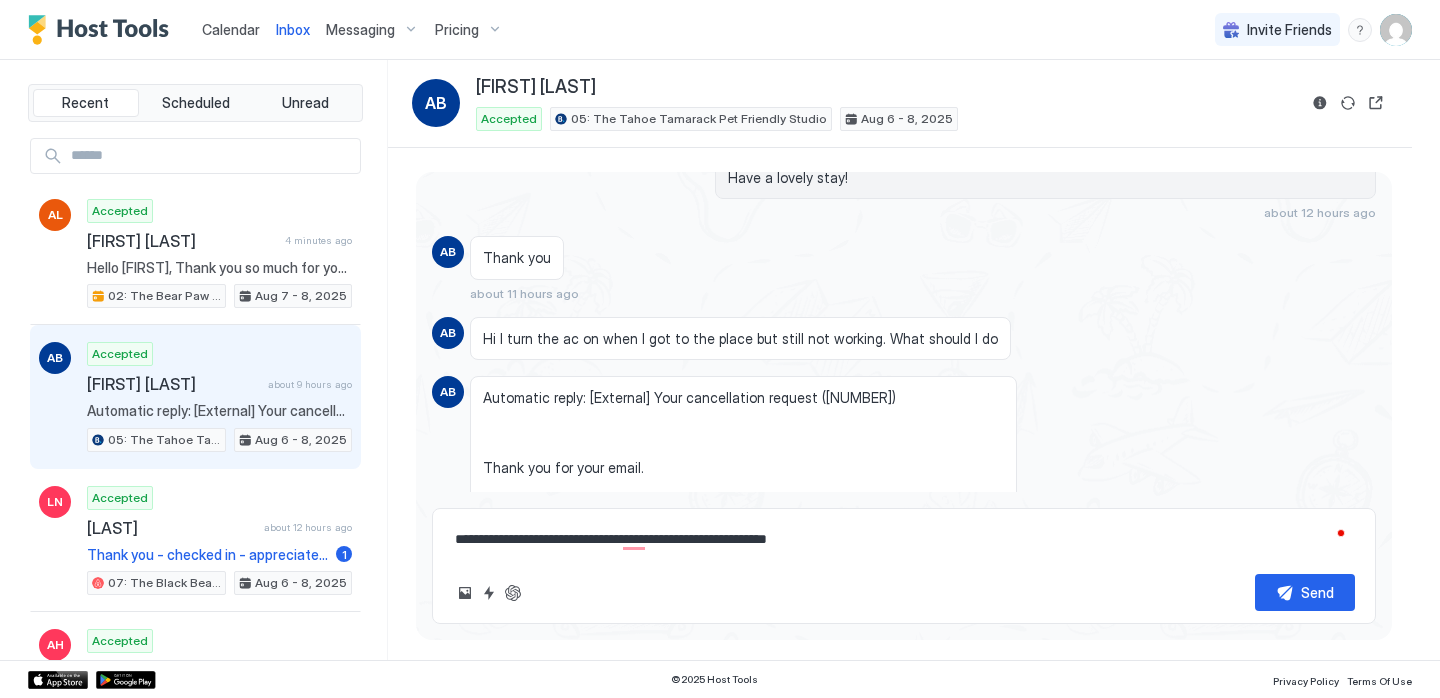 type on "*" 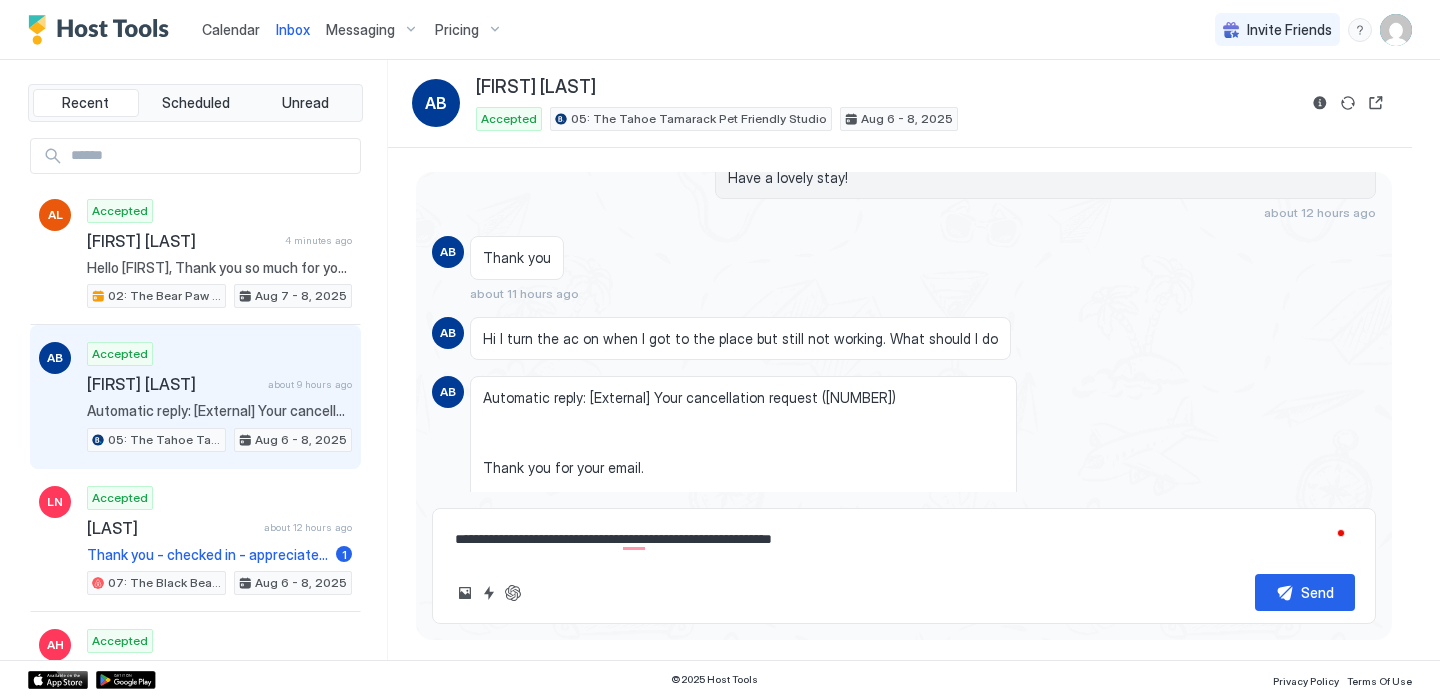 type on "*" 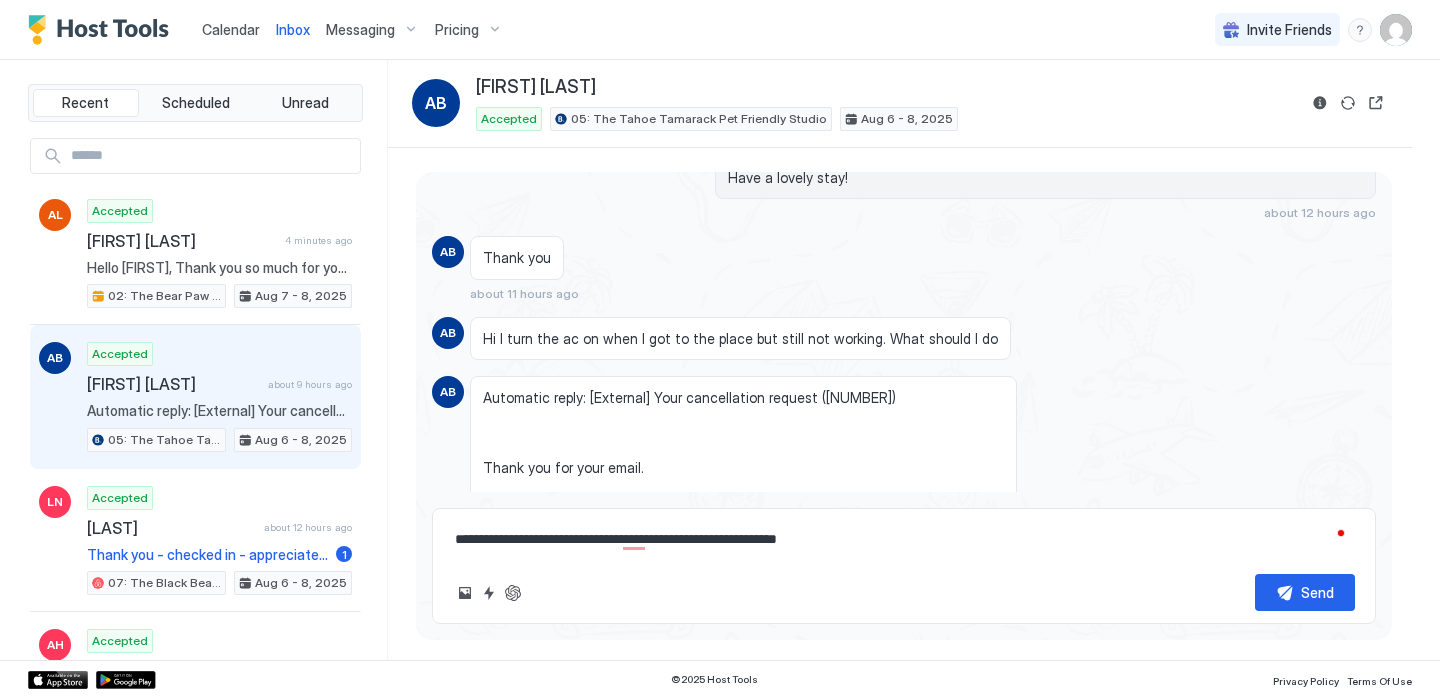 type on "*" 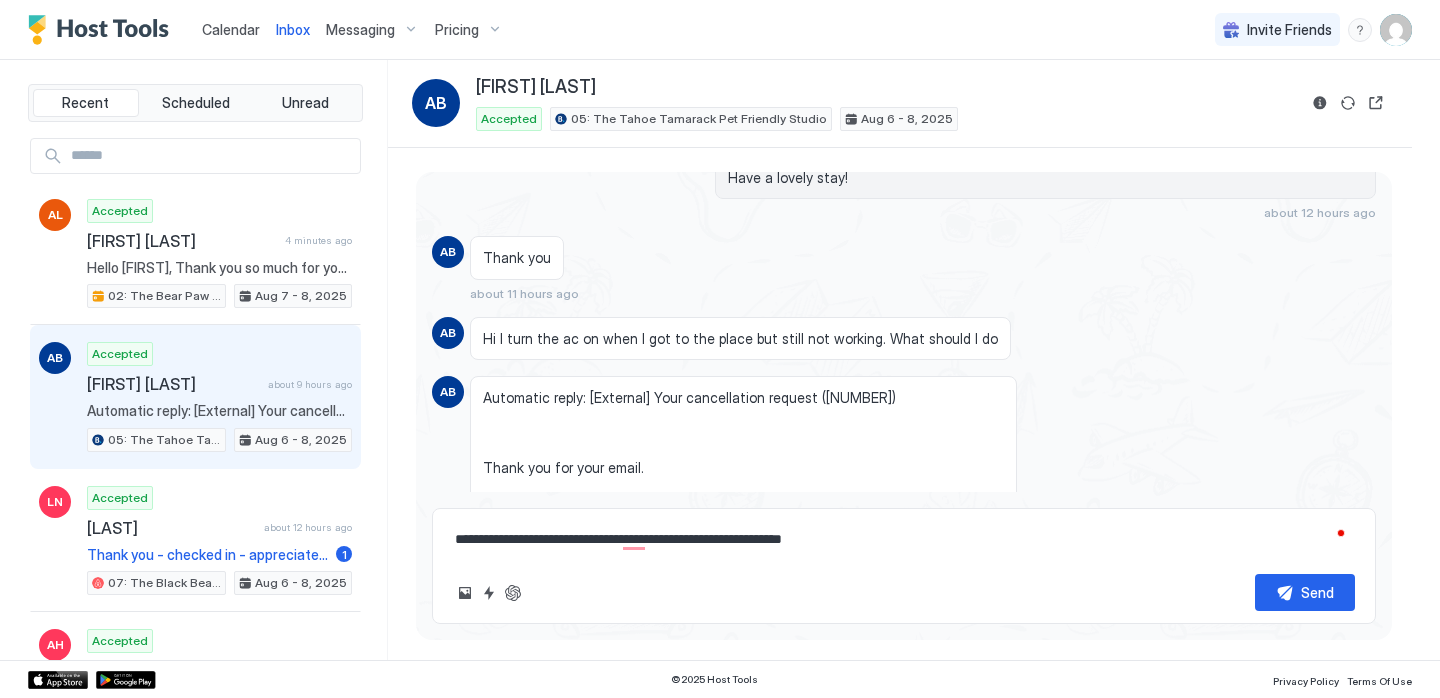 type on "**********" 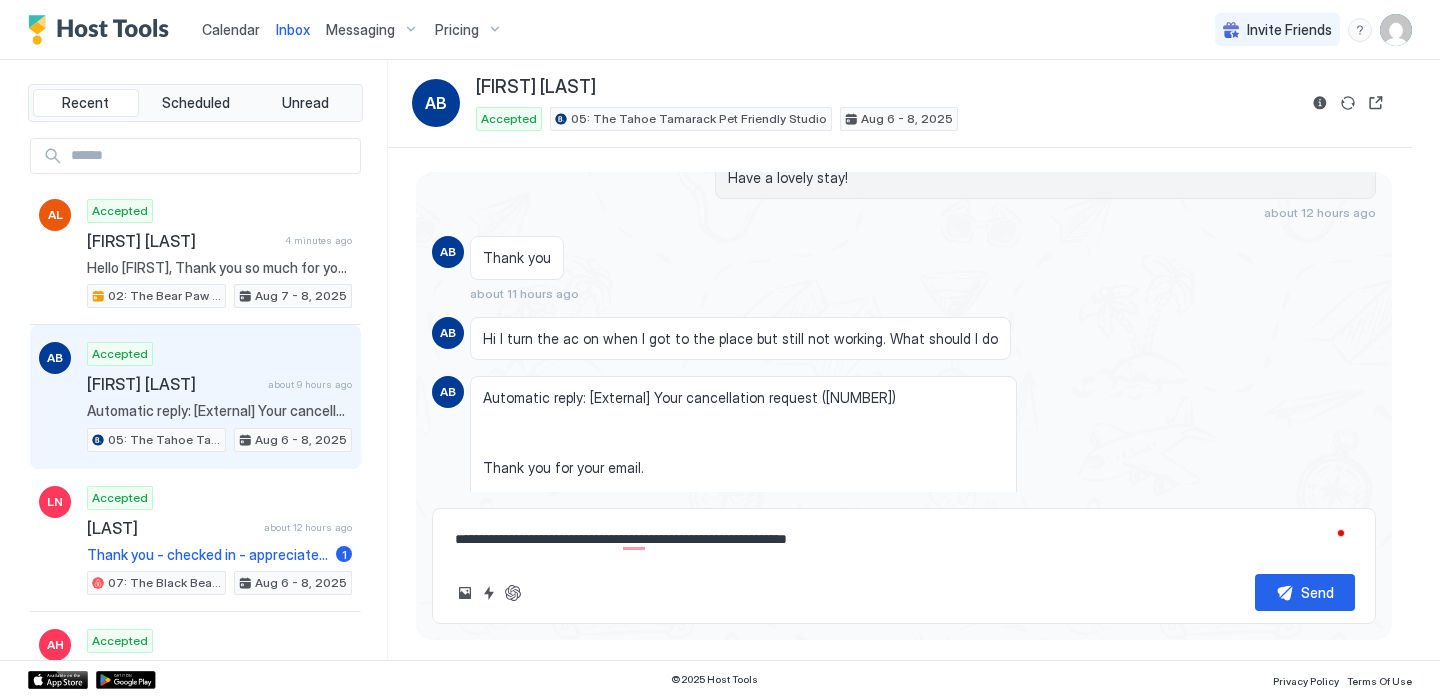 type on "*" 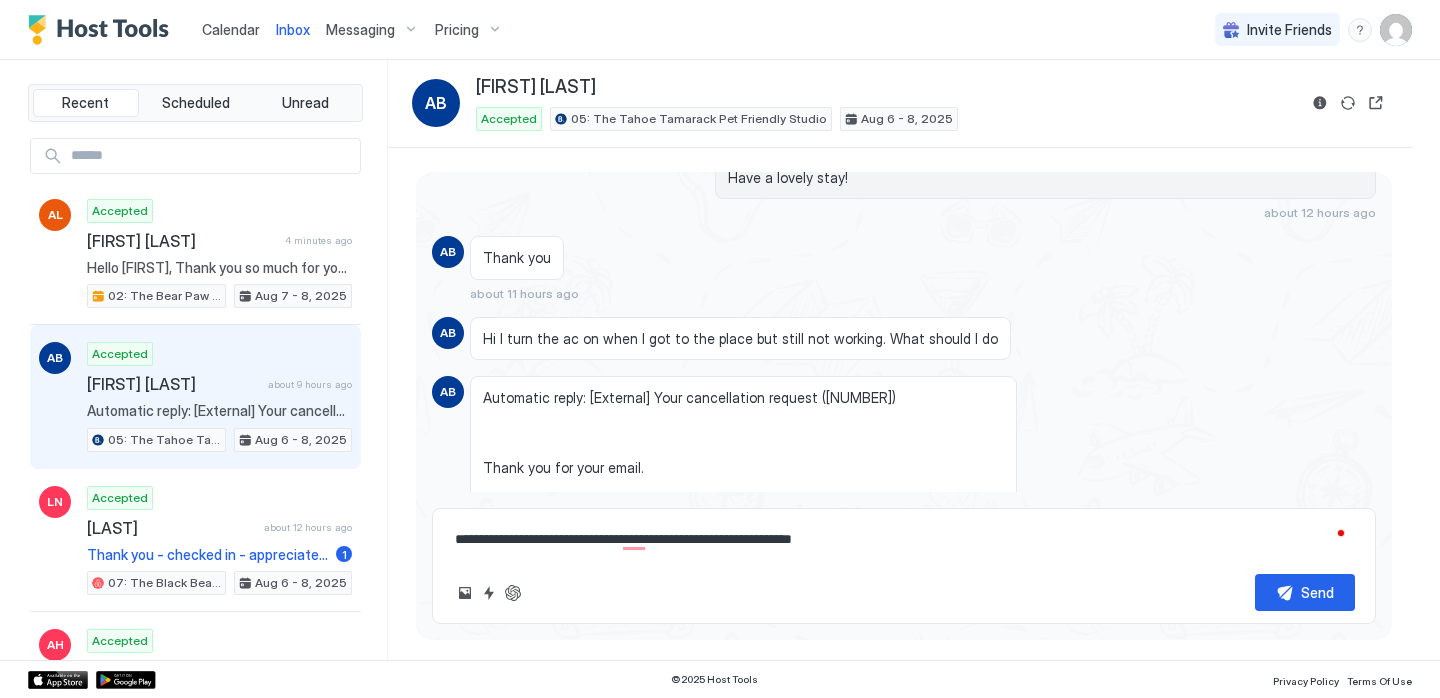 type on "*" 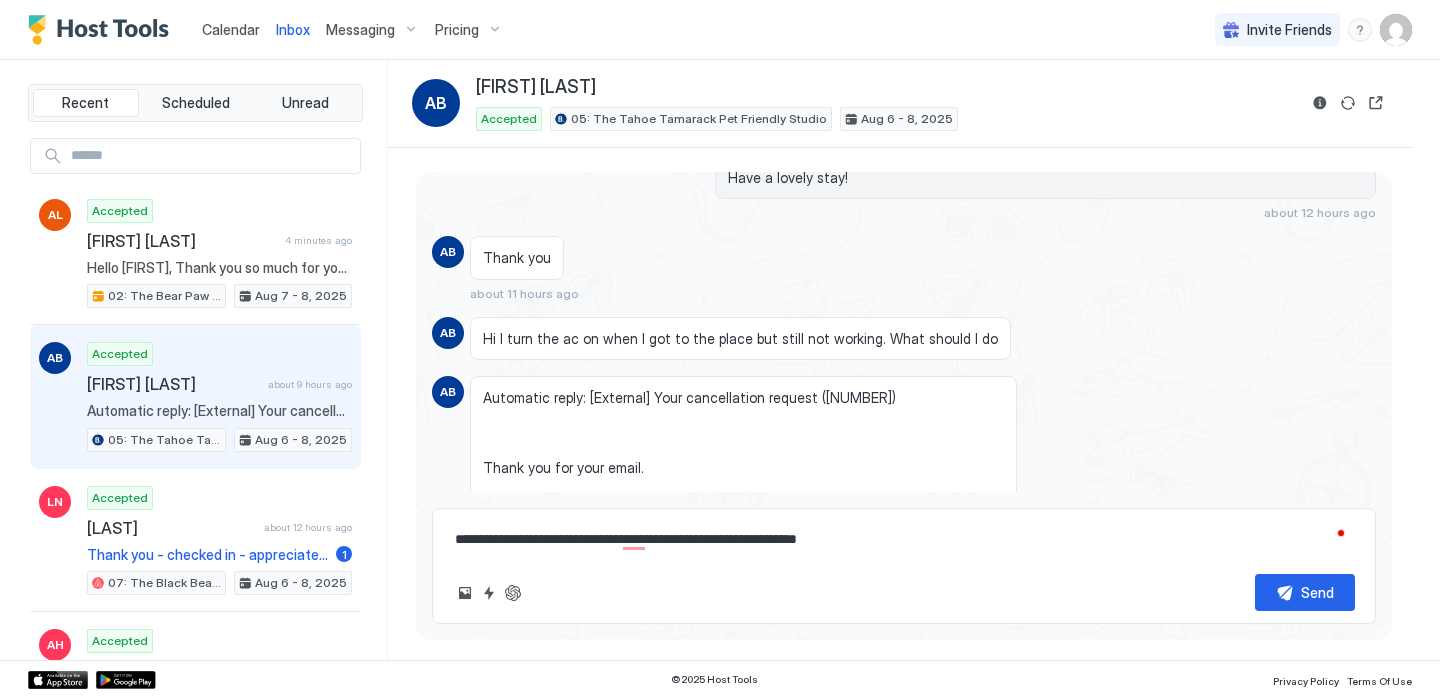 type on "*" 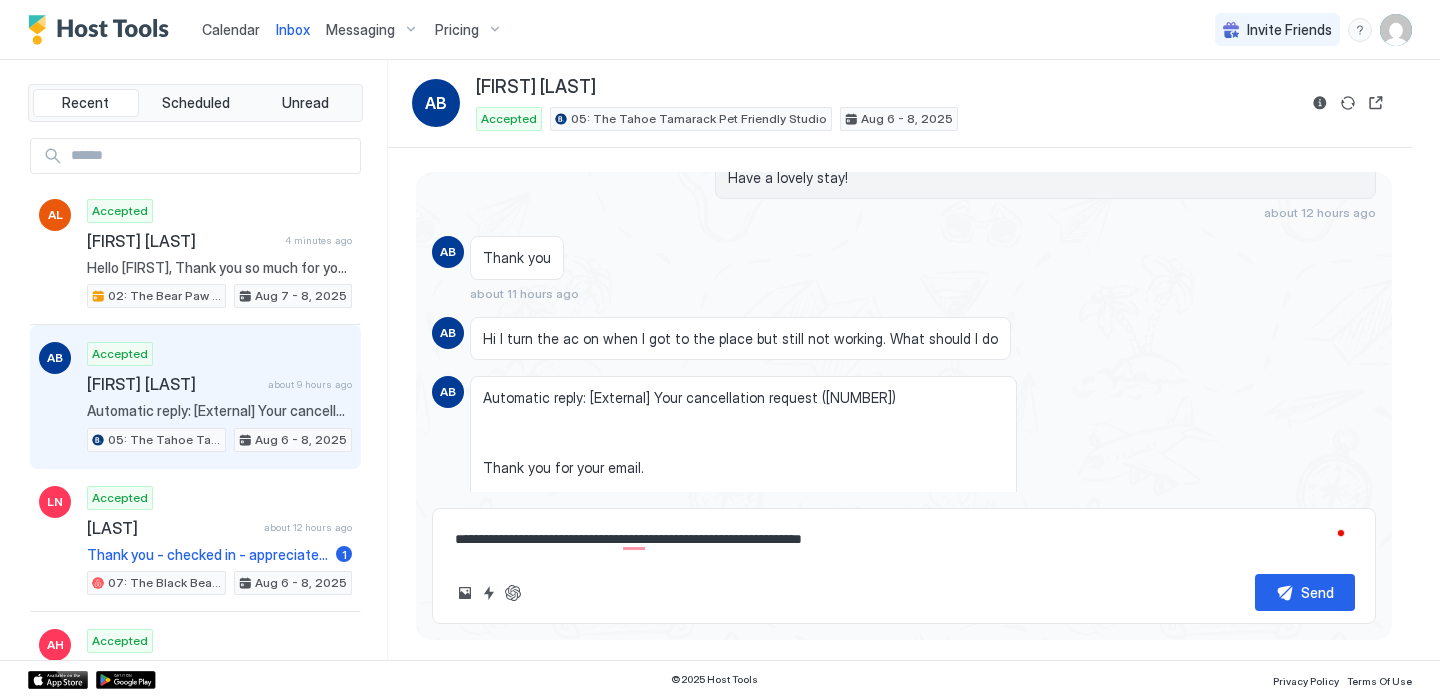 type on "*" 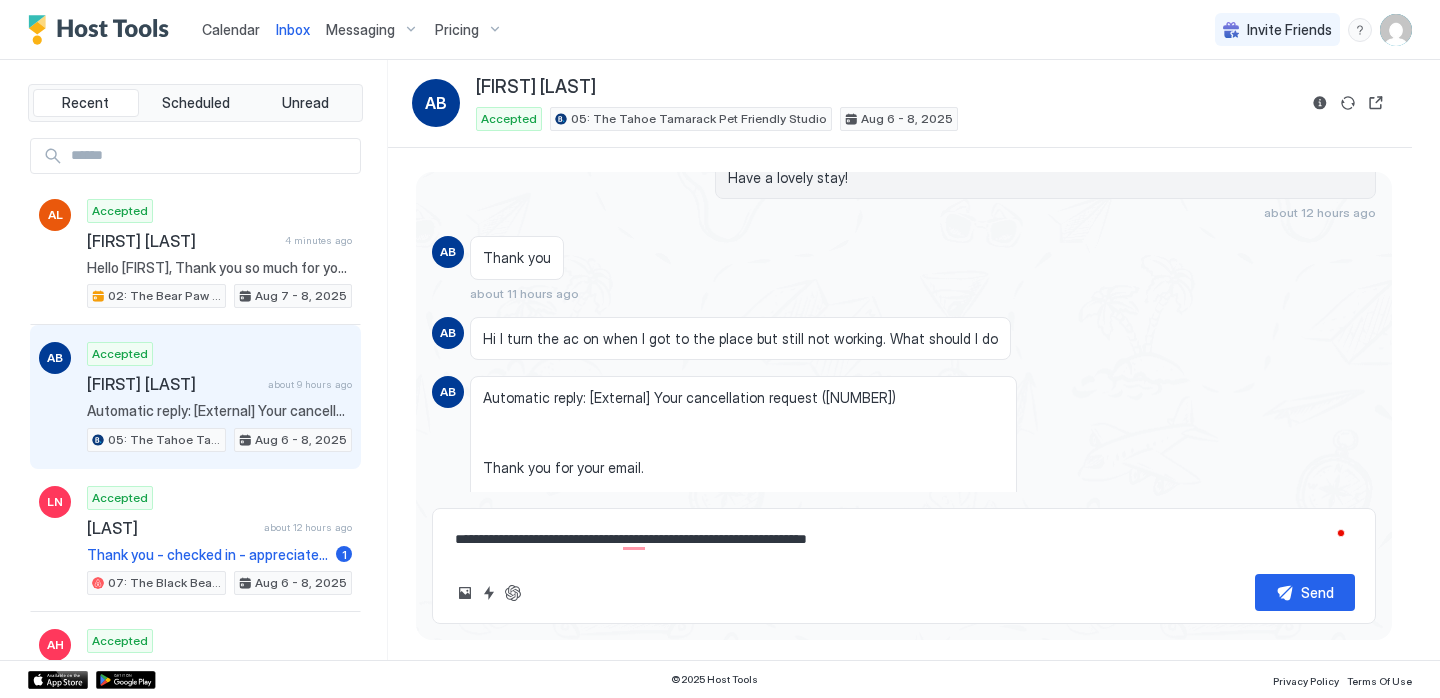 type on "*" 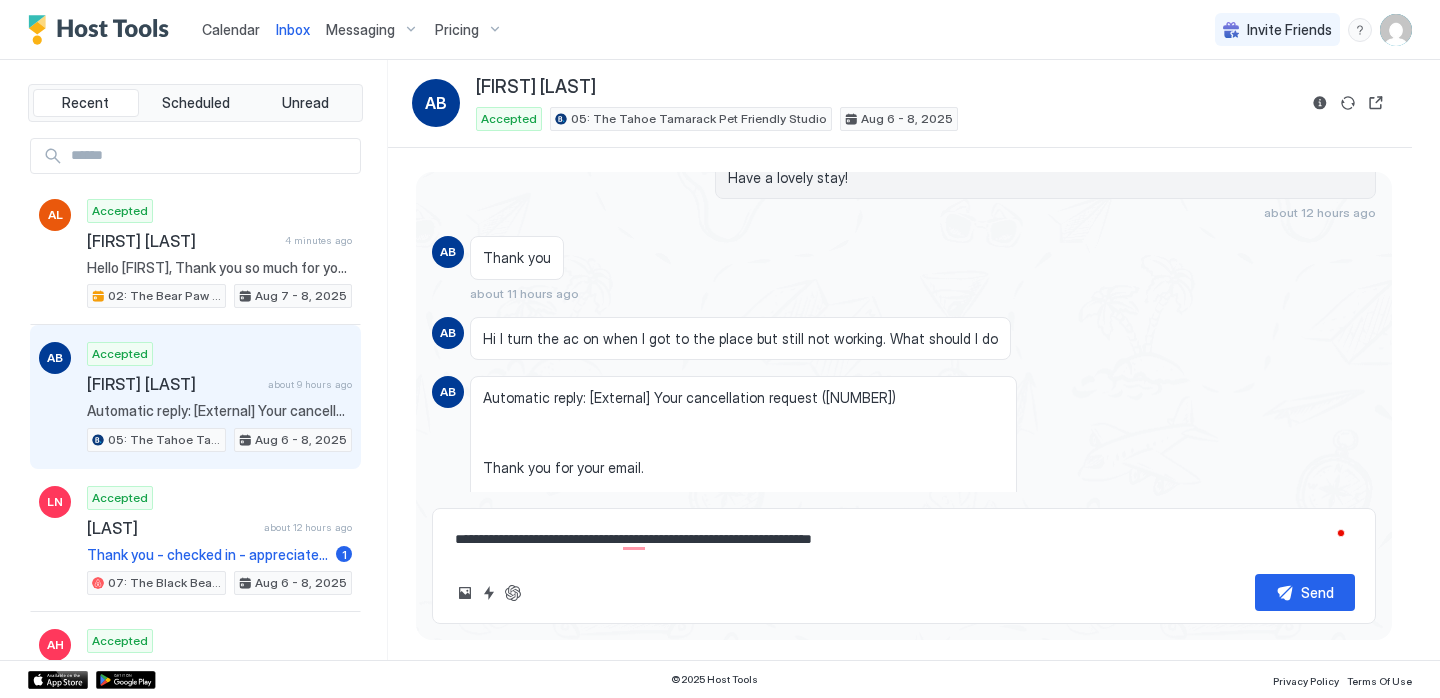 type on "*" 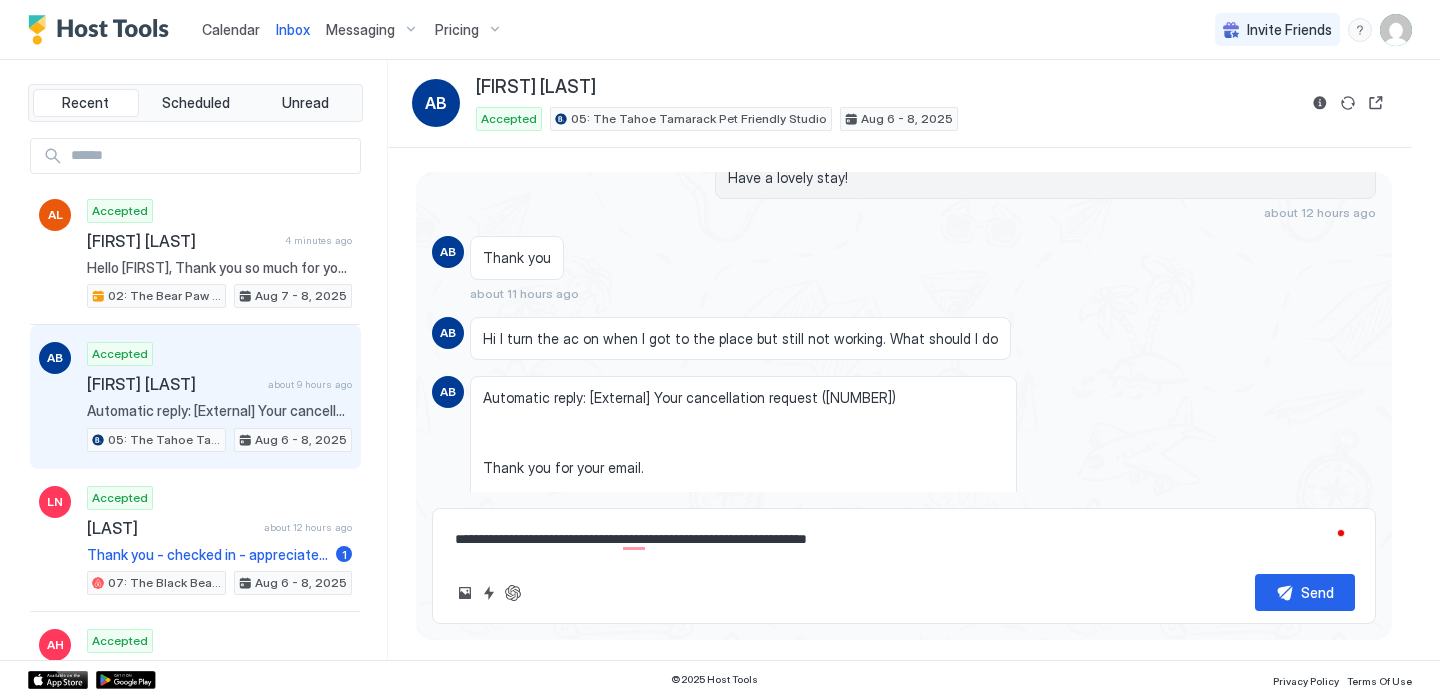 type on "*" 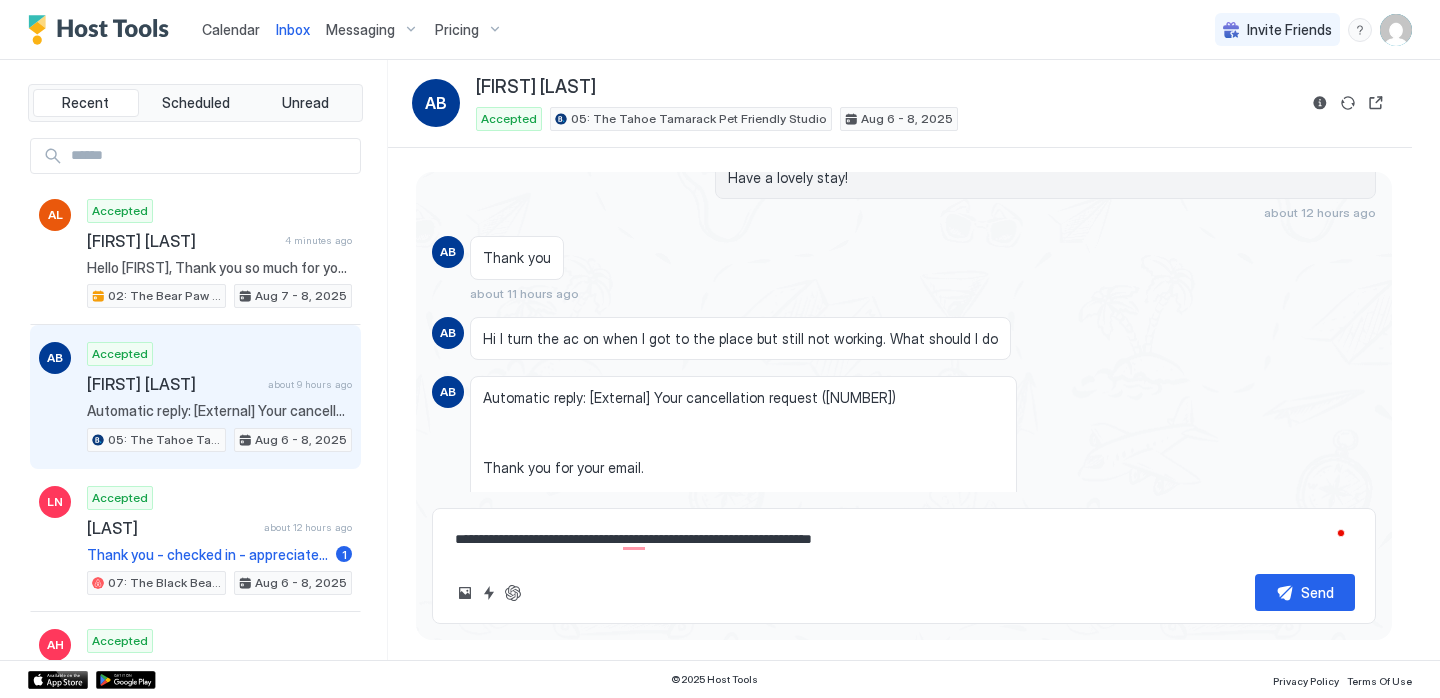 type on "*" 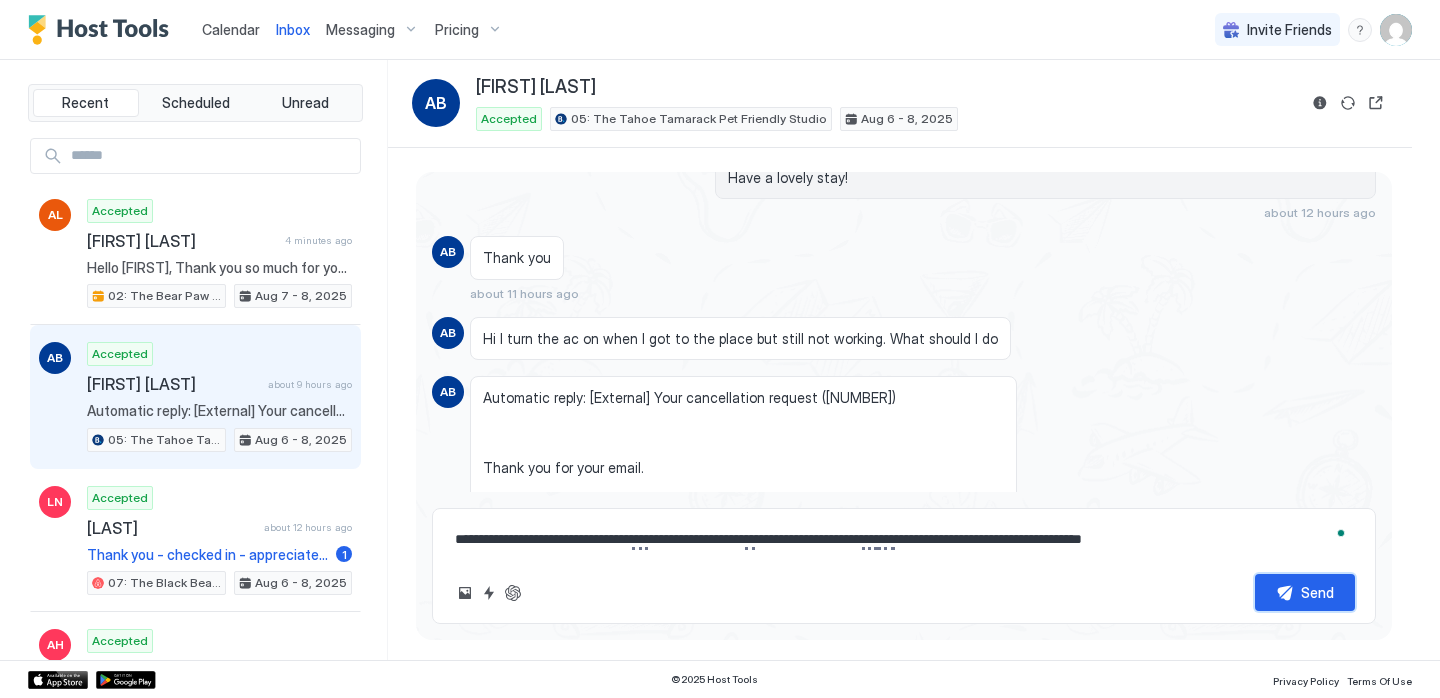 click on "Send" at bounding box center (1317, 592) 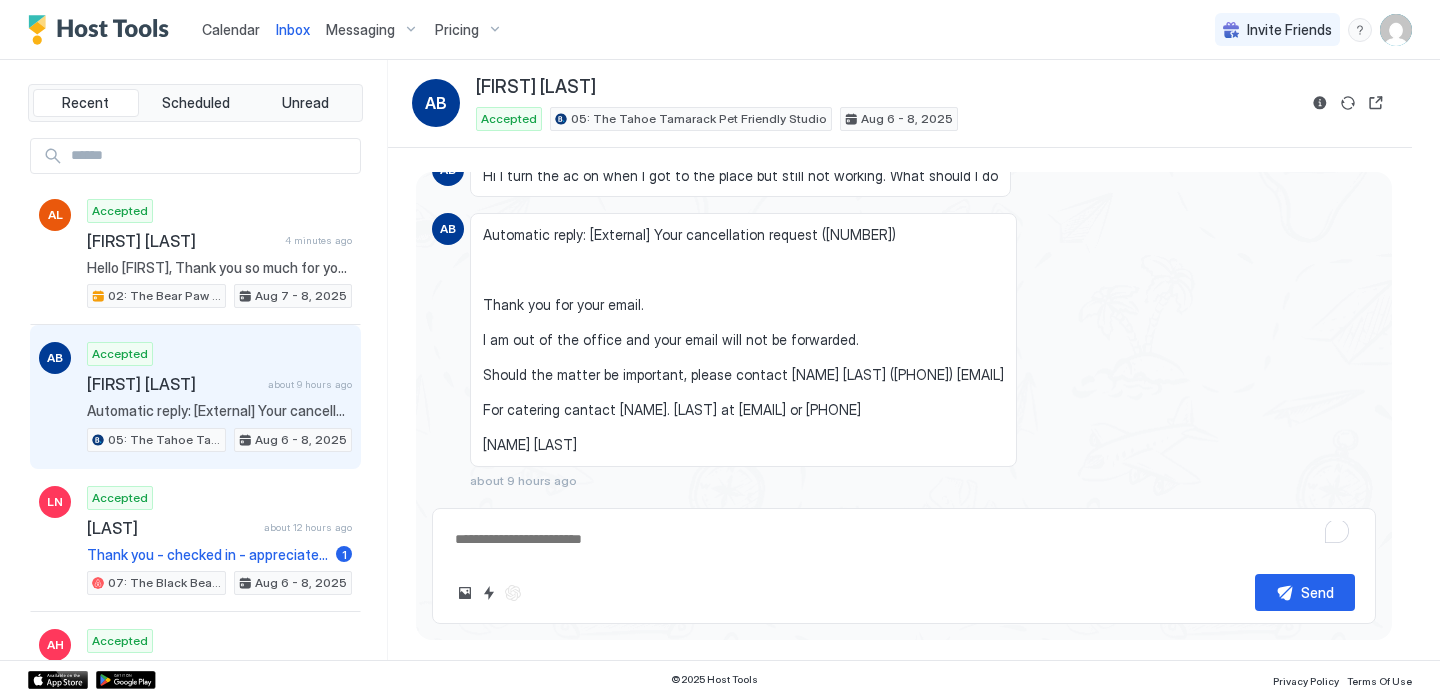 scroll, scrollTop: 875, scrollLeft: 0, axis: vertical 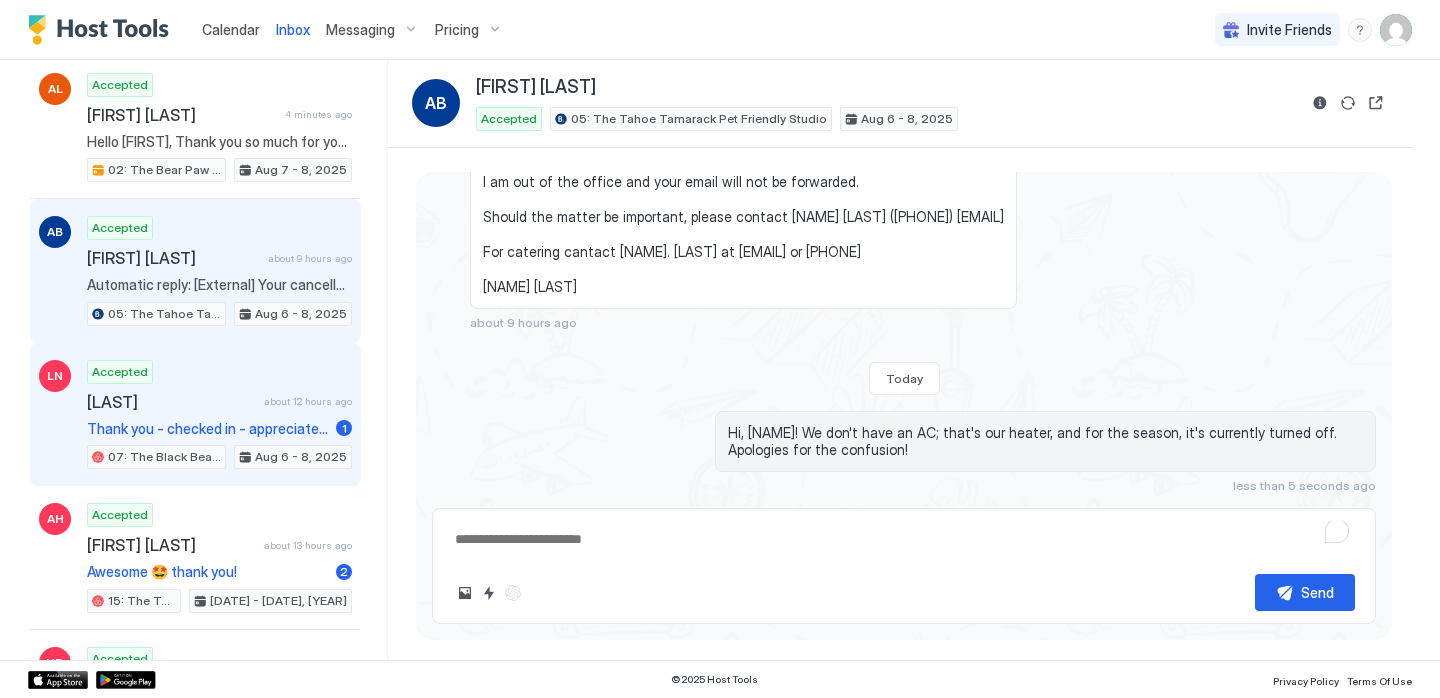 click on "[LAST]" at bounding box center [171, 402] 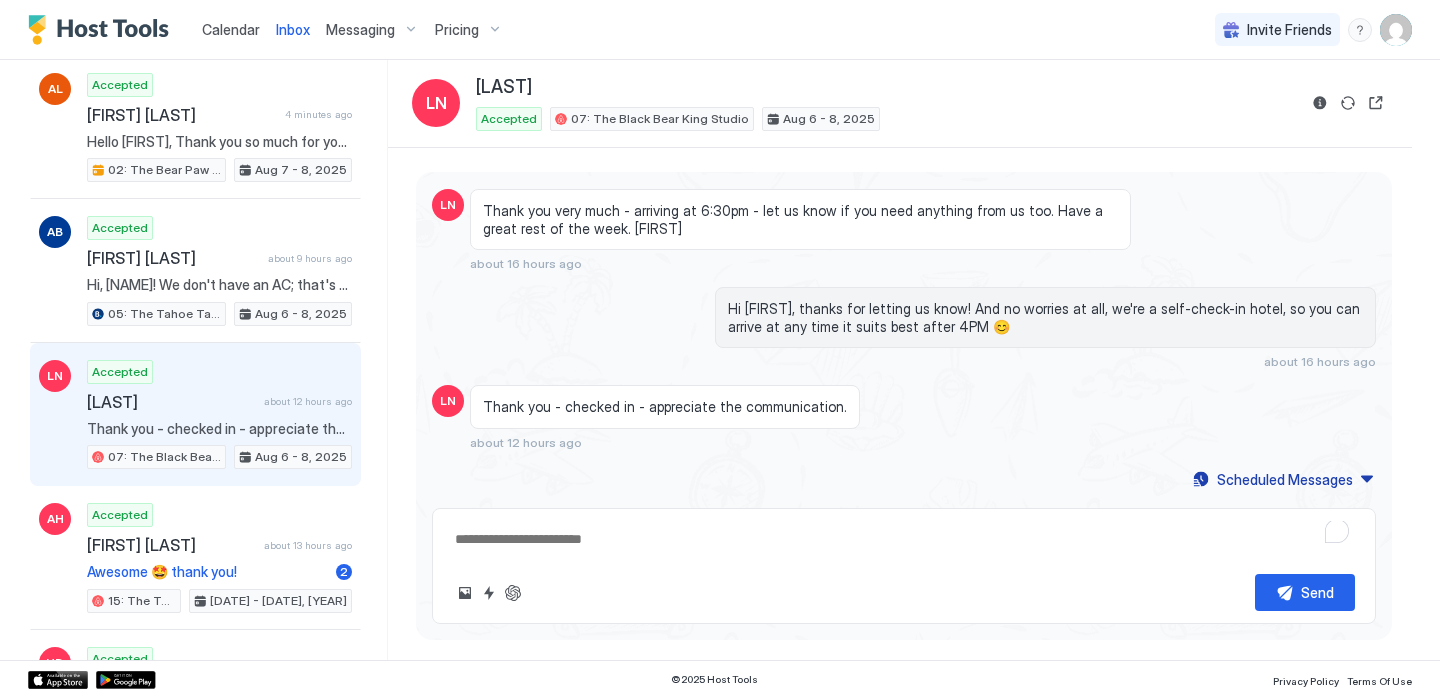 scroll, scrollTop: 816, scrollLeft: 0, axis: vertical 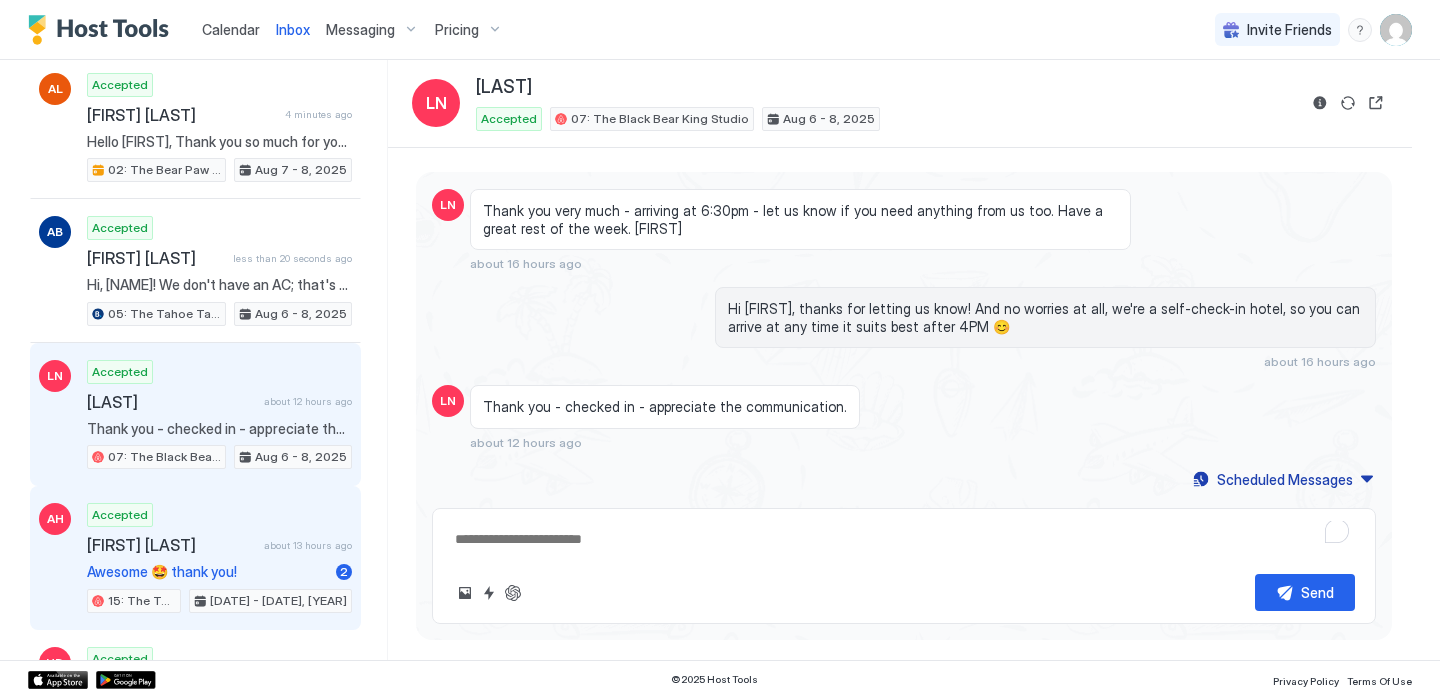 click on "Accepted [FIRST] [LAST] about 13 hours ago Awesome 🤩 thank you! 2 15: The Tallac Pet Friendly Studio Sep 22 - 25, 2025" at bounding box center [219, 558] 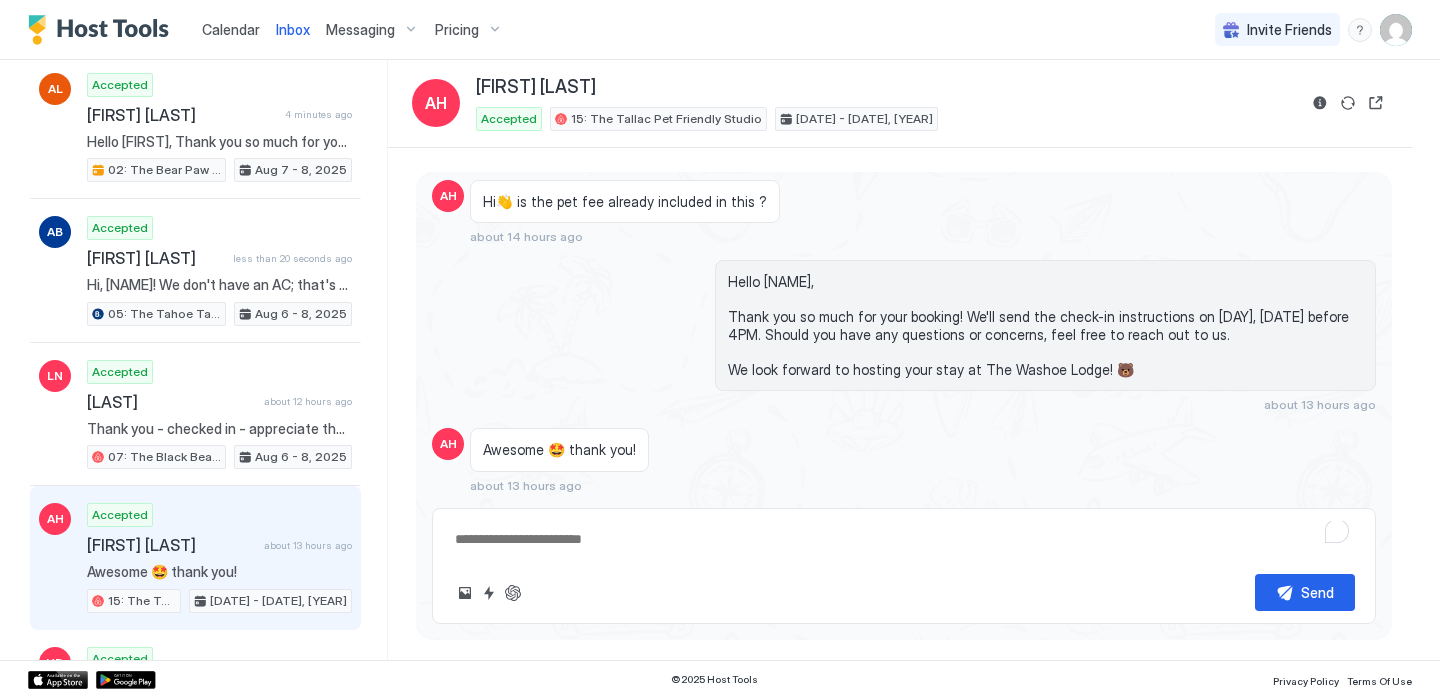 scroll, scrollTop: 100, scrollLeft: 0, axis: vertical 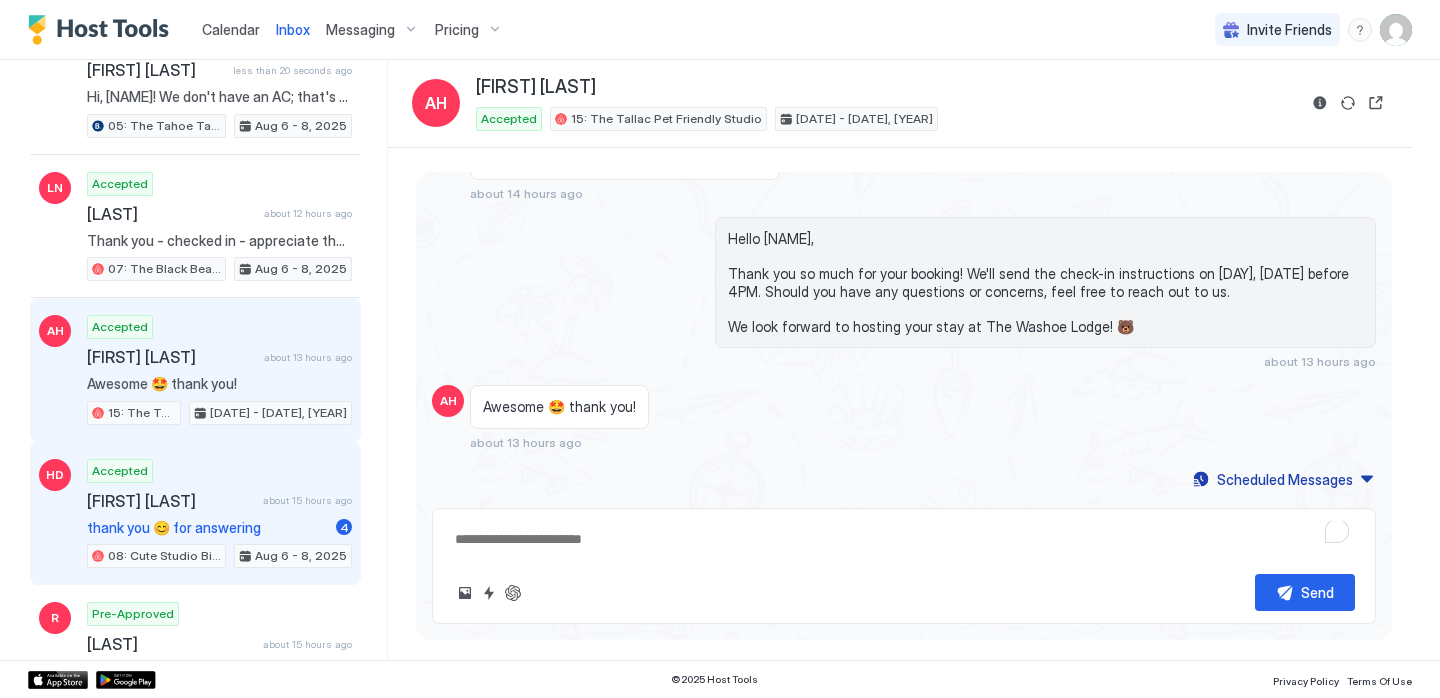 click on "Accepted [FIRST] [LAST] about 15 hours ago thank you 😊 for answering 4 08: Cute Studio Bike to Beach Aug 6 - 8, 2025" at bounding box center (219, 514) 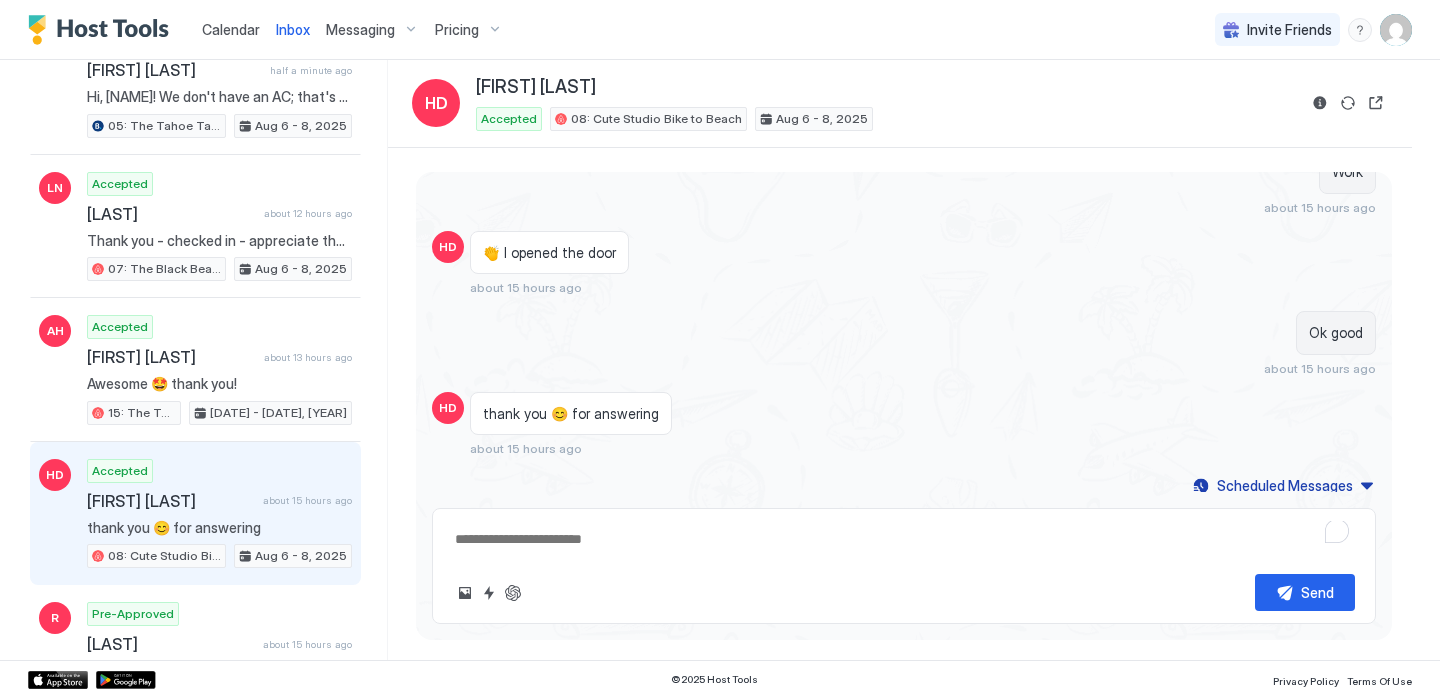 scroll, scrollTop: 1359, scrollLeft: 0, axis: vertical 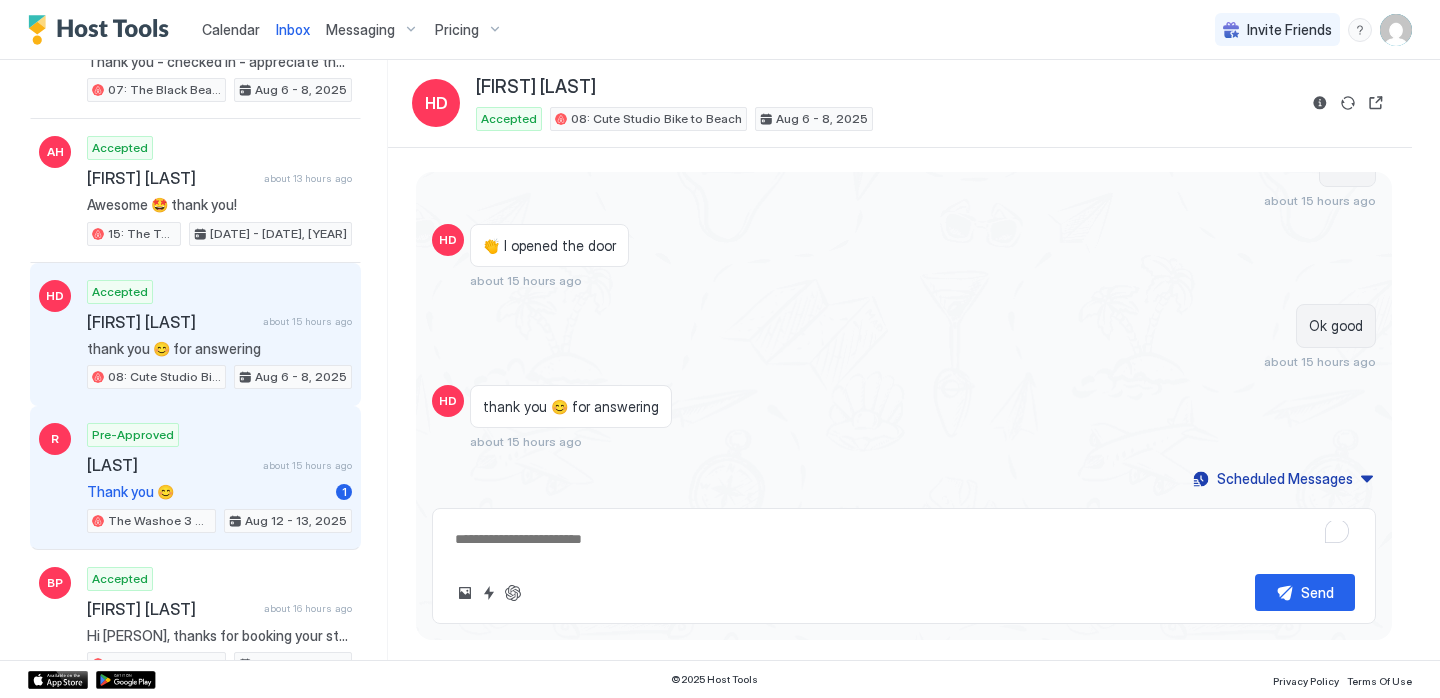 click on "[LAST]" at bounding box center [171, 465] 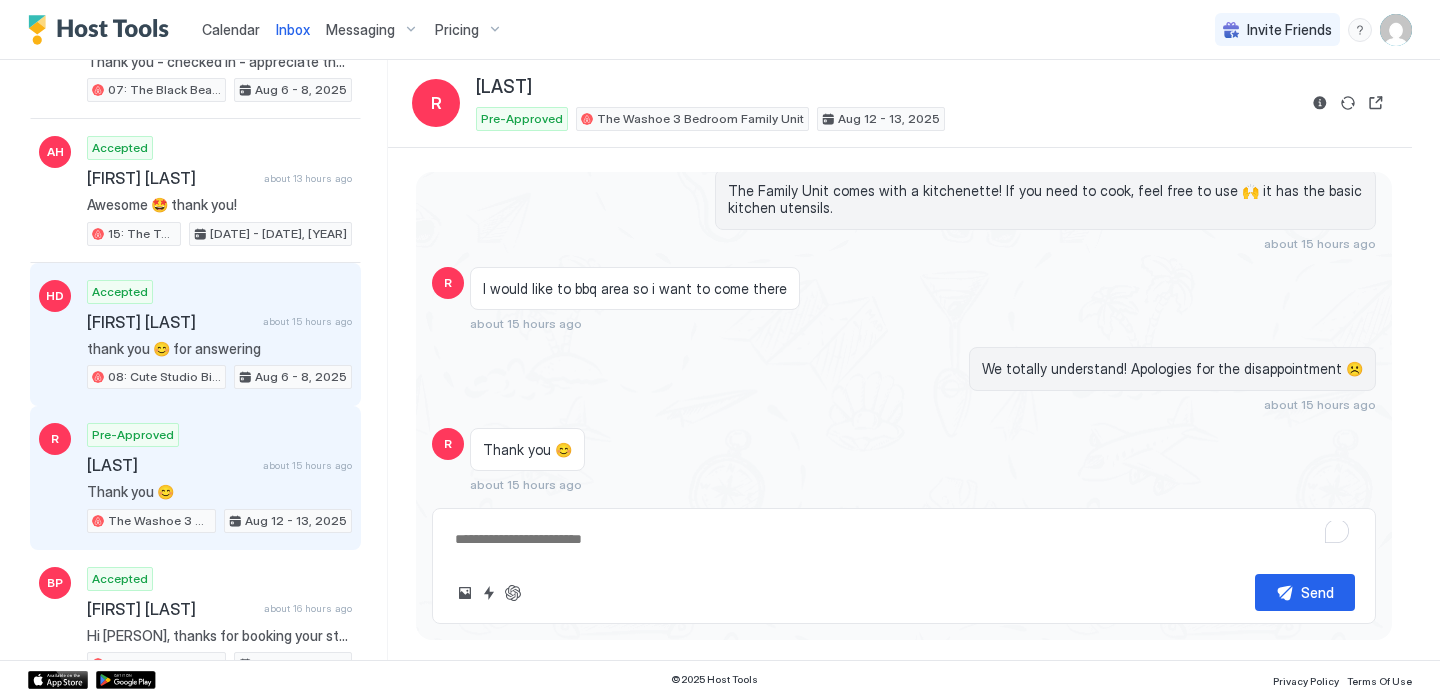 scroll, scrollTop: 850, scrollLeft: 0, axis: vertical 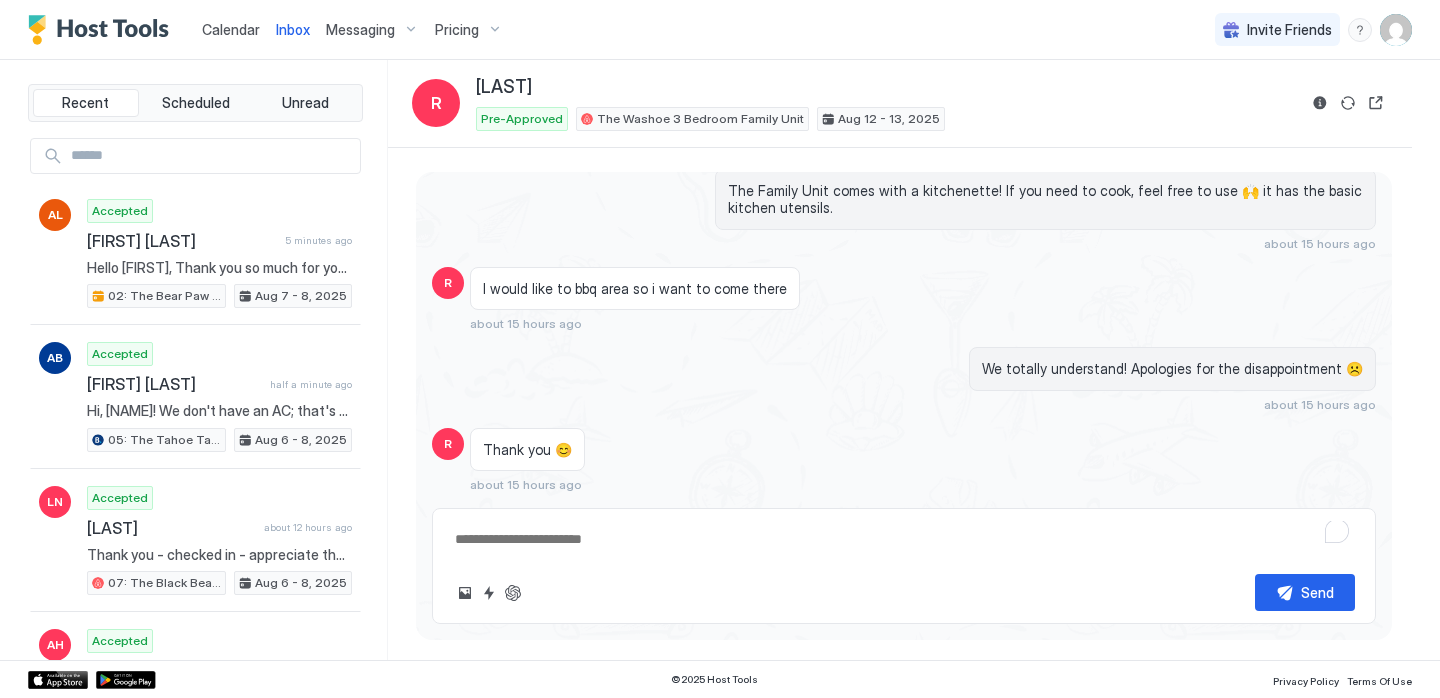 click on "Calendar" at bounding box center (231, 29) 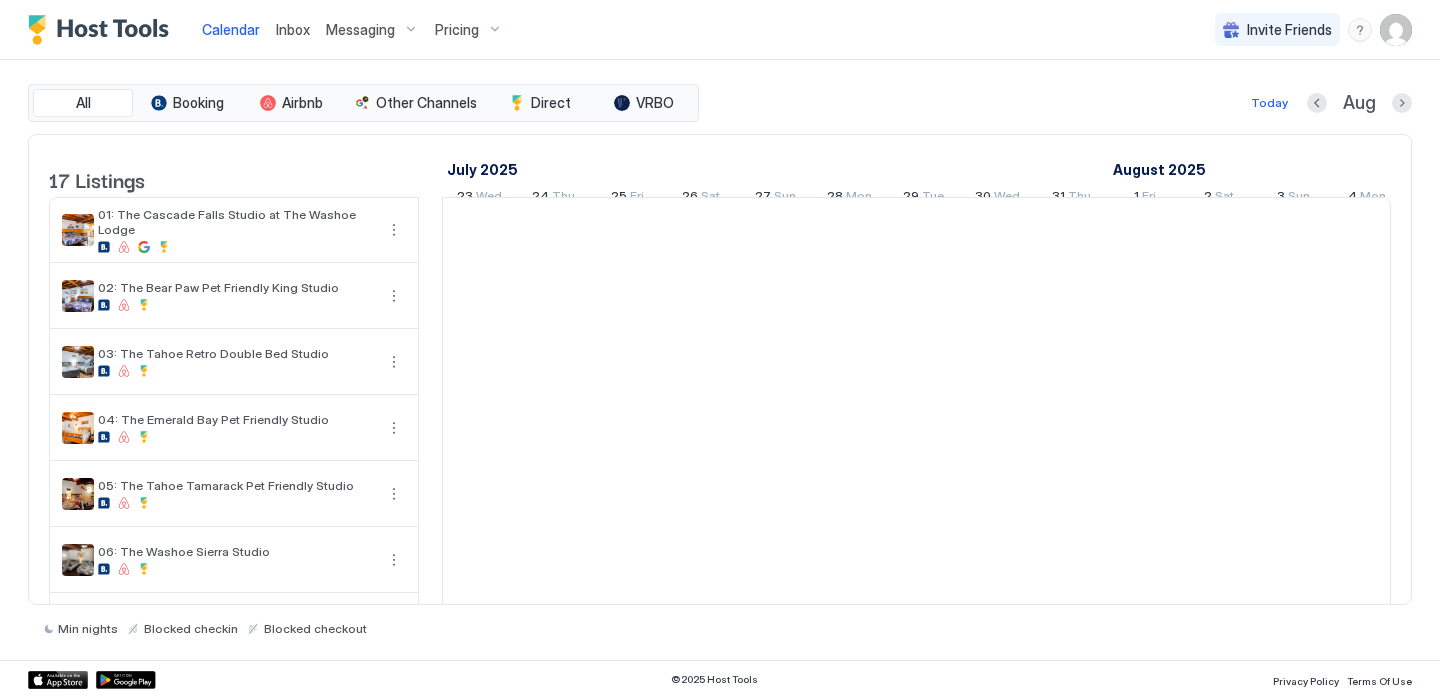 scroll, scrollTop: 0, scrollLeft: 1111, axis: horizontal 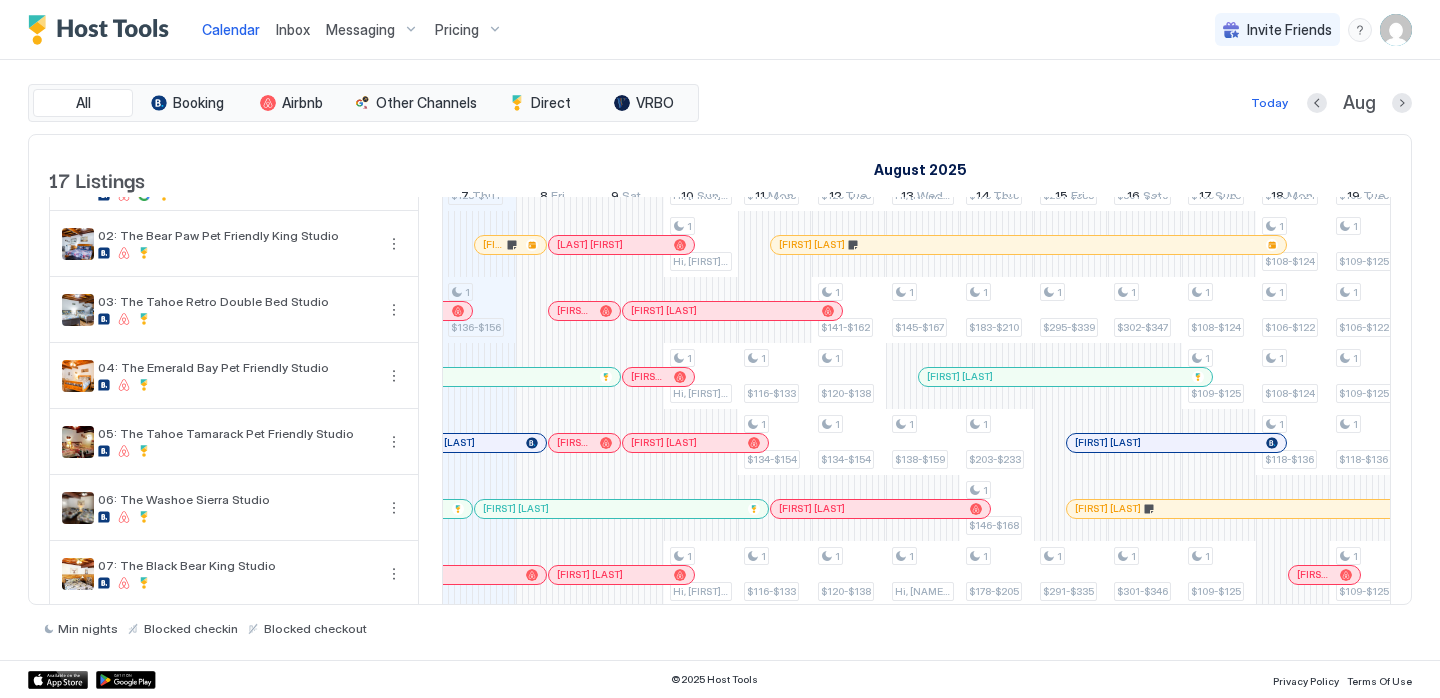 click at bounding box center (487, 443) 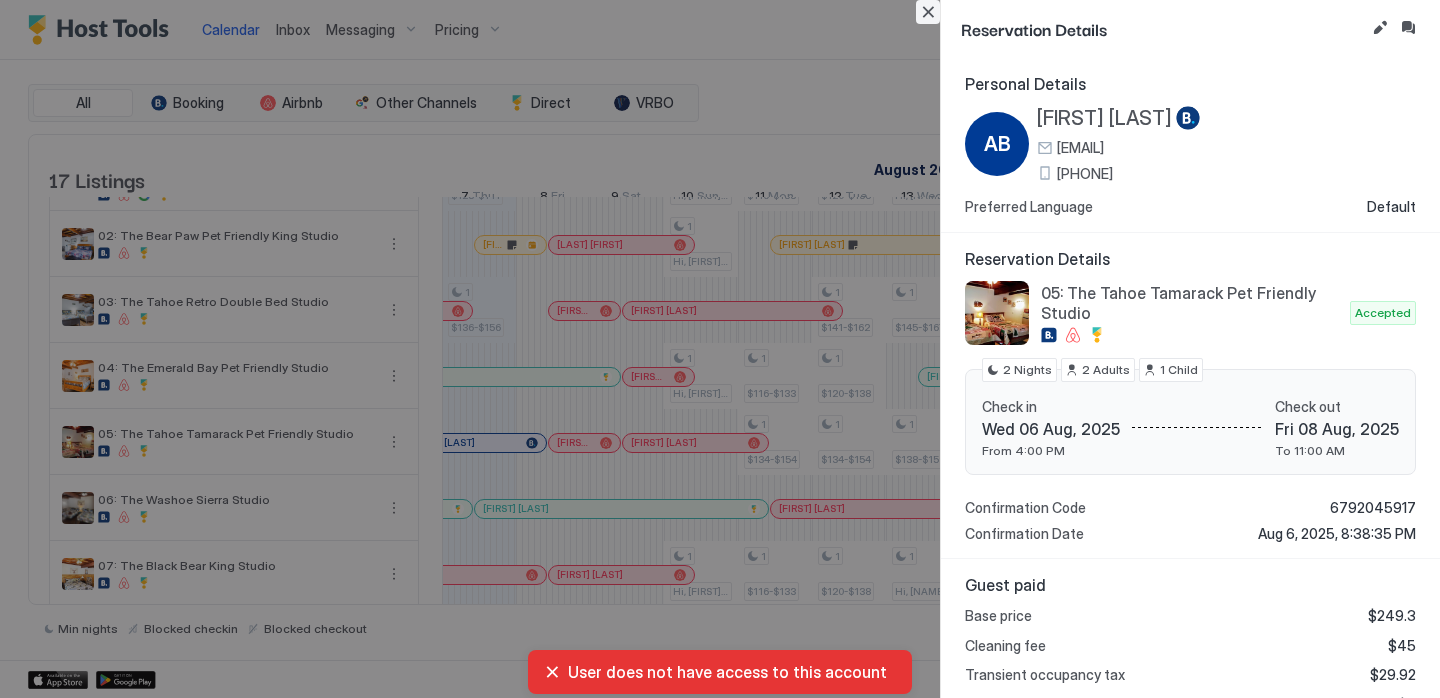 click at bounding box center [928, 12] 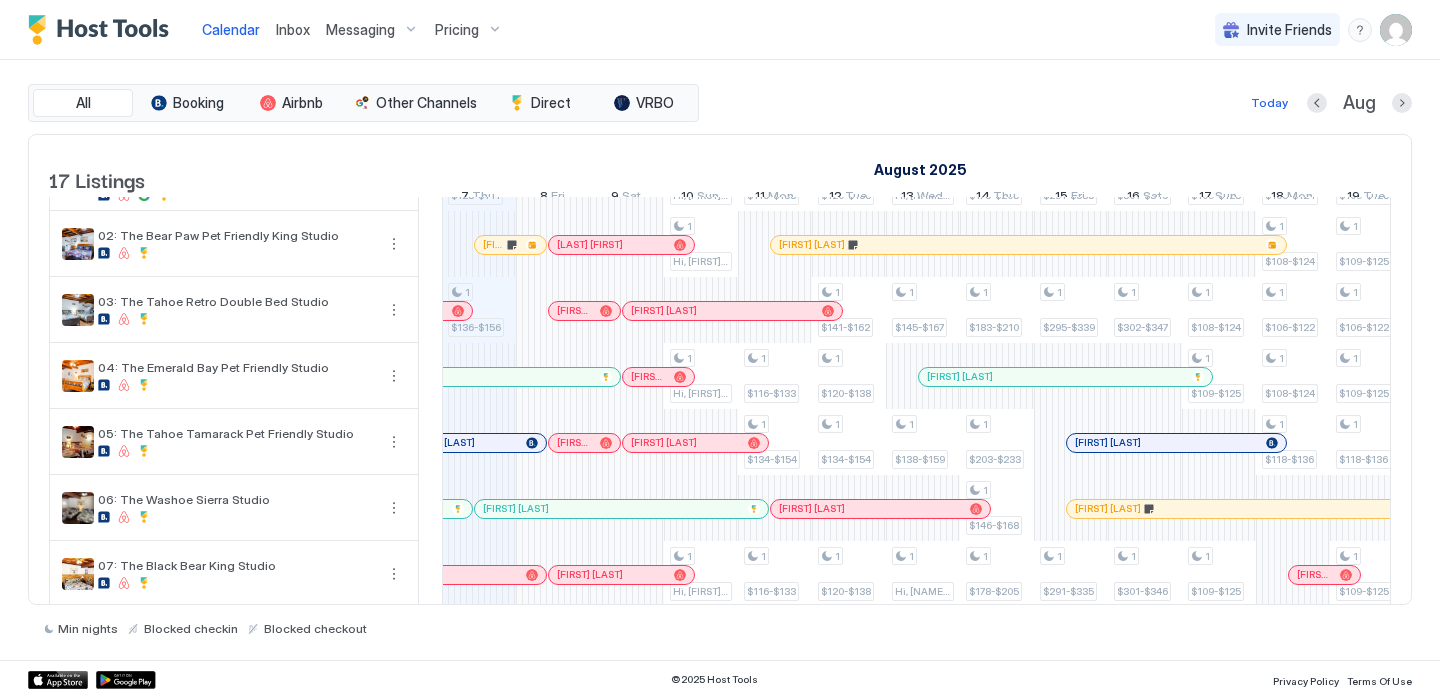 scroll, scrollTop: 0, scrollLeft: 0, axis: both 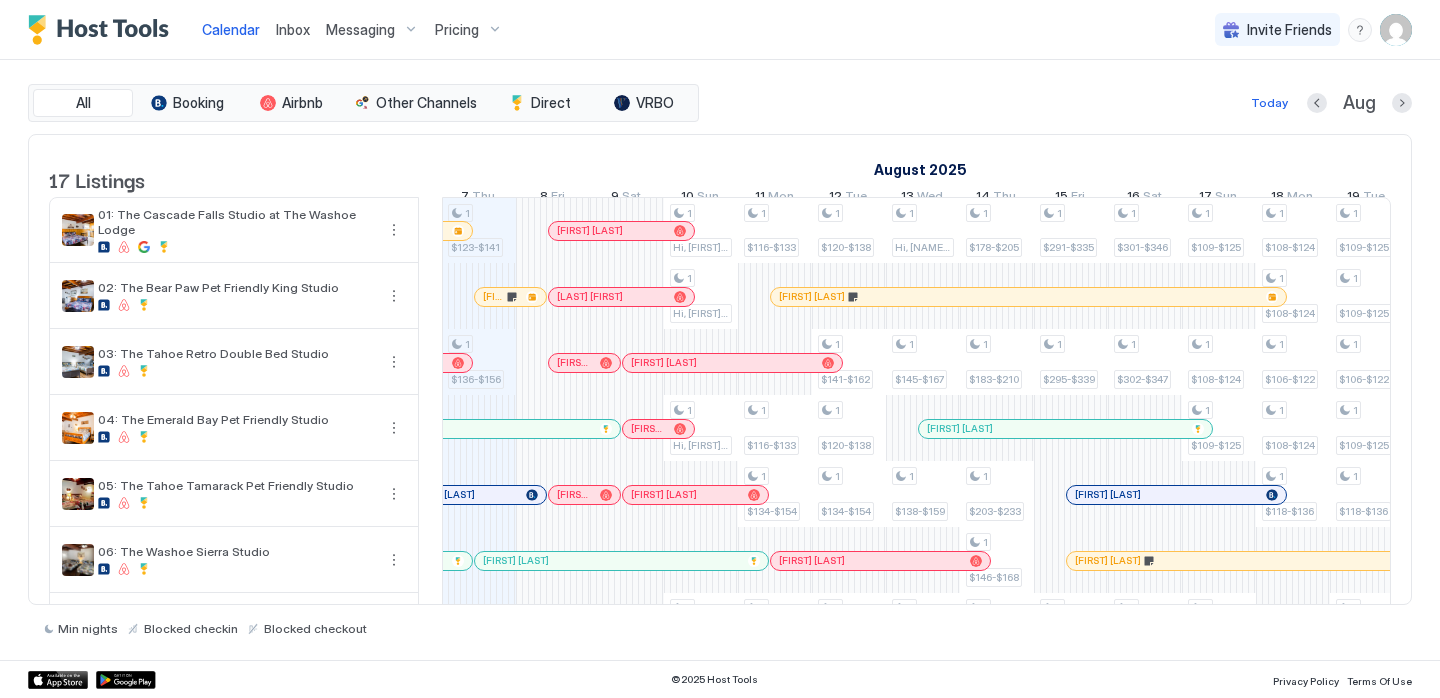 click at bounding box center (492, 297) 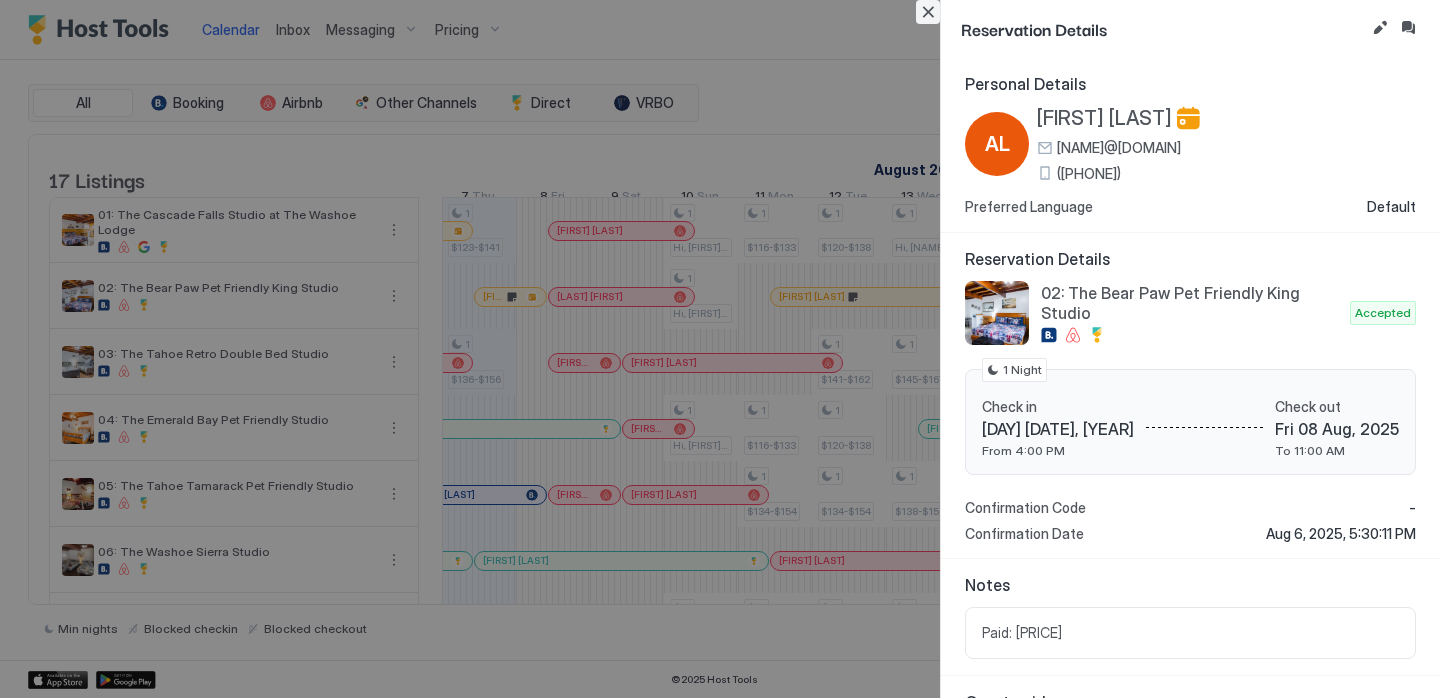 click at bounding box center (928, 12) 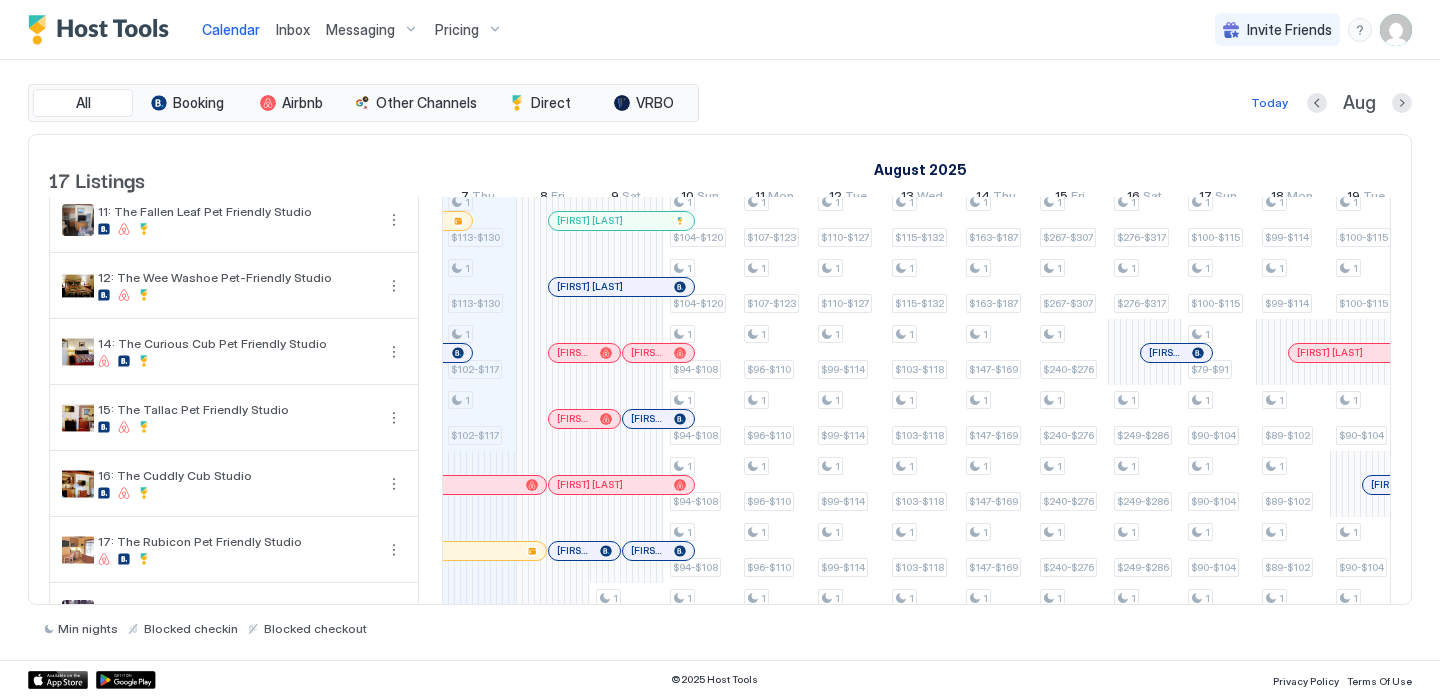 scroll, scrollTop: 732, scrollLeft: 0, axis: vertical 